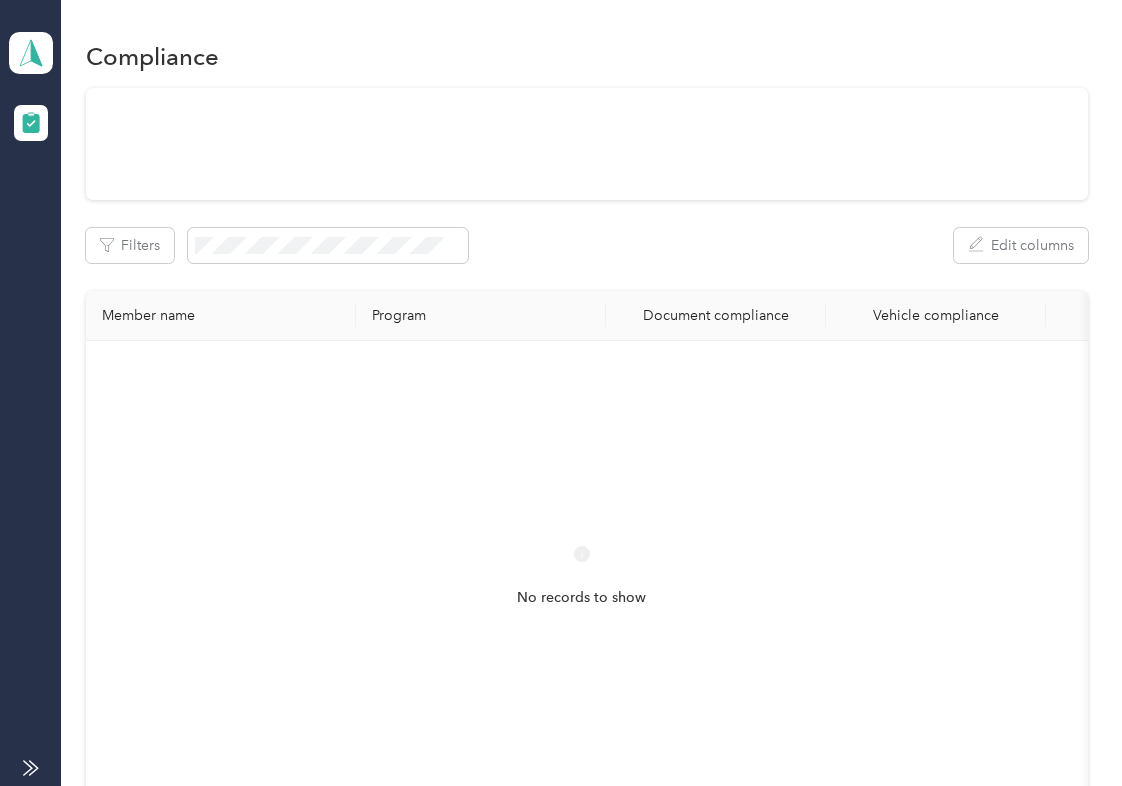 scroll, scrollTop: 0, scrollLeft: 0, axis: both 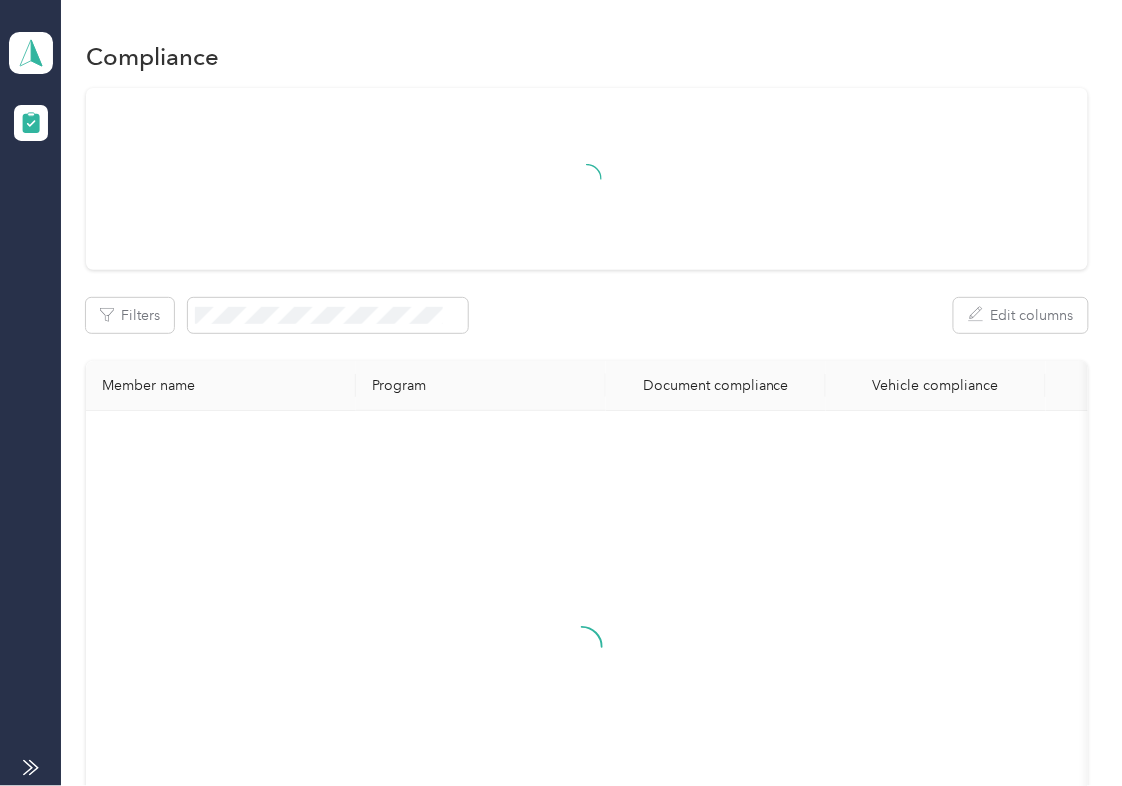 click at bounding box center (587, 179) 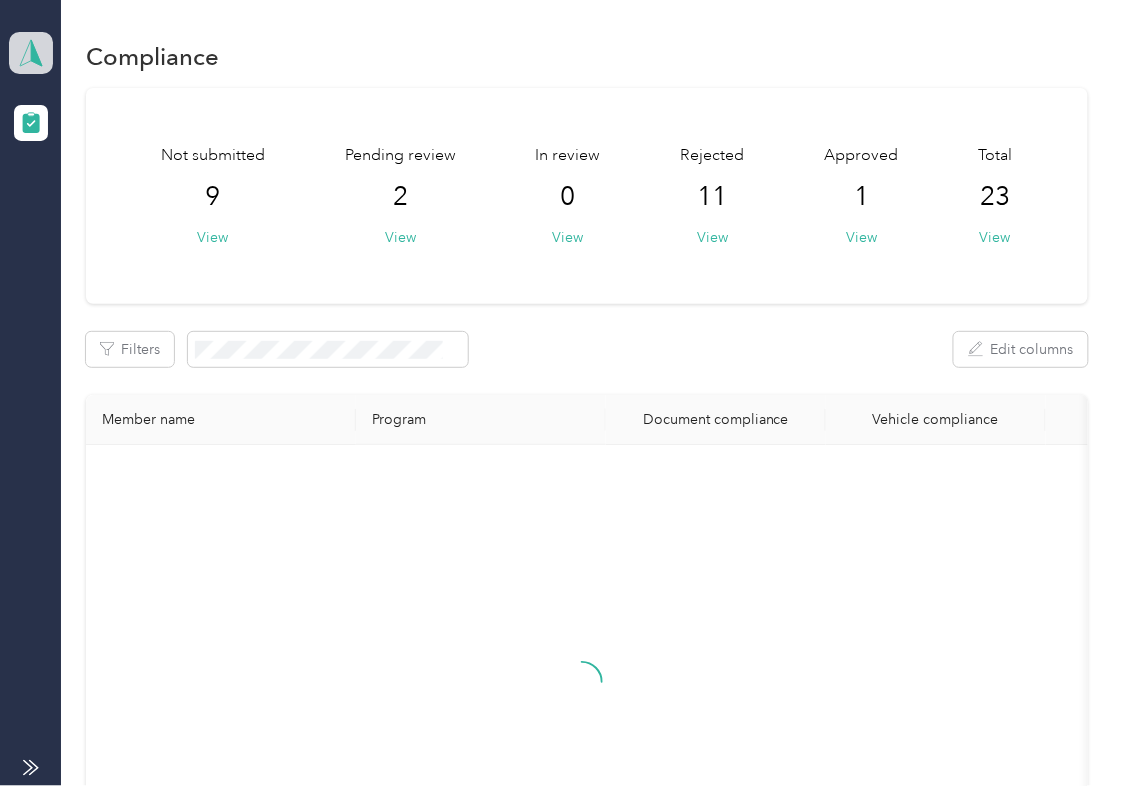 click on "LabX Diagnostic Systems Team dashboard" at bounding box center [30, 393] 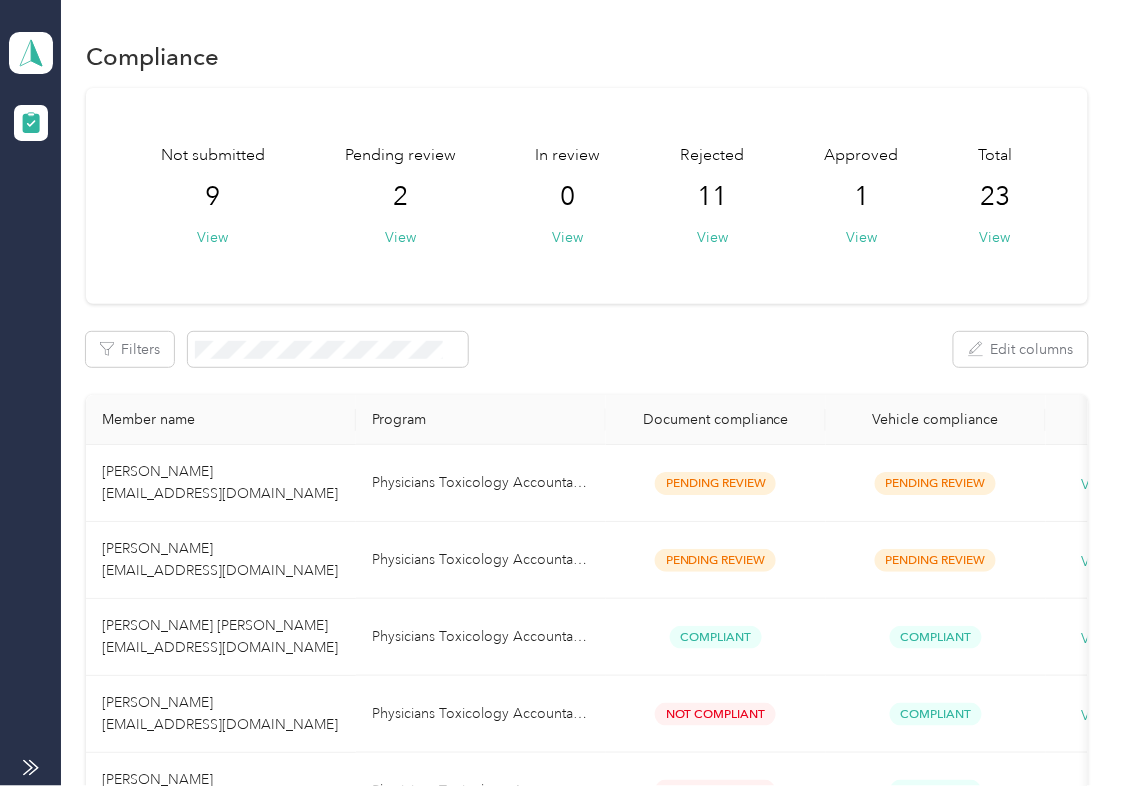 click on "Not submitted 9 View Pending review 2 View In review 0 View Rejected 11 View Approved 1 View Total 23 View Filters Edit columns Member name Program Document compliance Vehicle compliance             [PERSON_NAME]
[EMAIL_ADDRESS][DOMAIN_NAME] Physicians Toxicology Accountable Plan 2024 Pending Review Pending Review View history [PERSON_NAME] Ghee
[EMAIL_ADDRESS][DOMAIN_NAME] Physicians Toxicology Accountable Plan 2024 Pending Review Pending Review View history [PERSON_NAME] AM. [PERSON_NAME]
[EMAIL_ADDRESS][DOMAIN_NAME] Physicians Toxicology Accountable Plan 2024 Compliant Compliant View history [PERSON_NAME]
[EMAIL_ADDRESS][DOMAIN_NAME] Physicians Toxicology Accountable Plan 2024 Not Compliant Compliant View history [PERSON_NAME]
[EMAIL_ADDRESS][DOMAIN_NAME] Physicians Toxicology Accountable Plan 2024 Not Compliant Compliant View history [PERSON_NAME]
[PERSON_NAME][EMAIL_ADDRESS][DOMAIN_NAME] Physicians Toxicology Accountable Plan 2024 Not Compliant Compliant View history [PERSON_NAME]
[EMAIL_ADDRESS][DOMAIN_NAME] 1" at bounding box center (587, 1184) 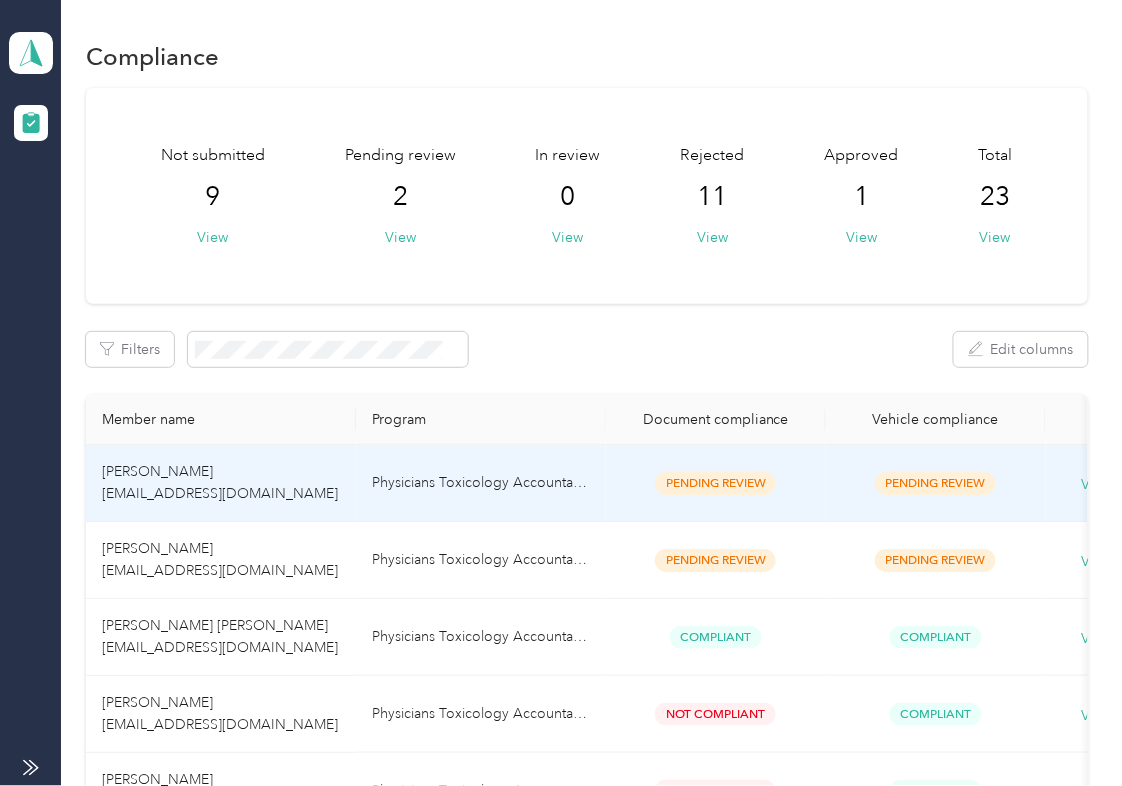 click on "[PERSON_NAME]
[EMAIL_ADDRESS][DOMAIN_NAME]" at bounding box center (221, 483) 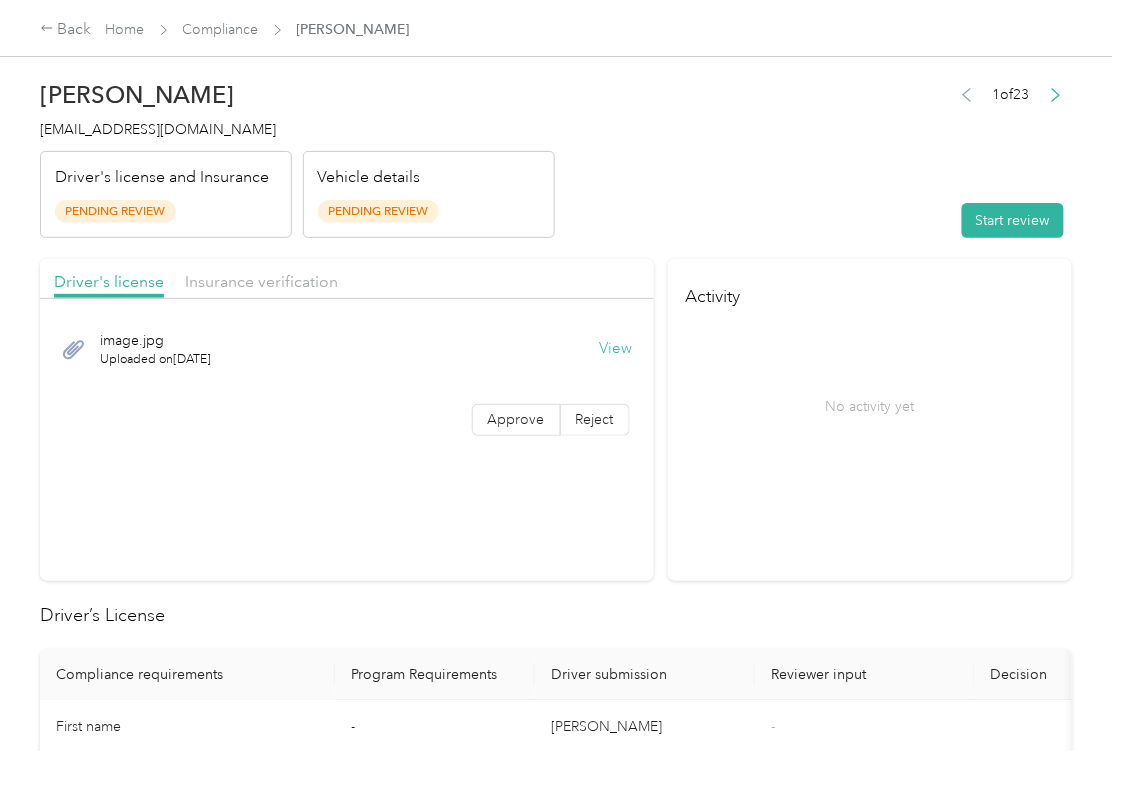 click on "Activity No activity yet" at bounding box center [870, 420] 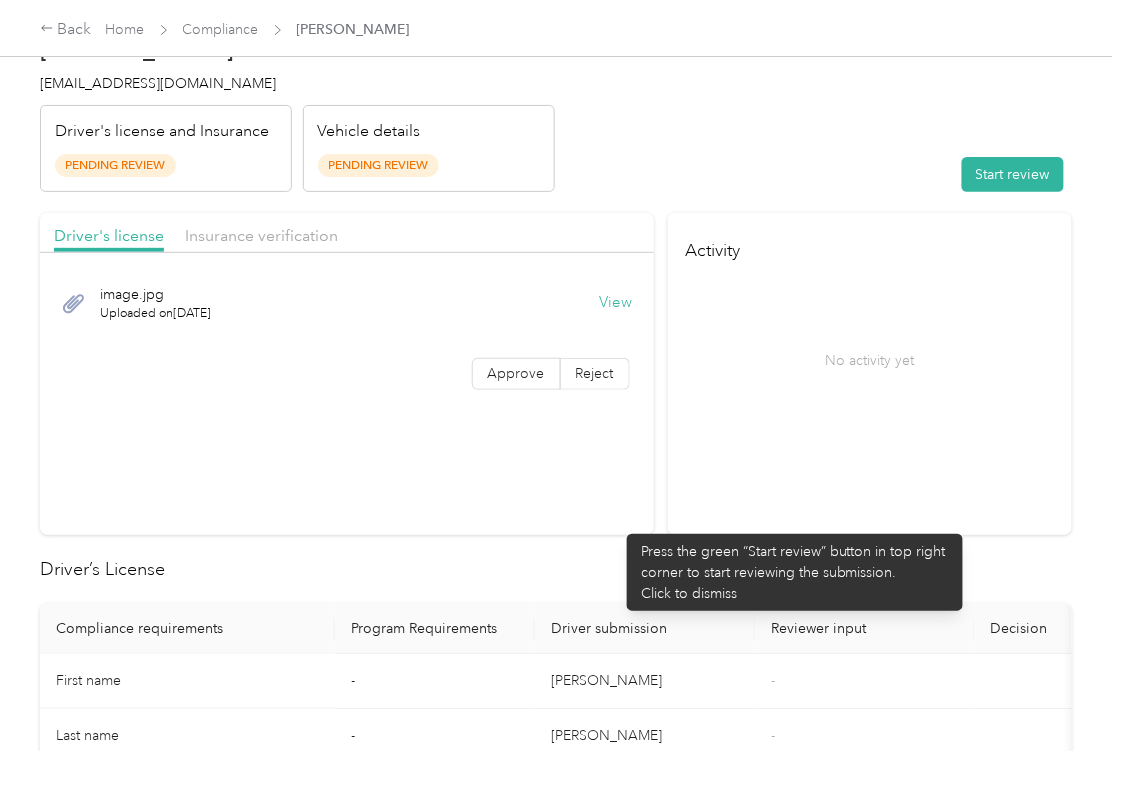 scroll, scrollTop: 0, scrollLeft: 0, axis: both 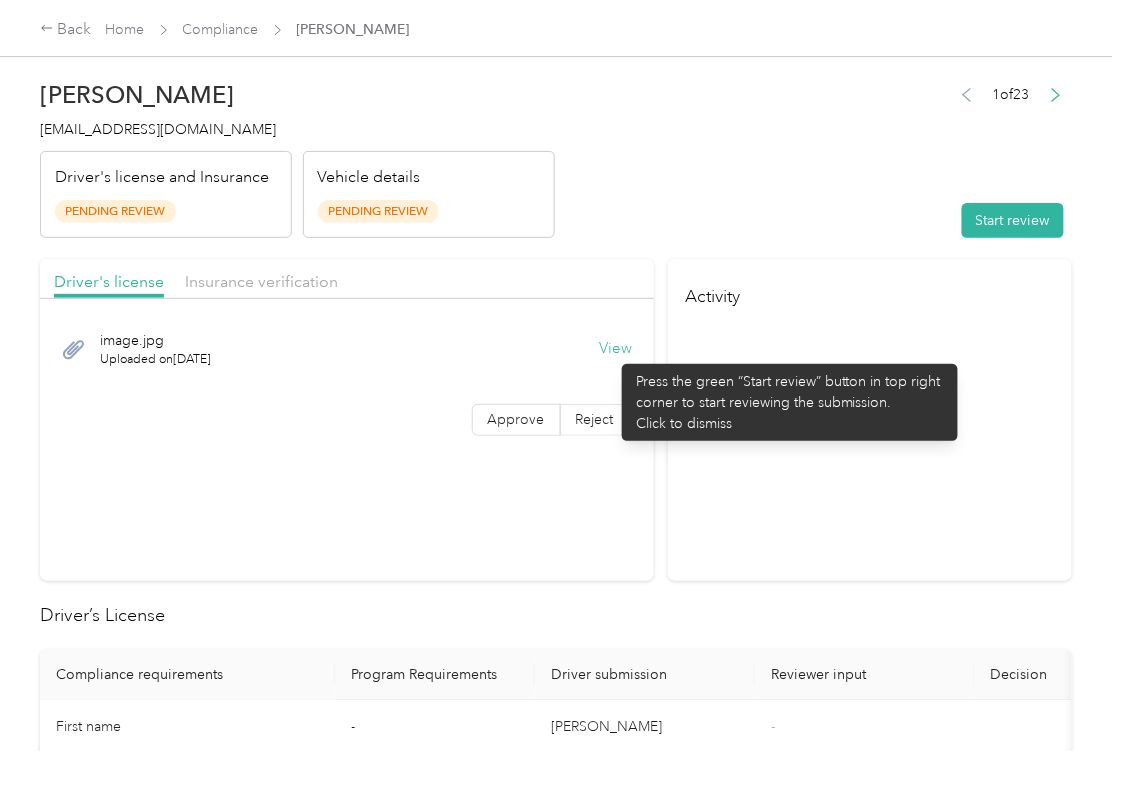click on "View" at bounding box center (616, 349) 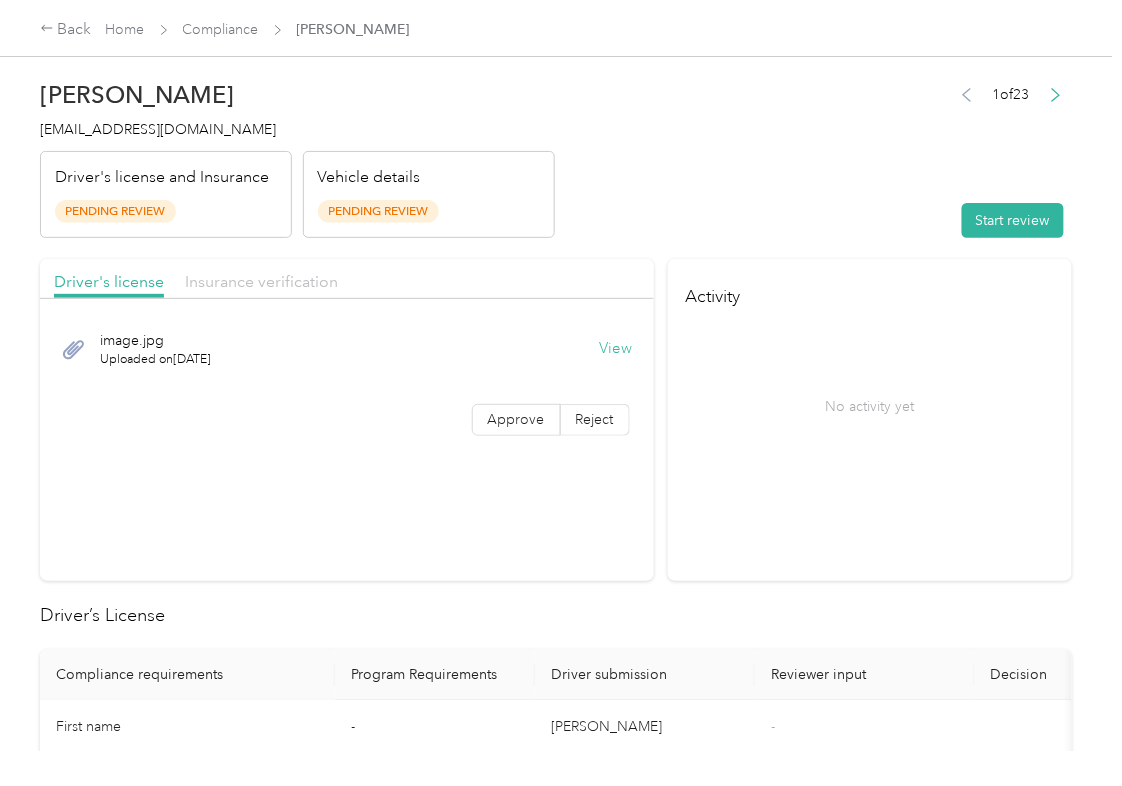click on "Insurance verification" at bounding box center (261, 281) 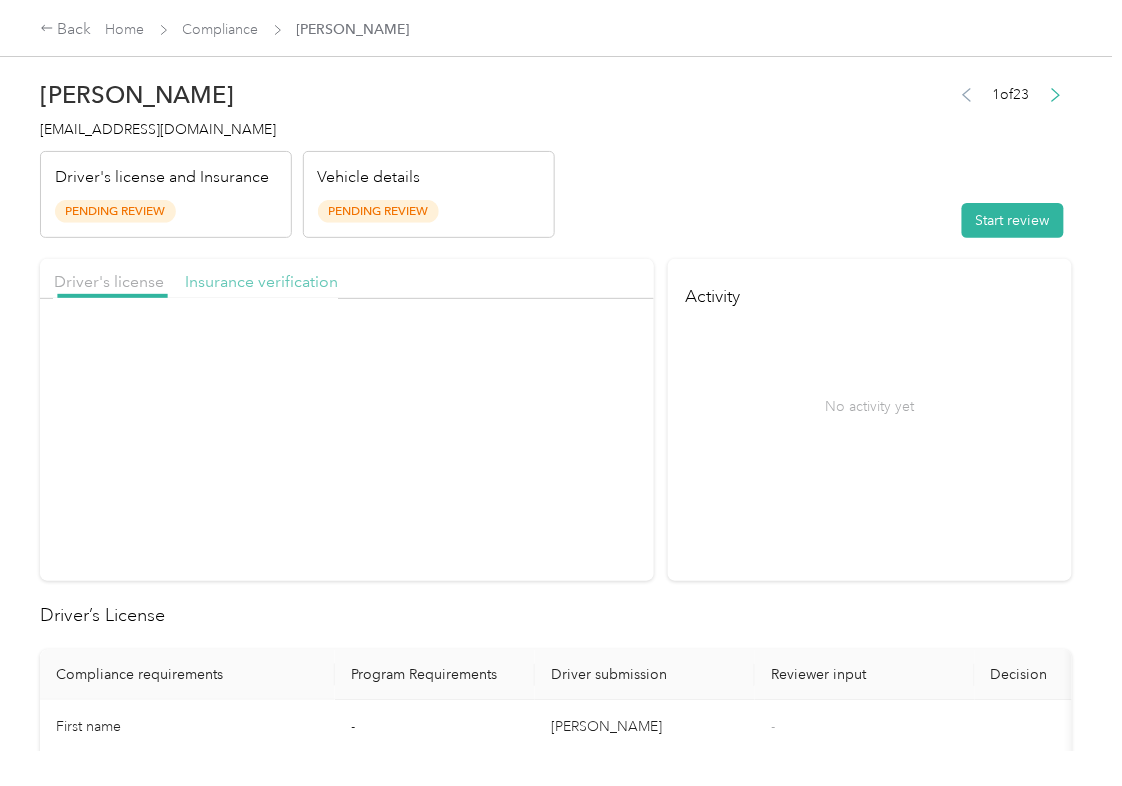 click on "Insurance verification" at bounding box center (261, 281) 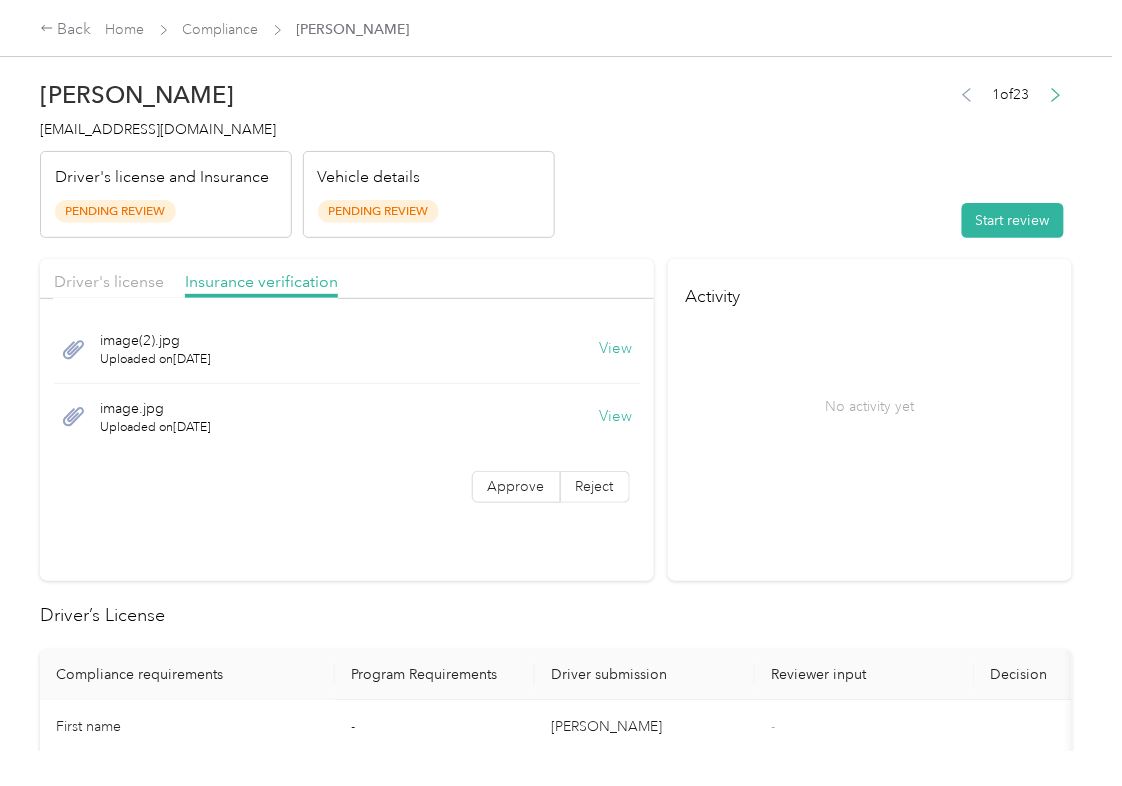 click on "View" at bounding box center (616, 349) 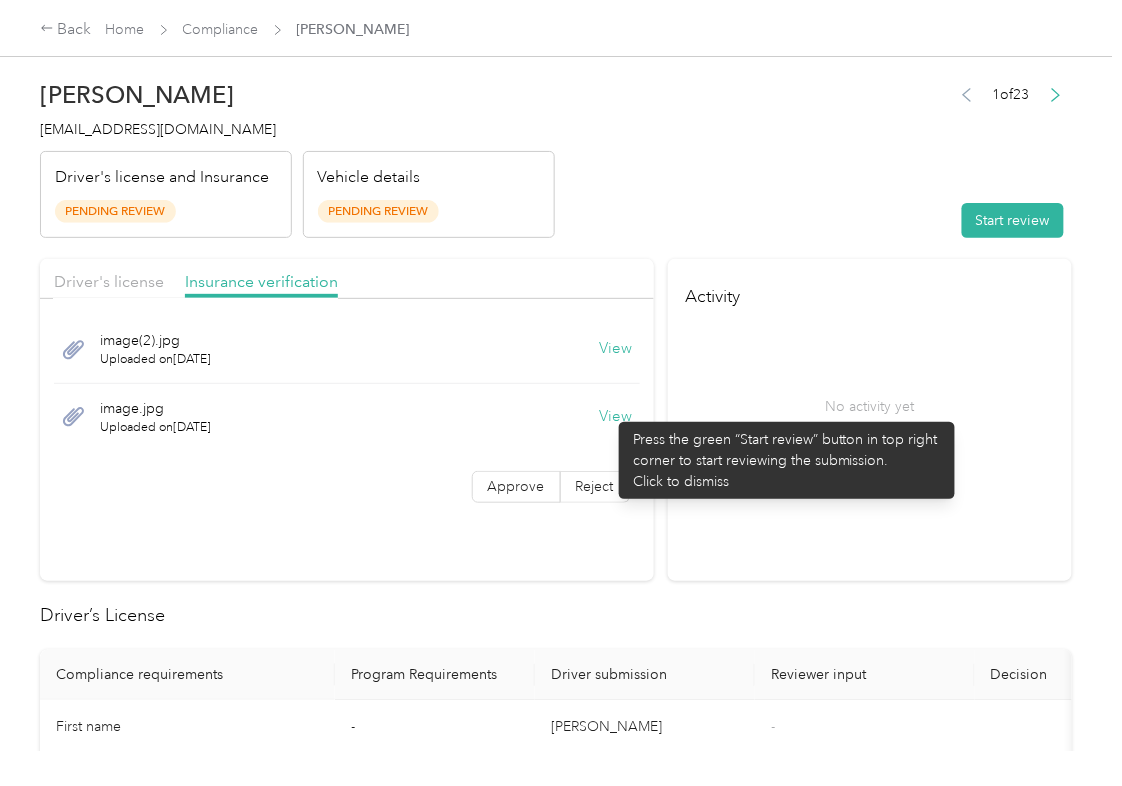 click on "View" at bounding box center [616, 417] 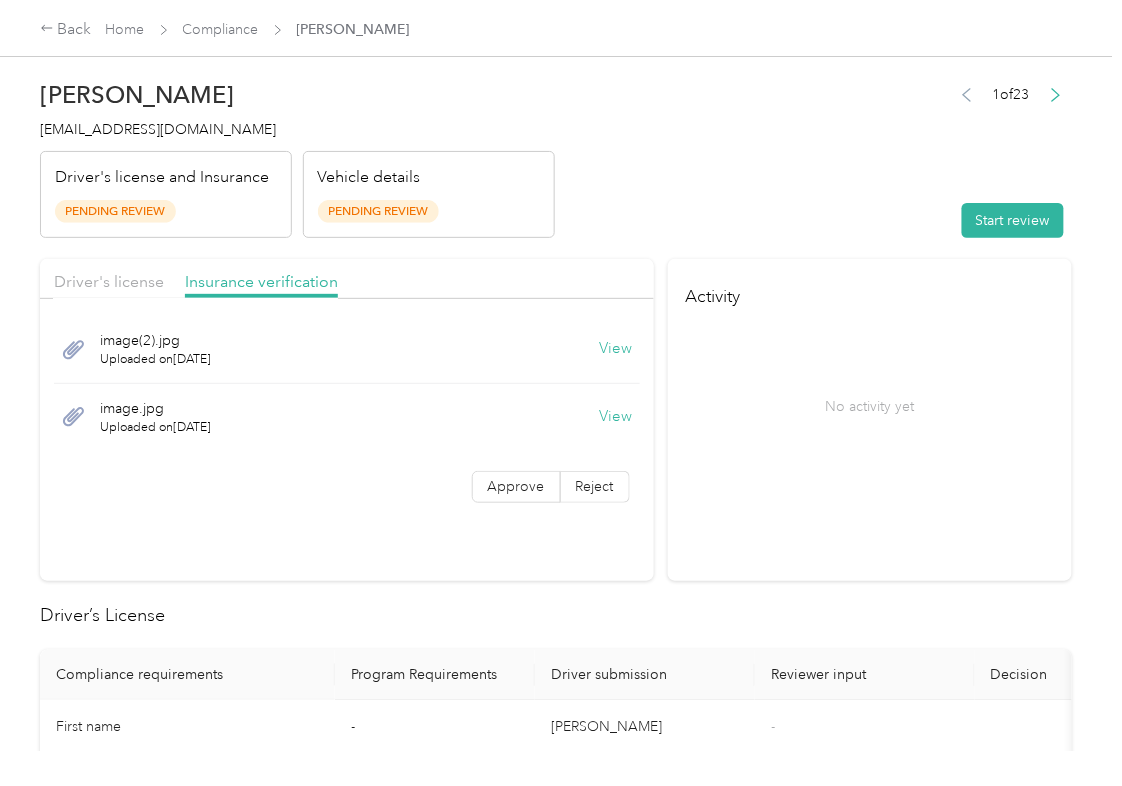 click on "No activity yet" at bounding box center (869, 406) 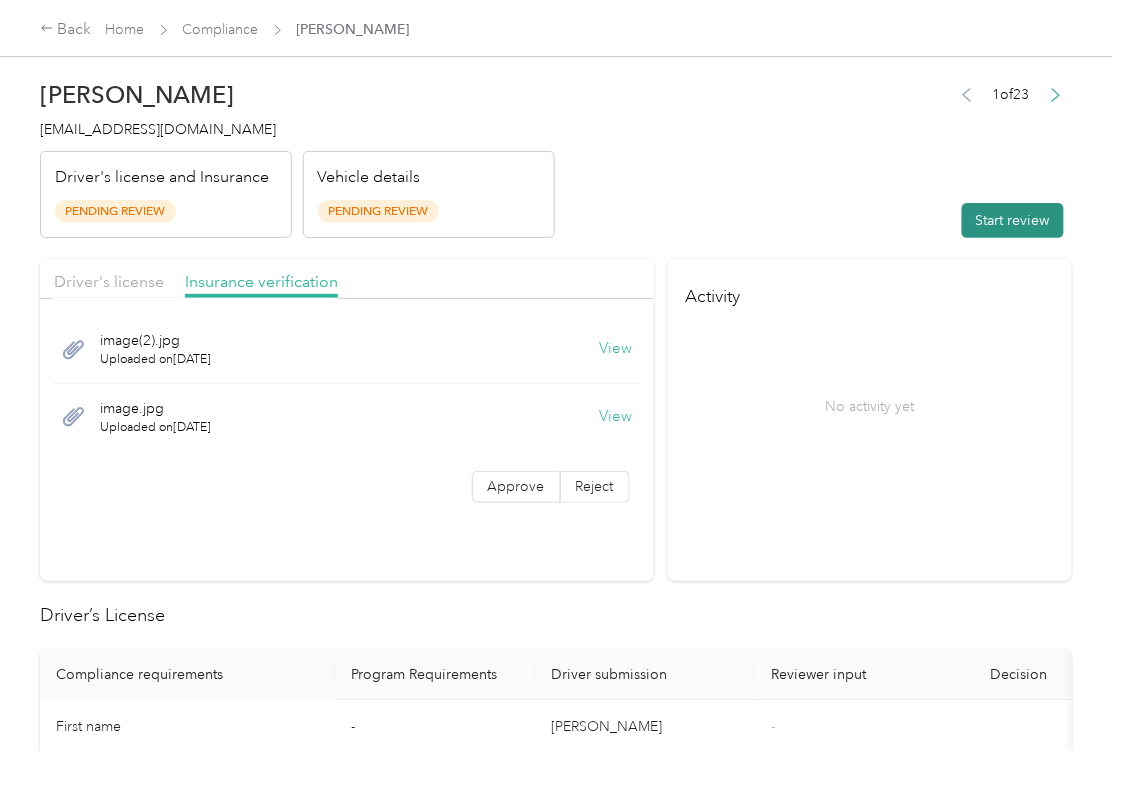 click on "Start review" at bounding box center (1013, 220) 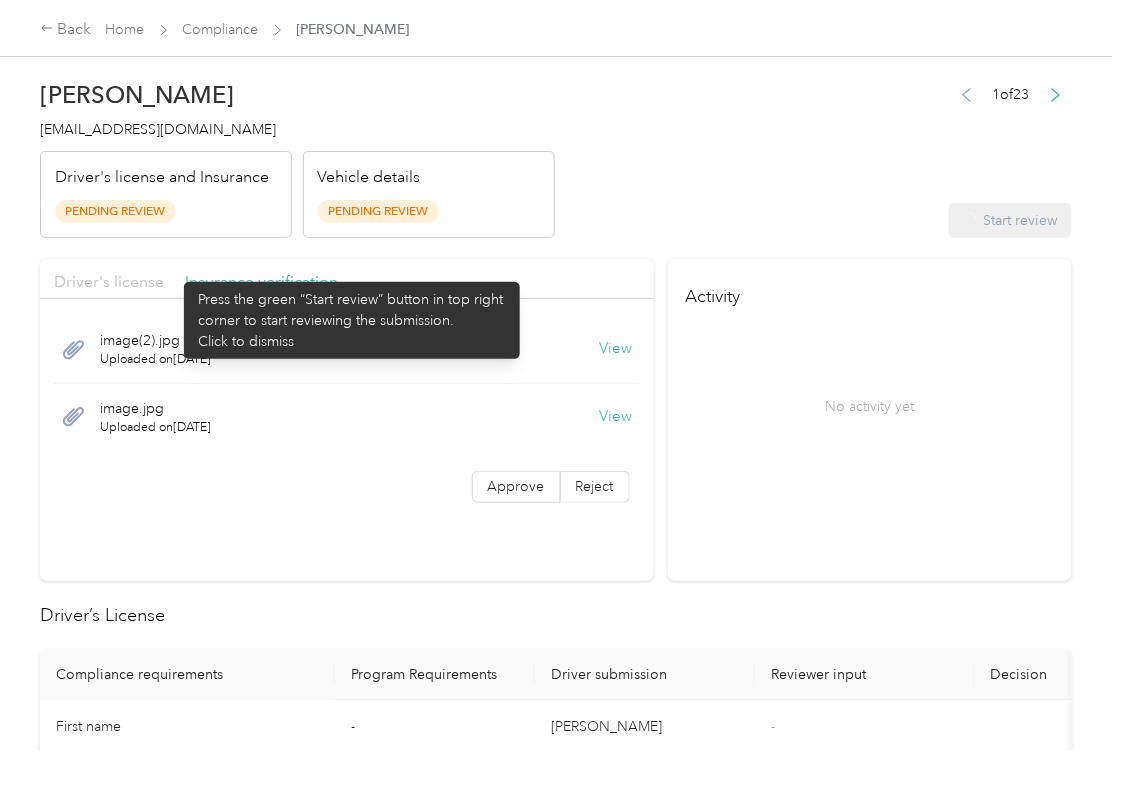 click on "Driver's license" at bounding box center [109, 281] 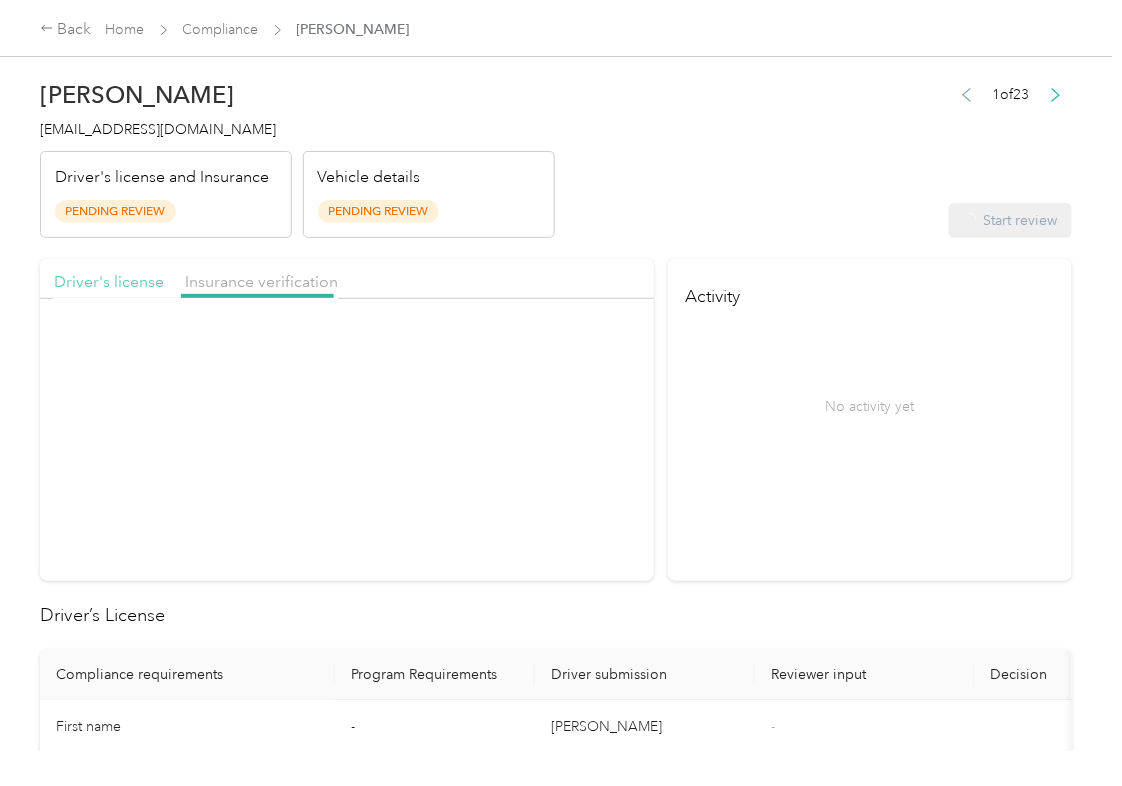 click on "Driver's license" at bounding box center (109, 281) 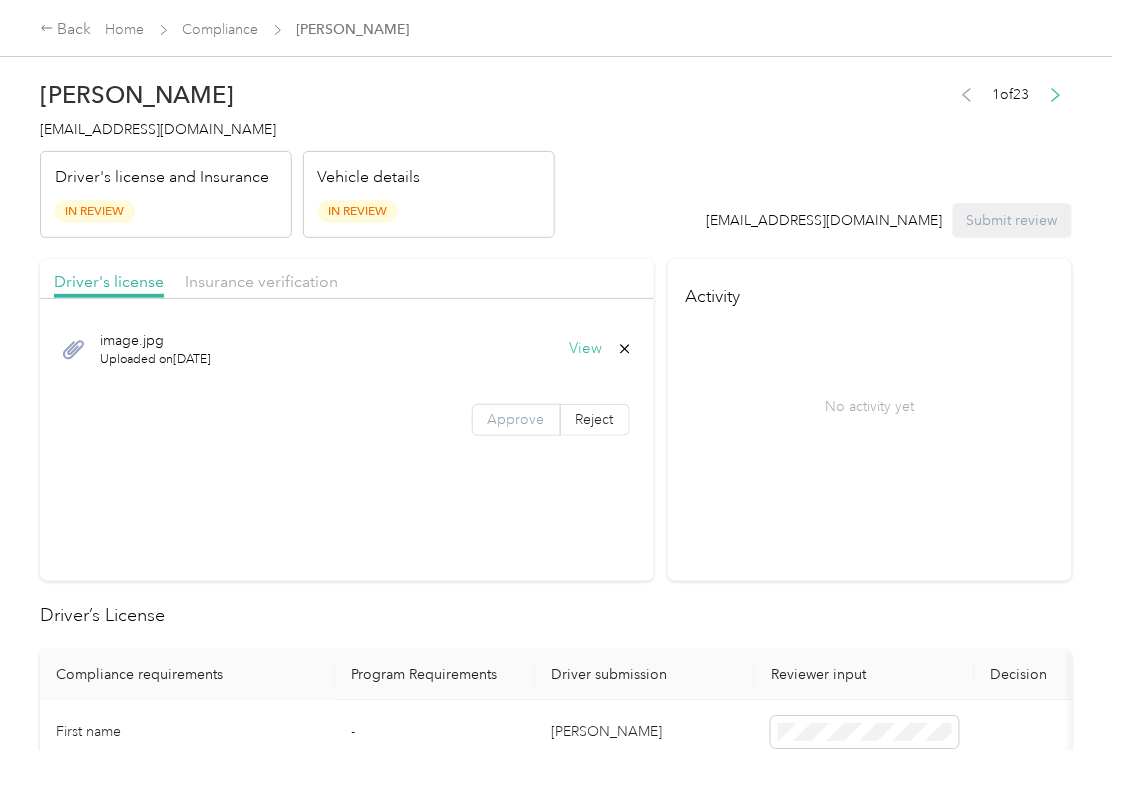 click on "Approve" at bounding box center [516, 419] 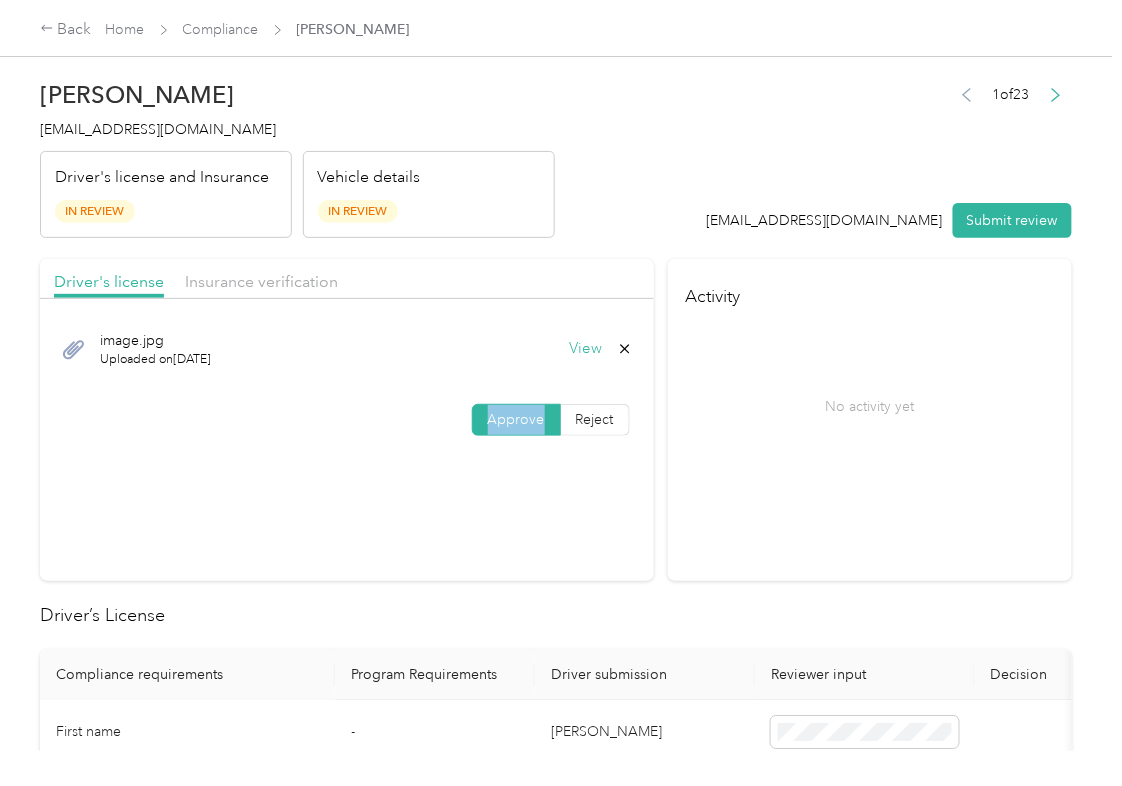 click on "Approve" at bounding box center (516, 419) 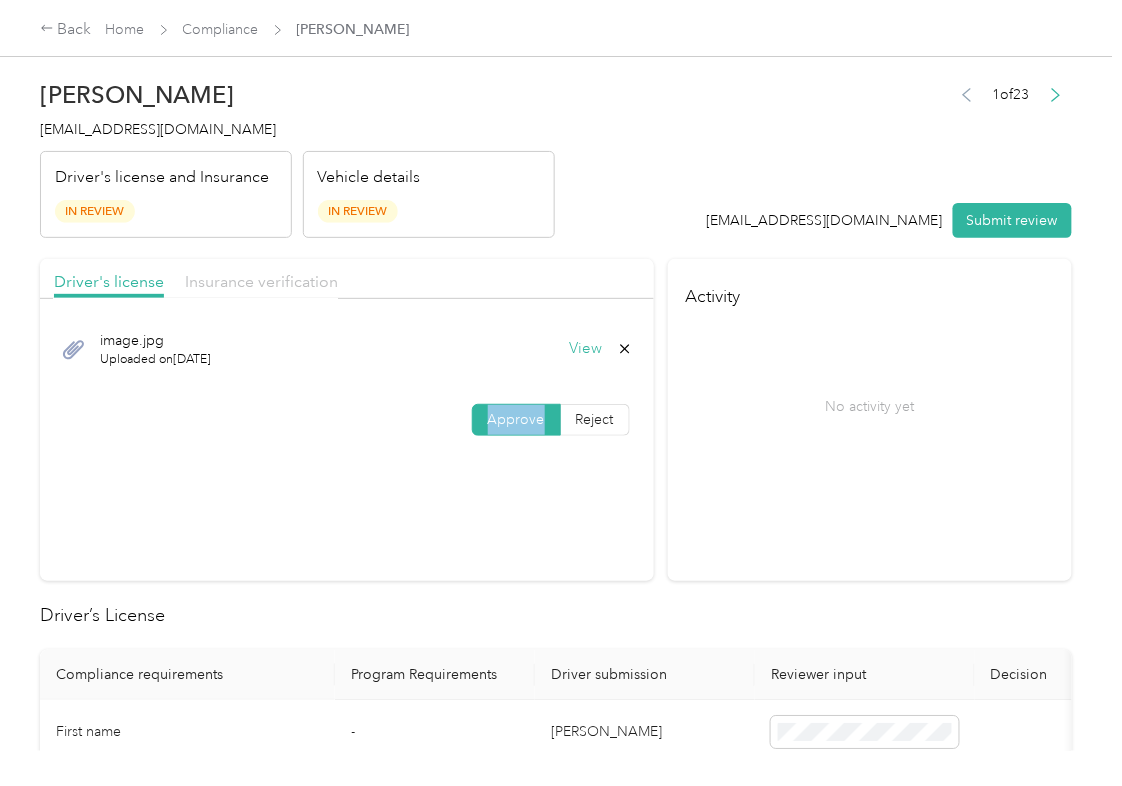 click on "Insurance verification" at bounding box center [261, 281] 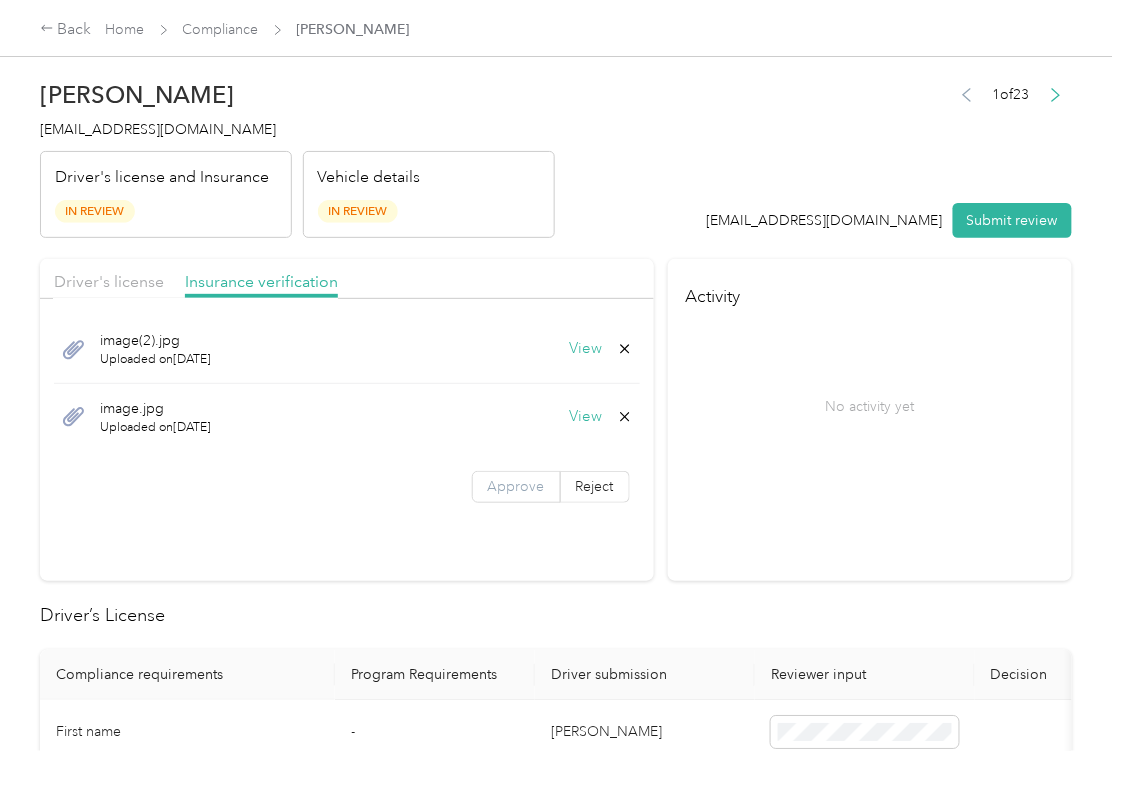 drag, startPoint x: 484, startPoint y: 485, endPoint x: 494, endPoint y: 489, distance: 10.770329 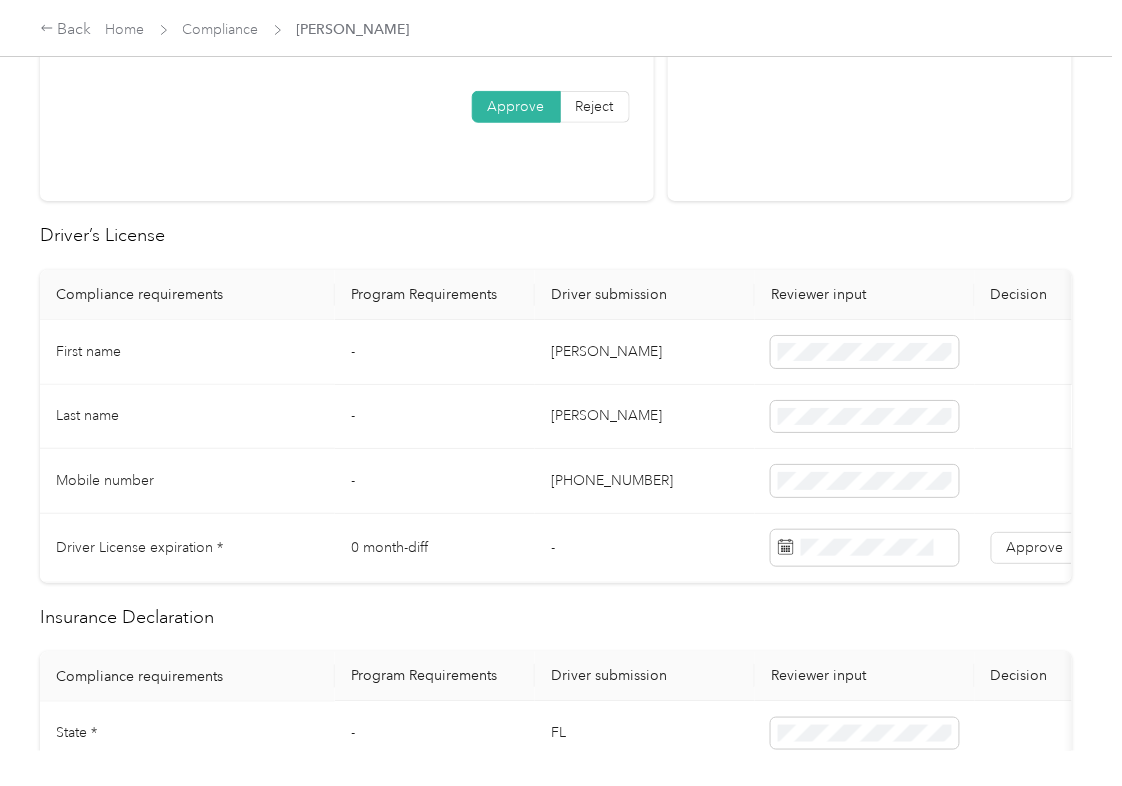 scroll, scrollTop: 400, scrollLeft: 0, axis: vertical 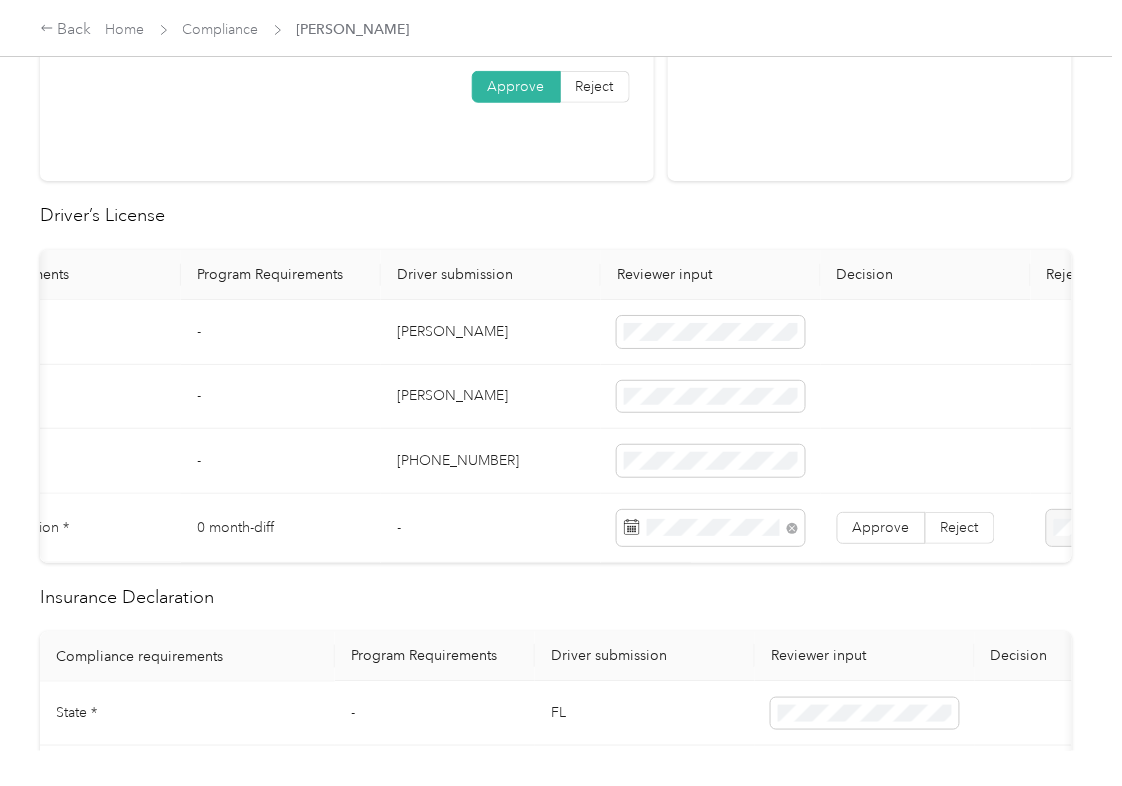click on "[PERSON_NAME]" at bounding box center (491, 397) 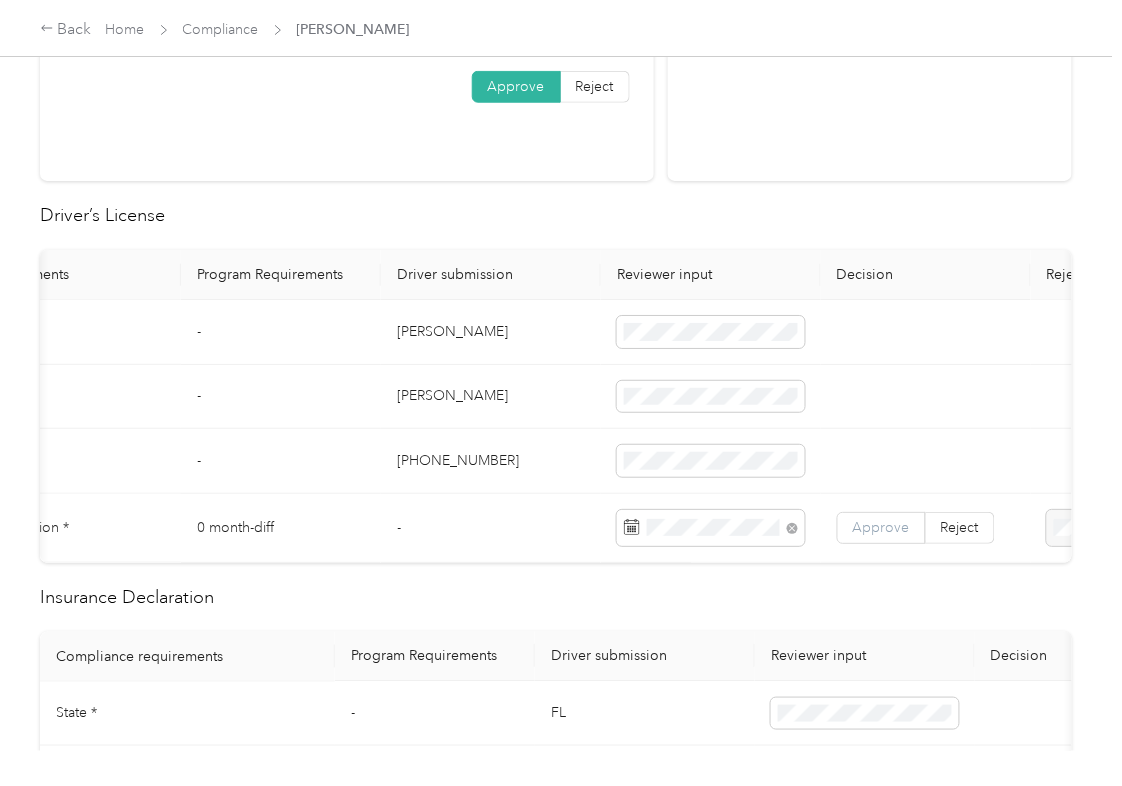 click on "Approve" at bounding box center [881, 528] 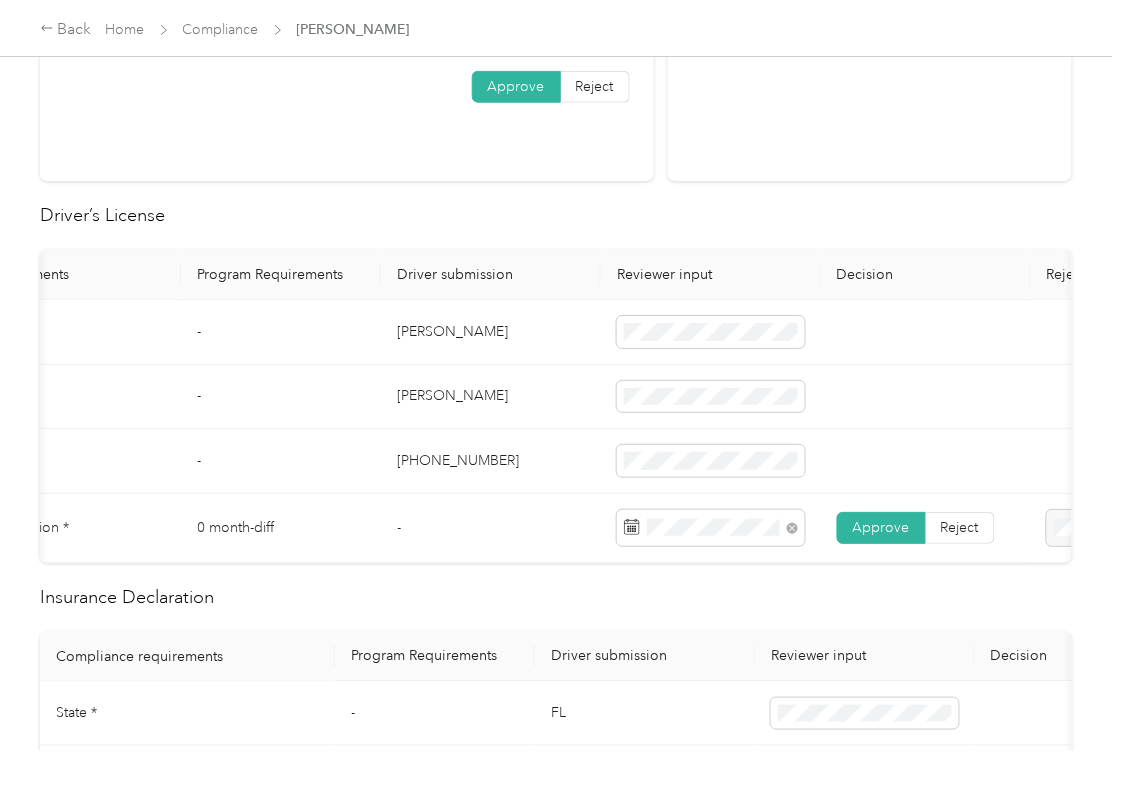 scroll, scrollTop: 666, scrollLeft: 0, axis: vertical 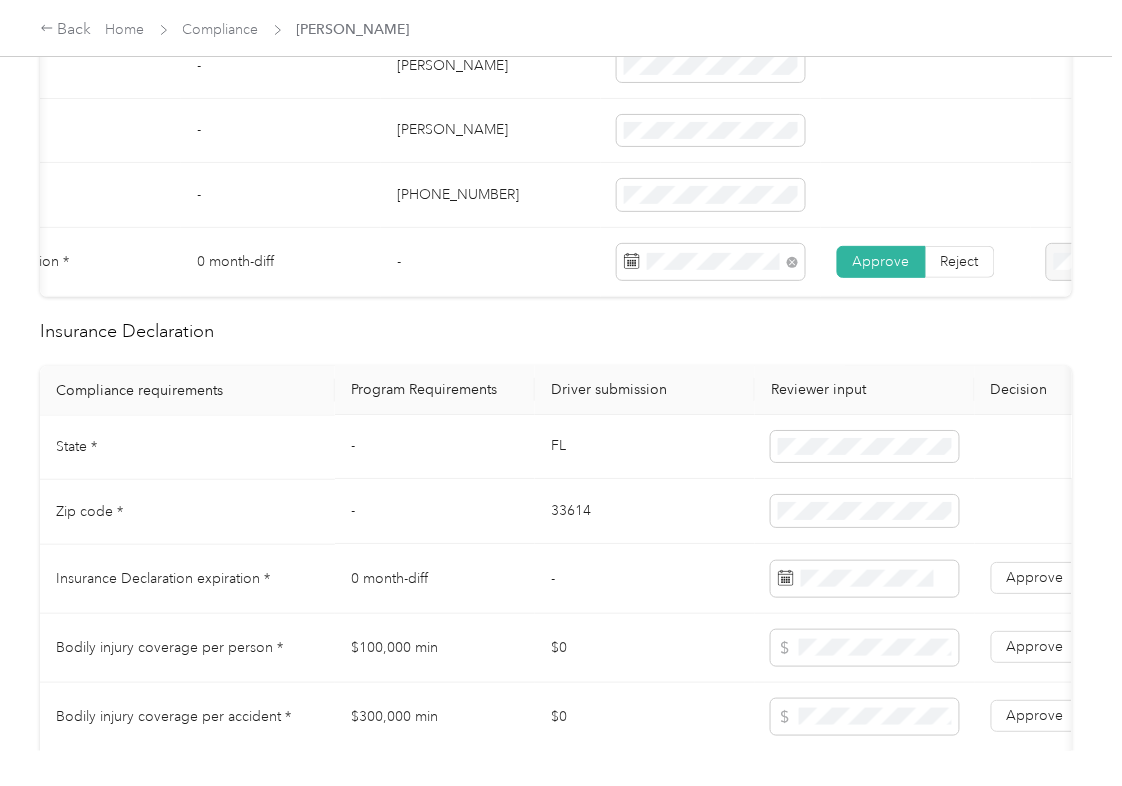 click on "FL" at bounding box center (645, 448) 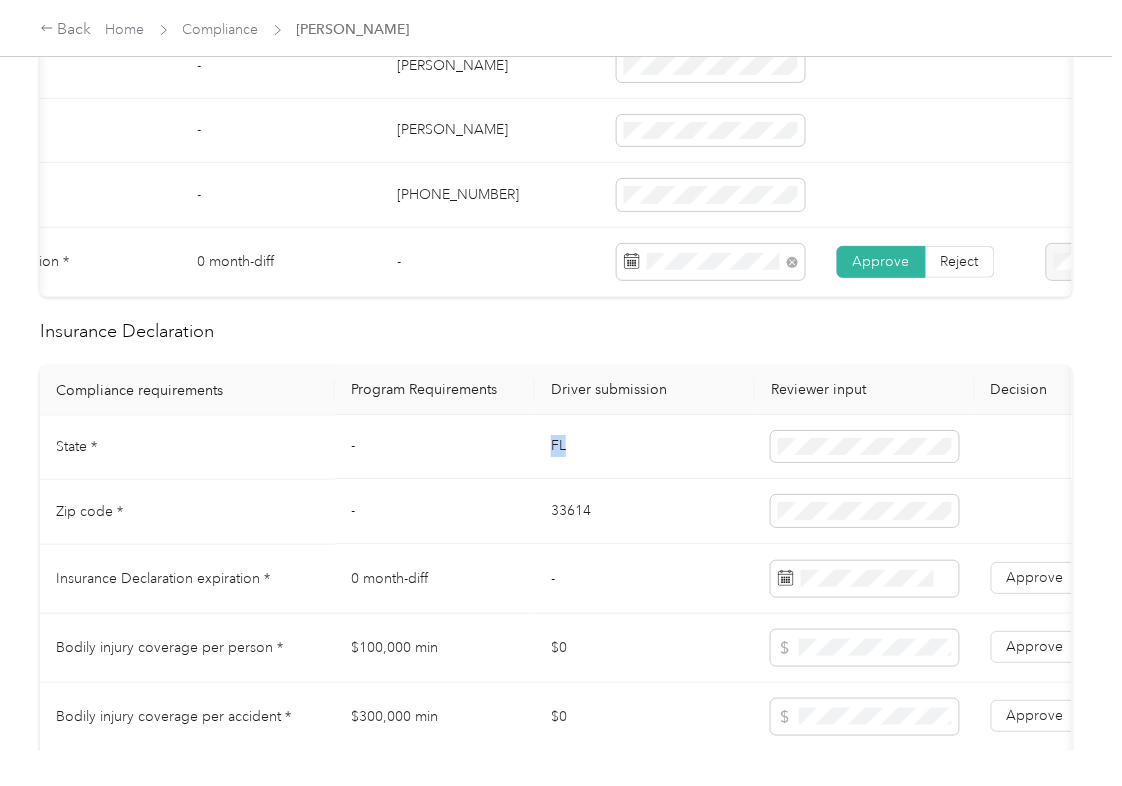 click on "FL" at bounding box center [645, 448] 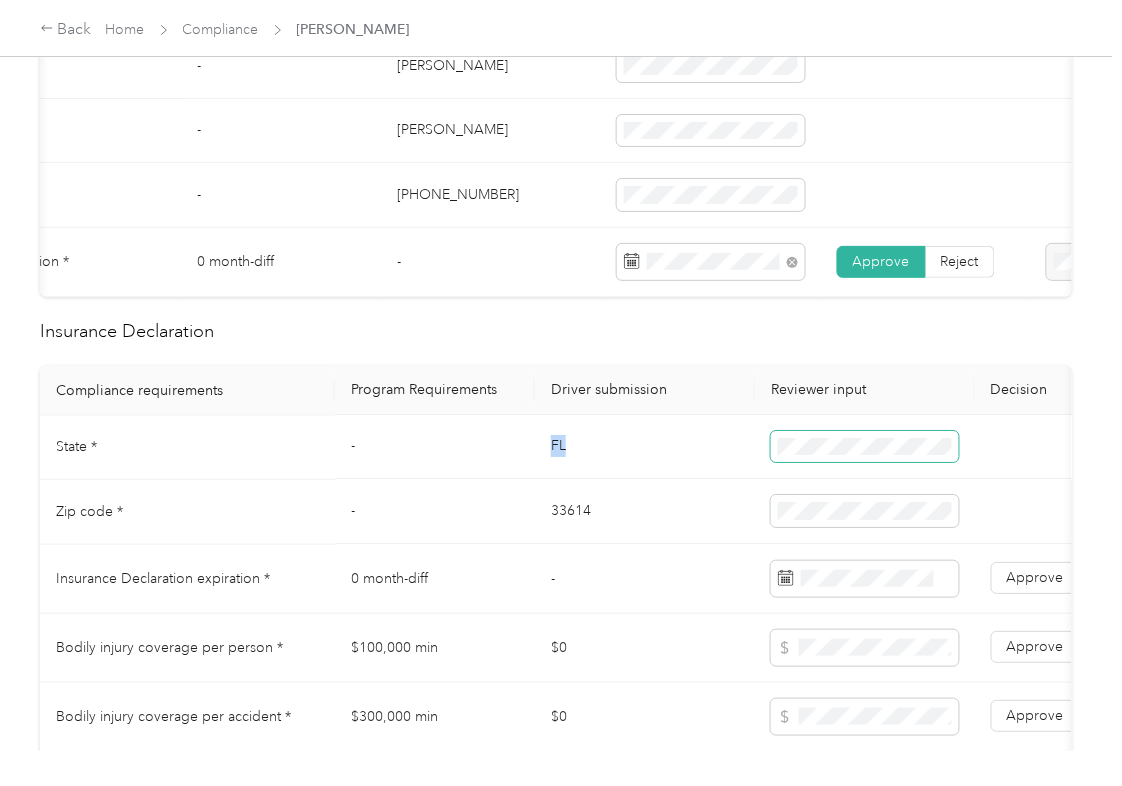 copy on "FL" 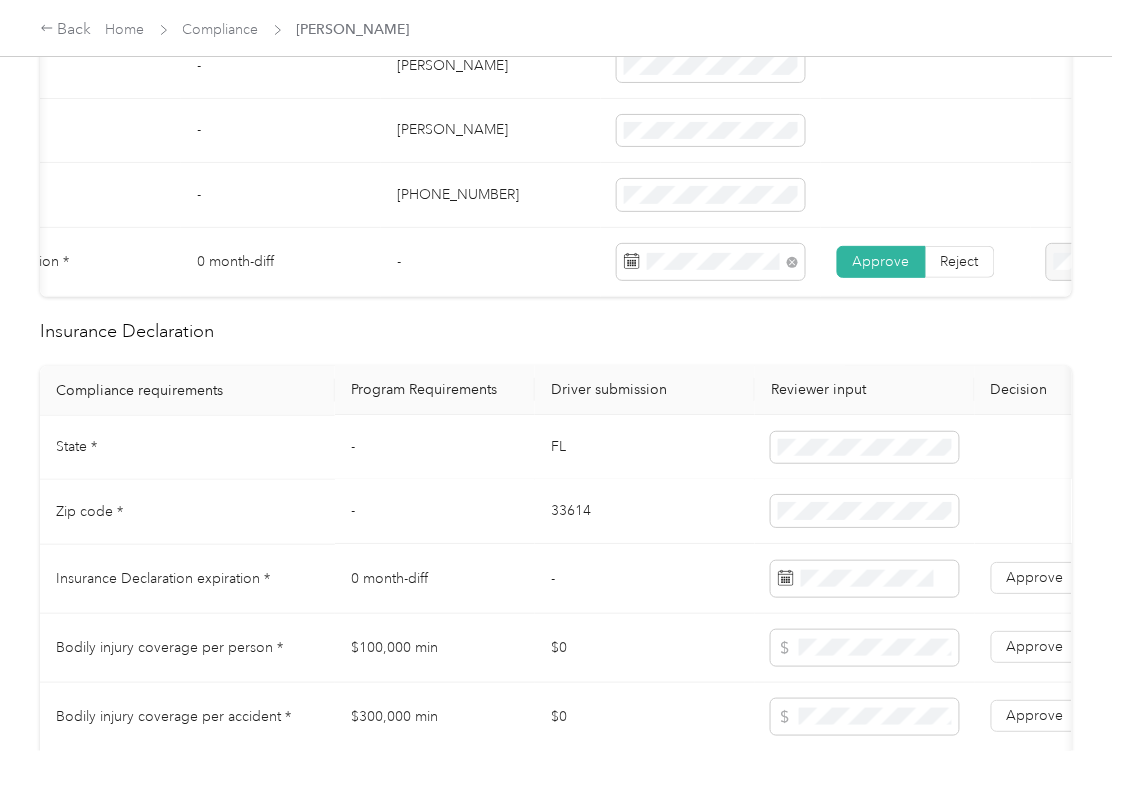 click on "33614" at bounding box center [645, 512] 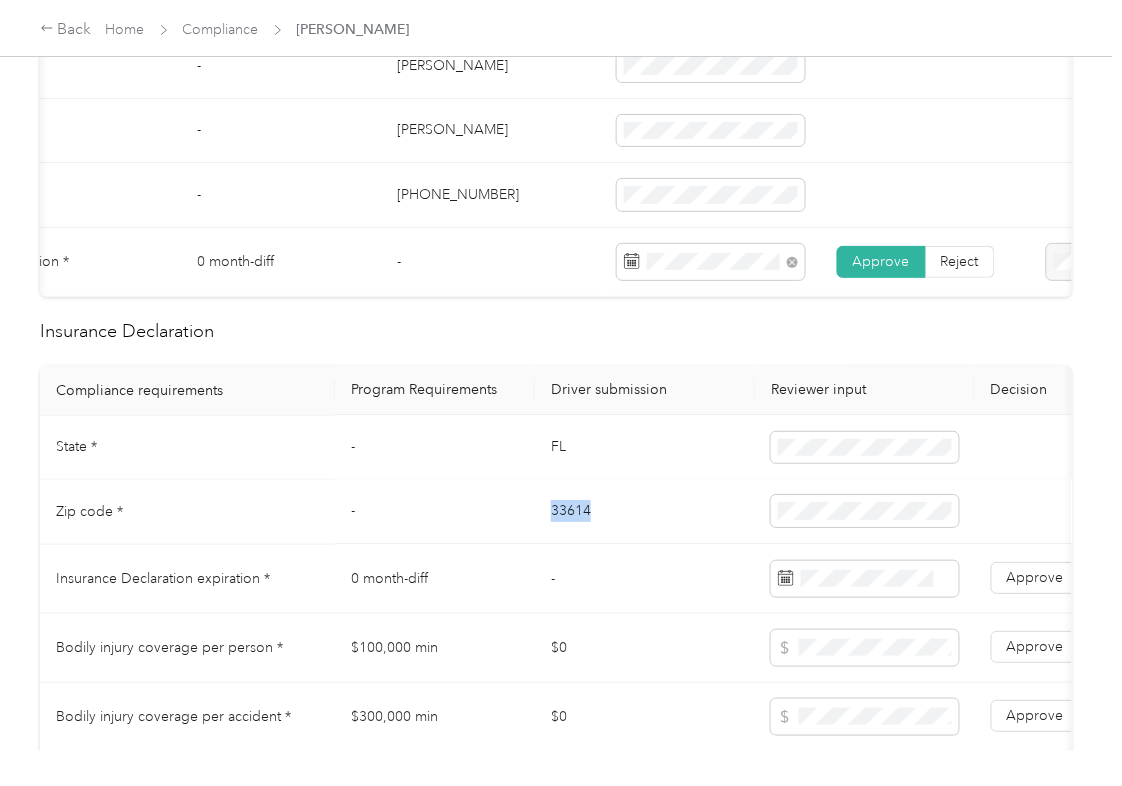 click on "33614" at bounding box center [645, 512] 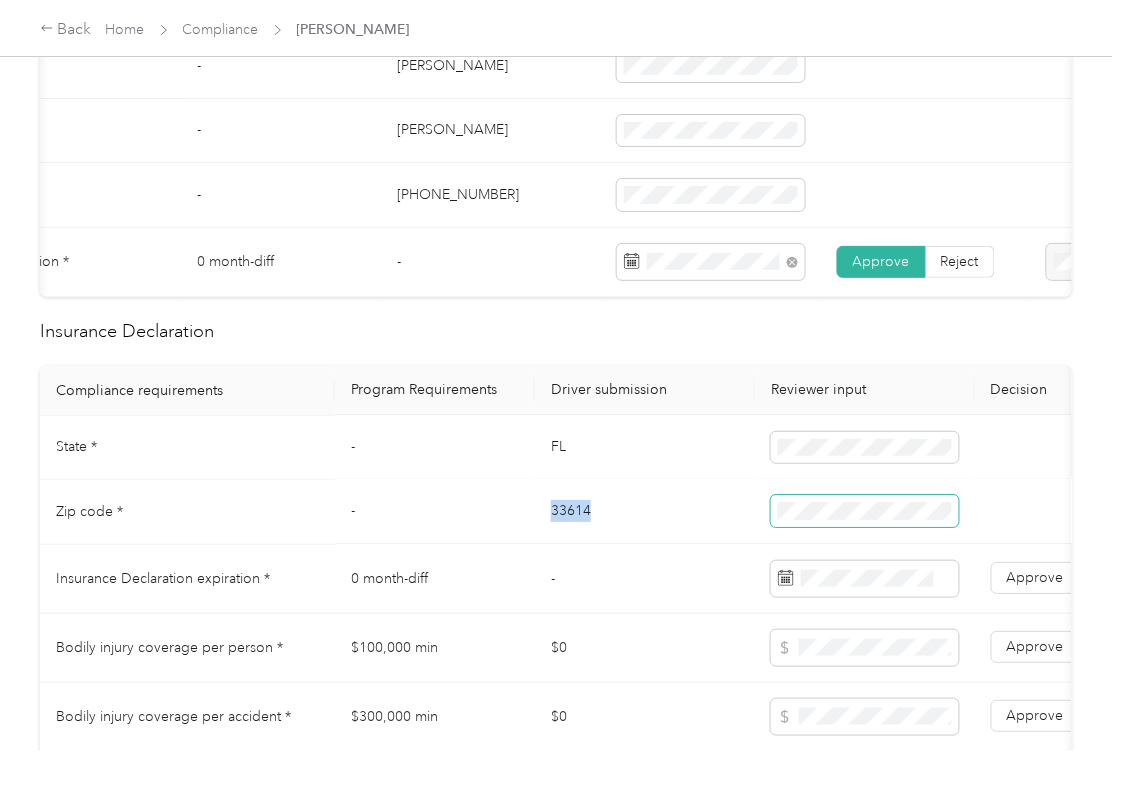 copy on "33614" 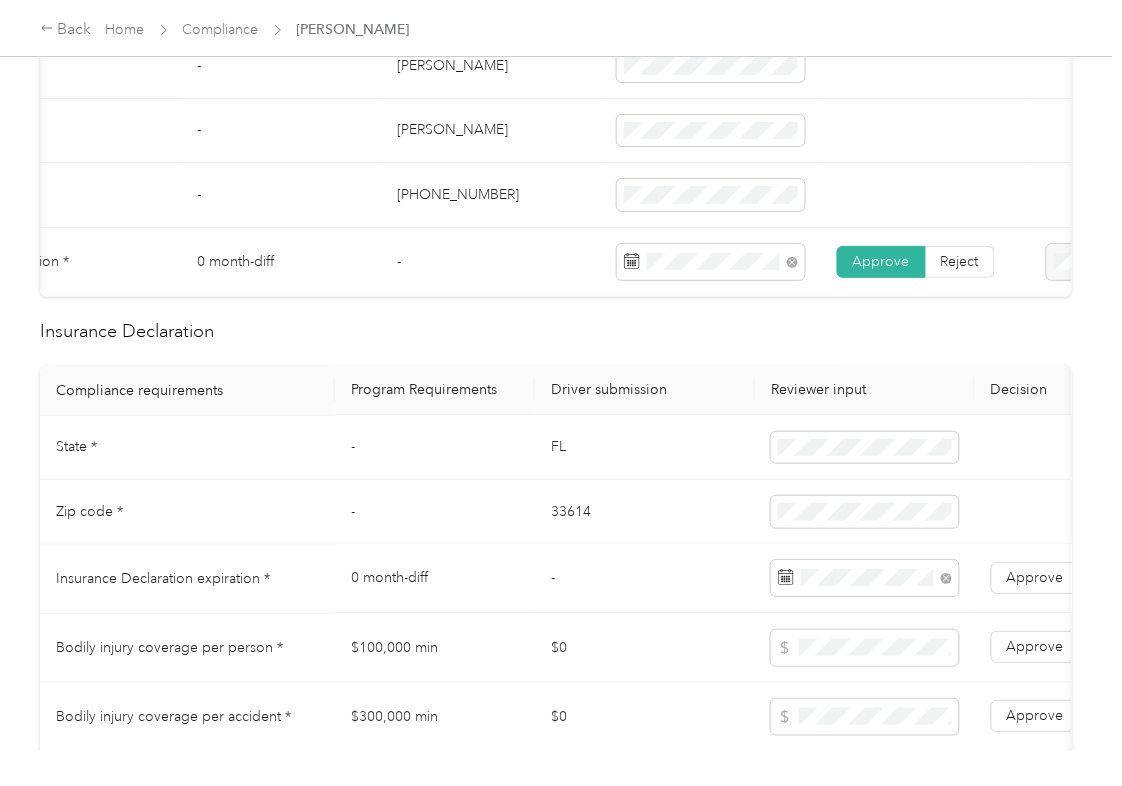 click on "0 month-diff" at bounding box center [435, 579] 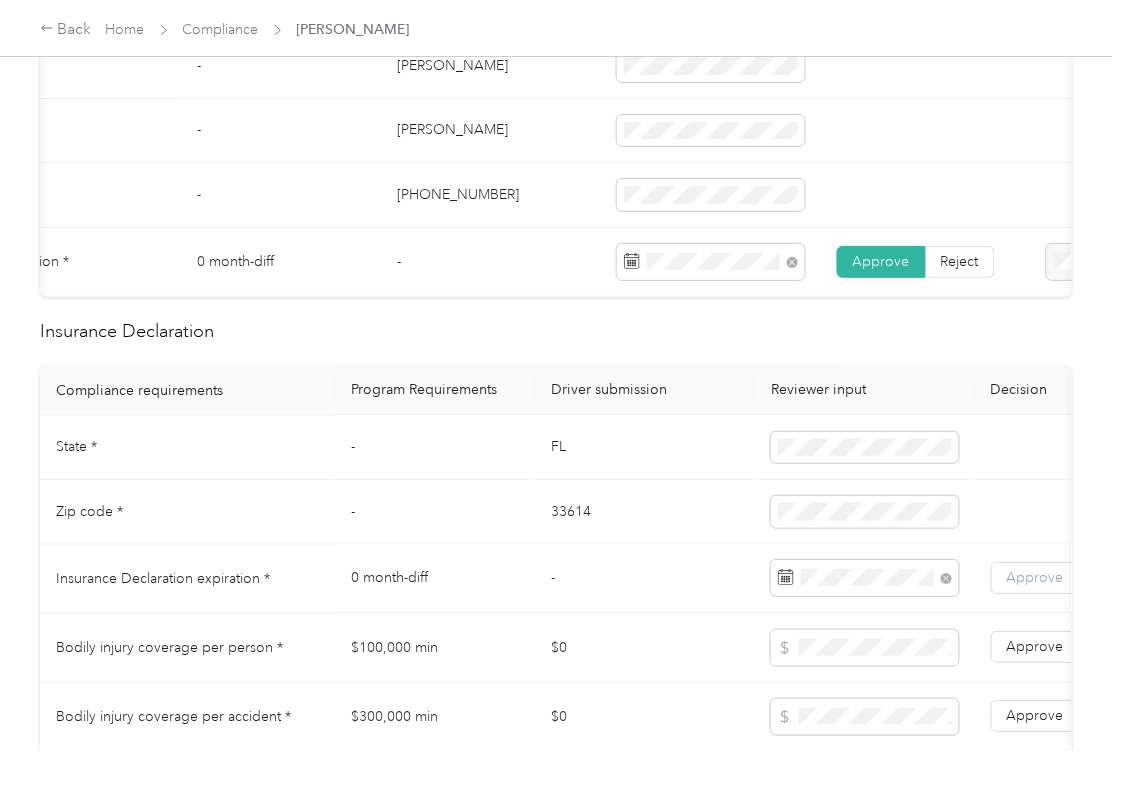 click on "Approve" at bounding box center (1035, 578) 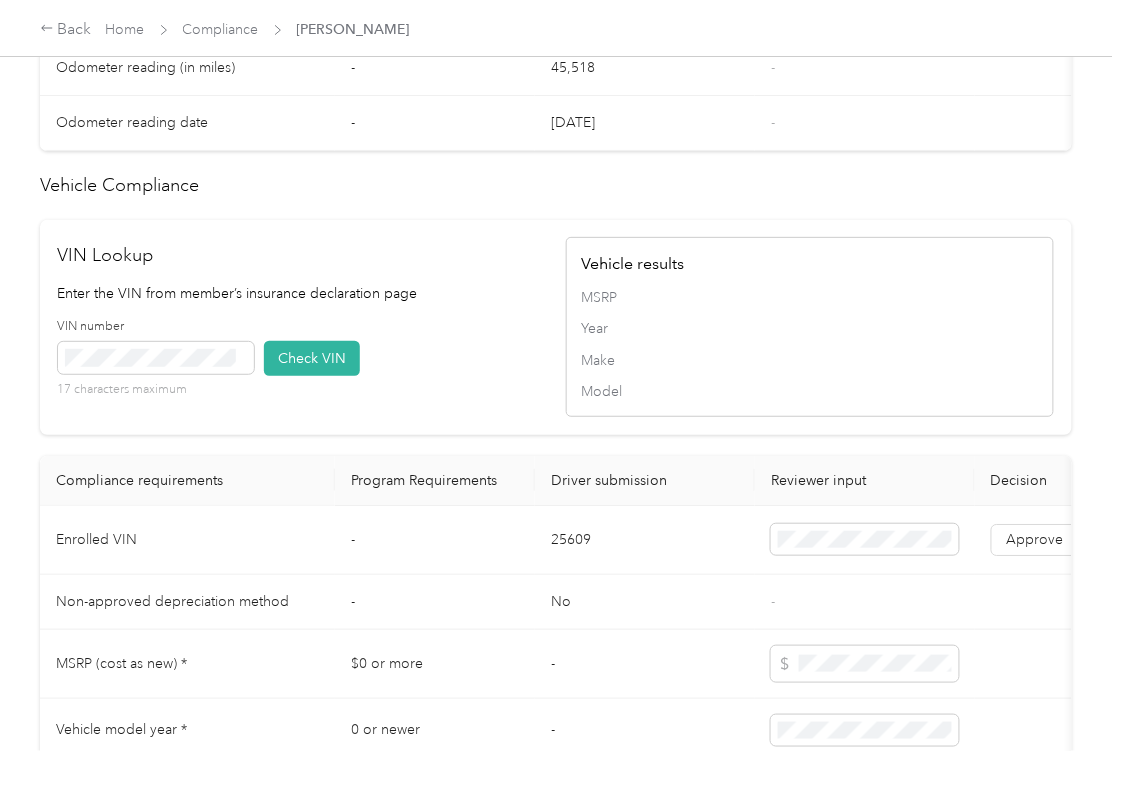 scroll, scrollTop: 2133, scrollLeft: 0, axis: vertical 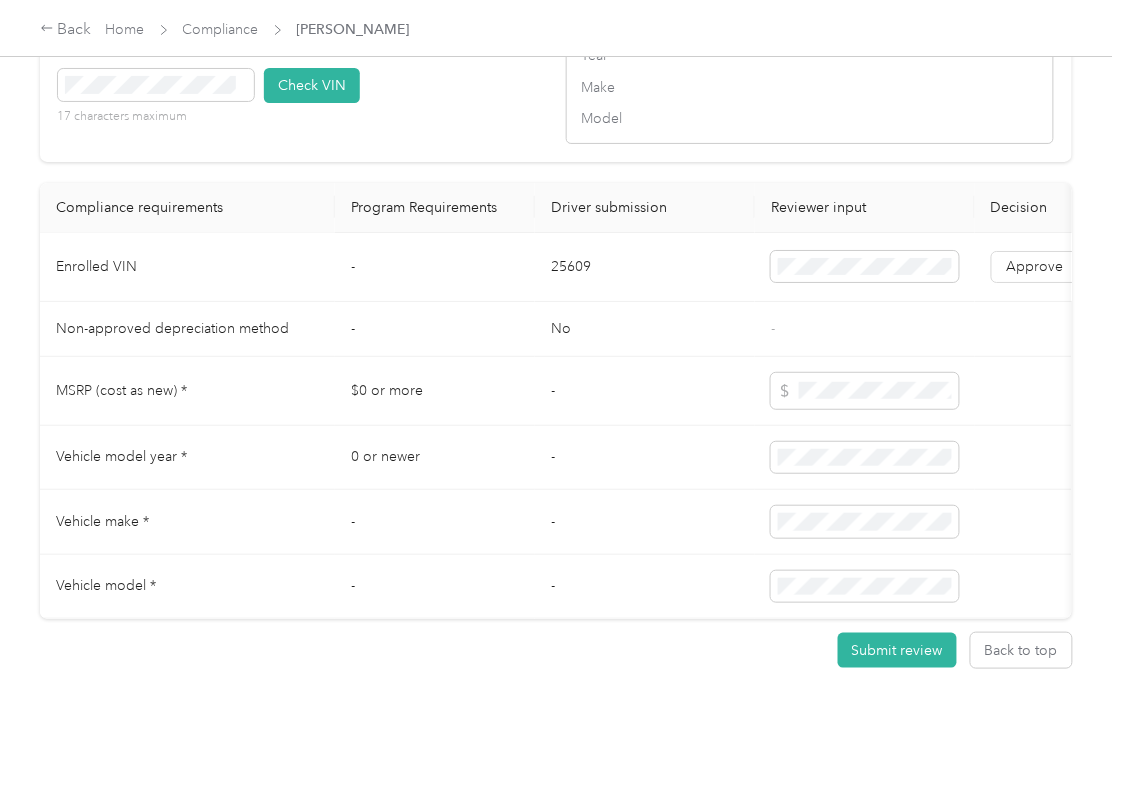 click on "25609" at bounding box center [645, 267] 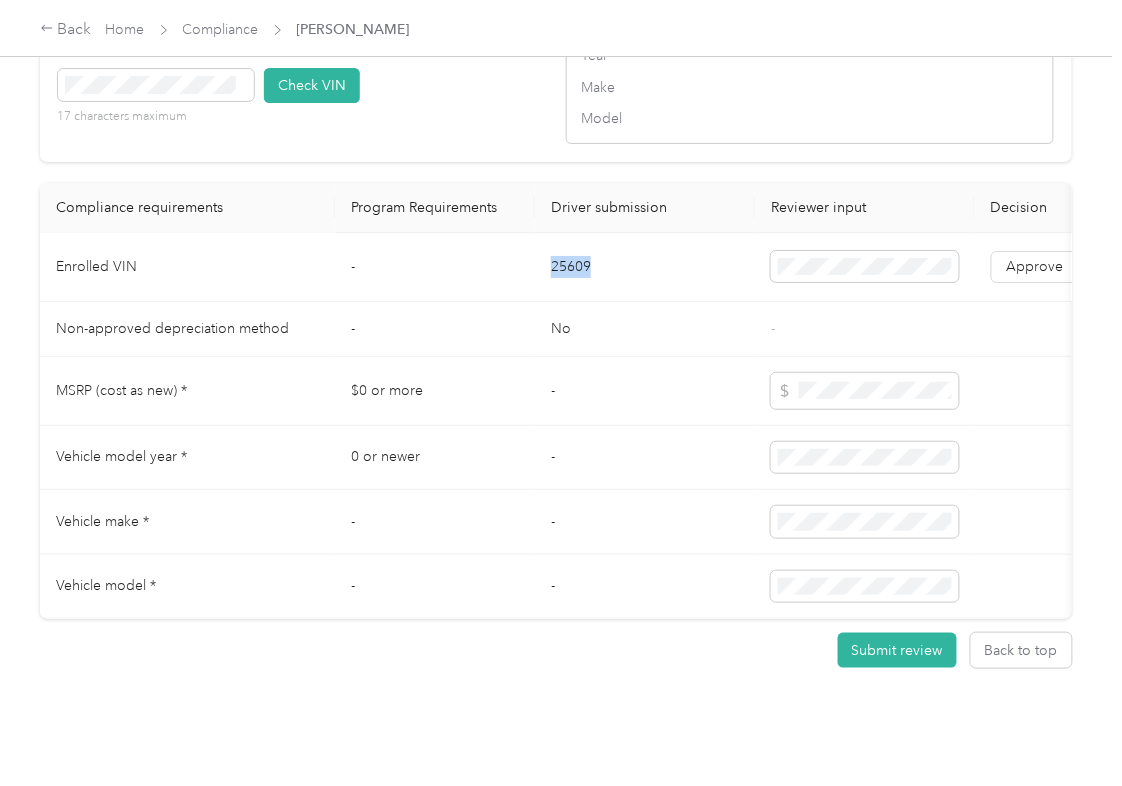 click on "25609" at bounding box center (645, 267) 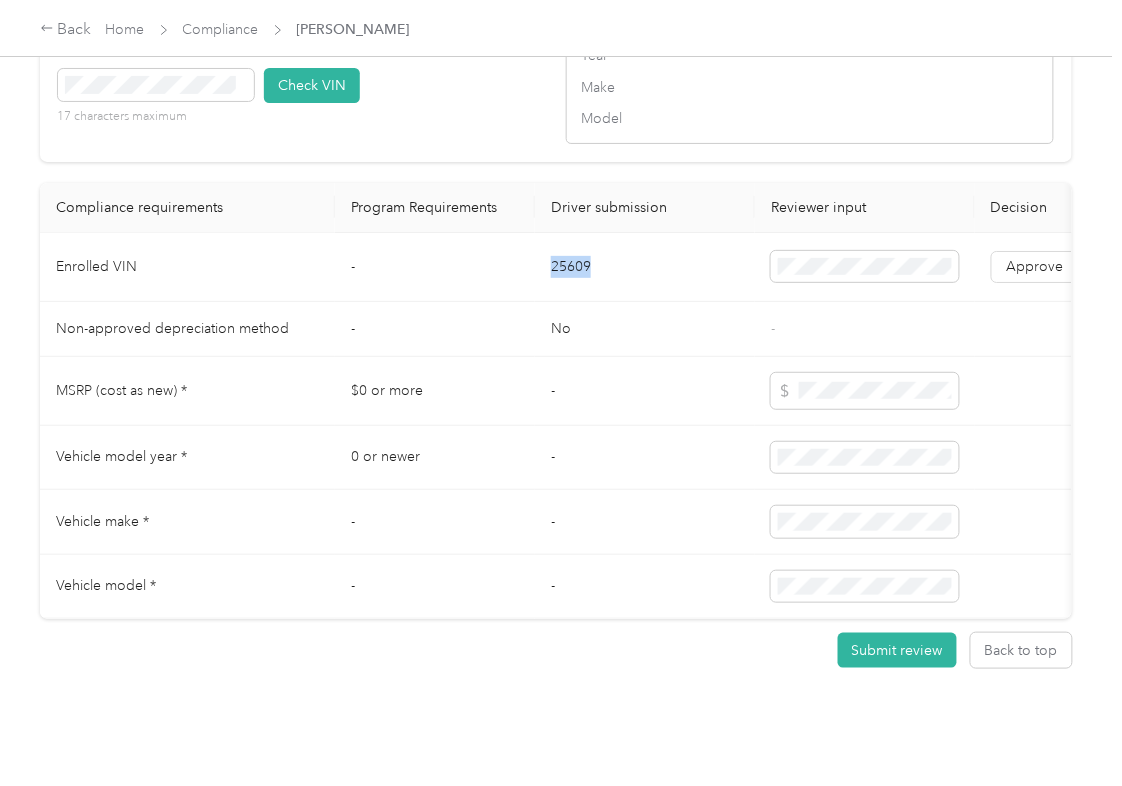 copy on "25609" 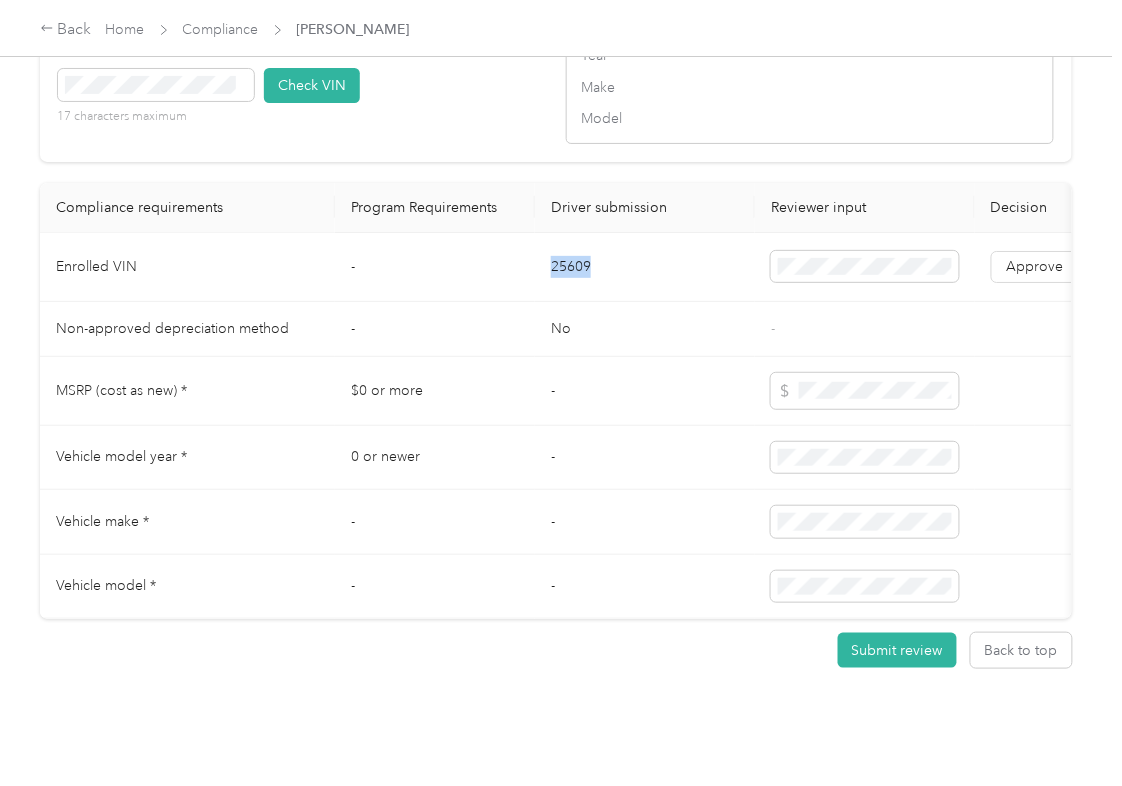 click on "VIN number   17 characters maximum Check VIN" at bounding box center (302, 92) 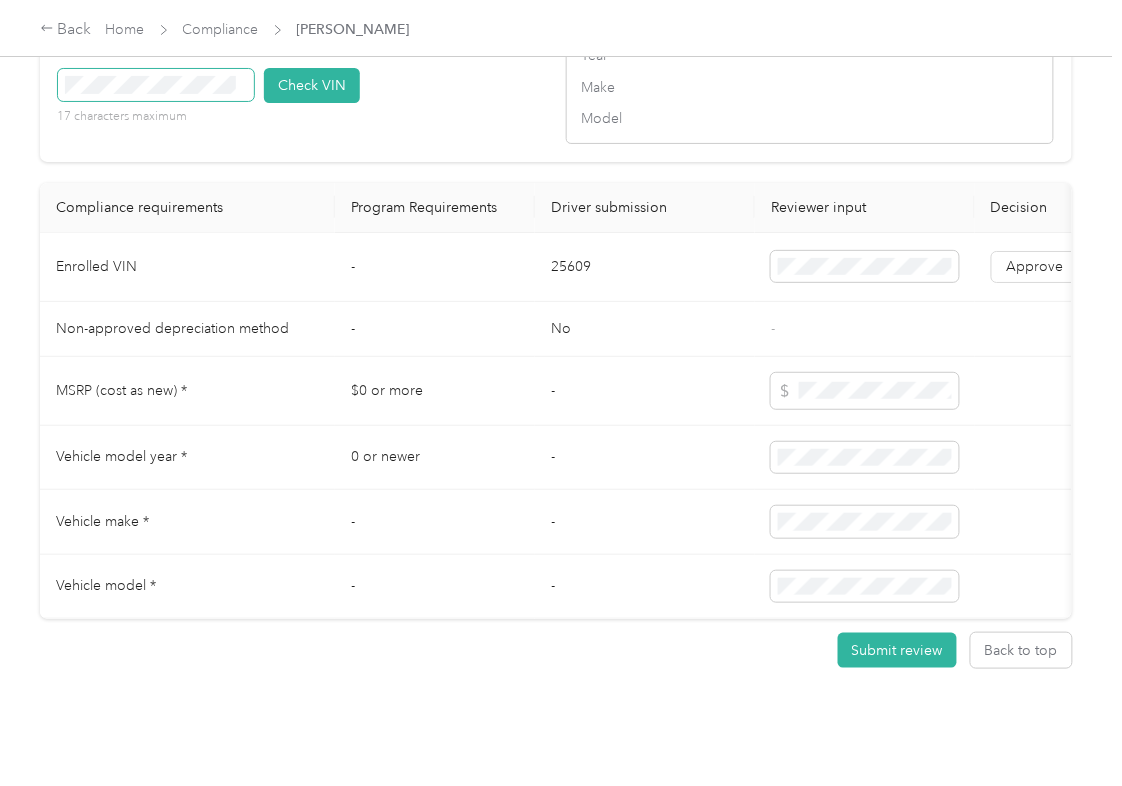 click at bounding box center (156, 85) 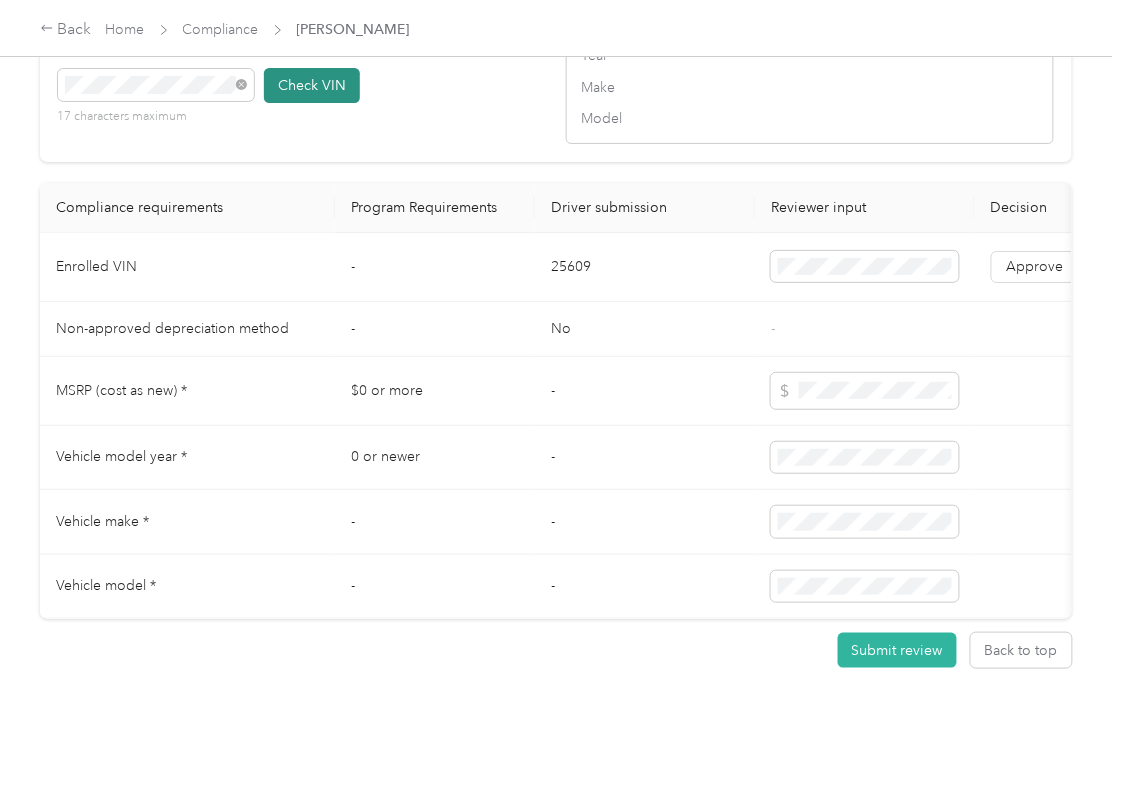 click on "Check VIN" at bounding box center (312, 85) 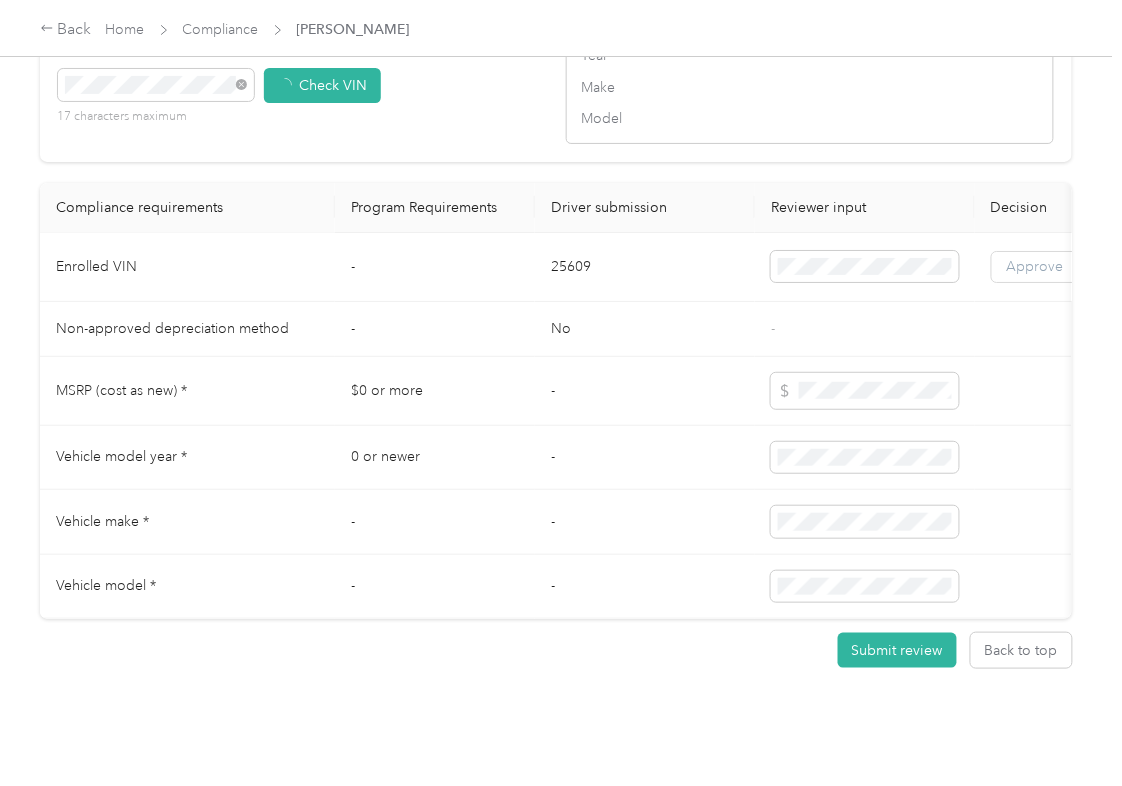 click on "Approve" at bounding box center [1035, 267] 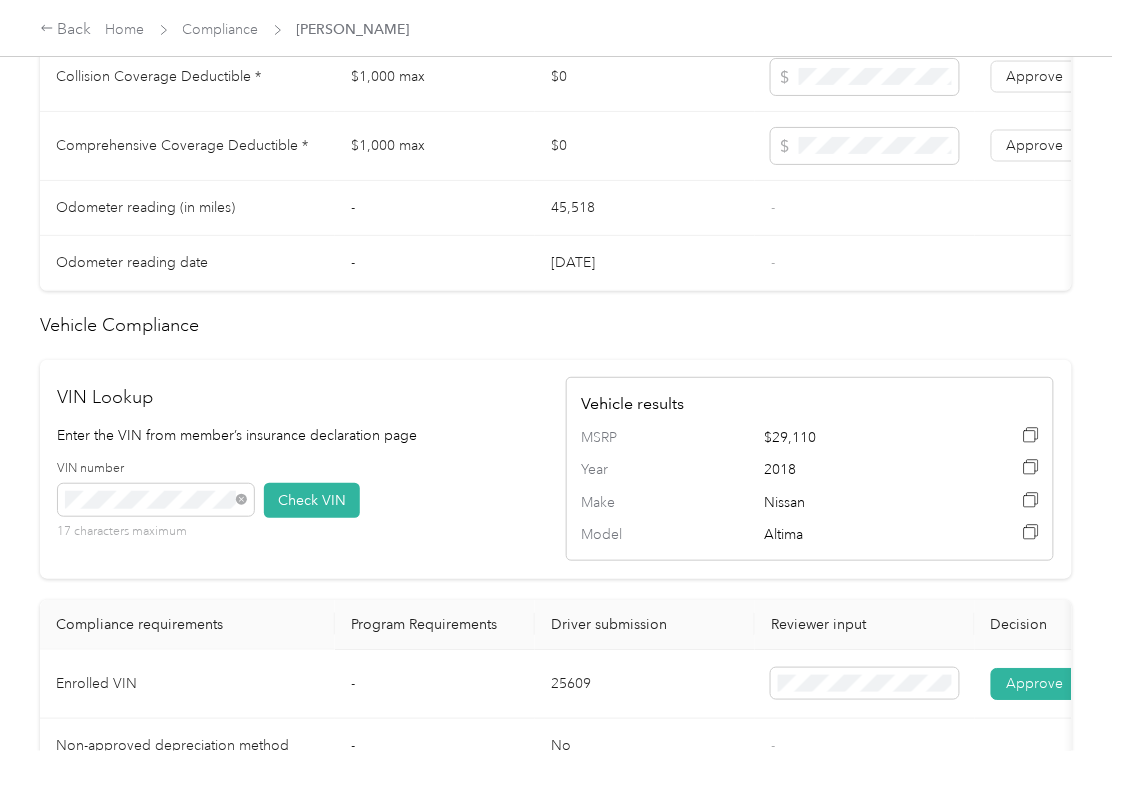 scroll, scrollTop: 1736, scrollLeft: 0, axis: vertical 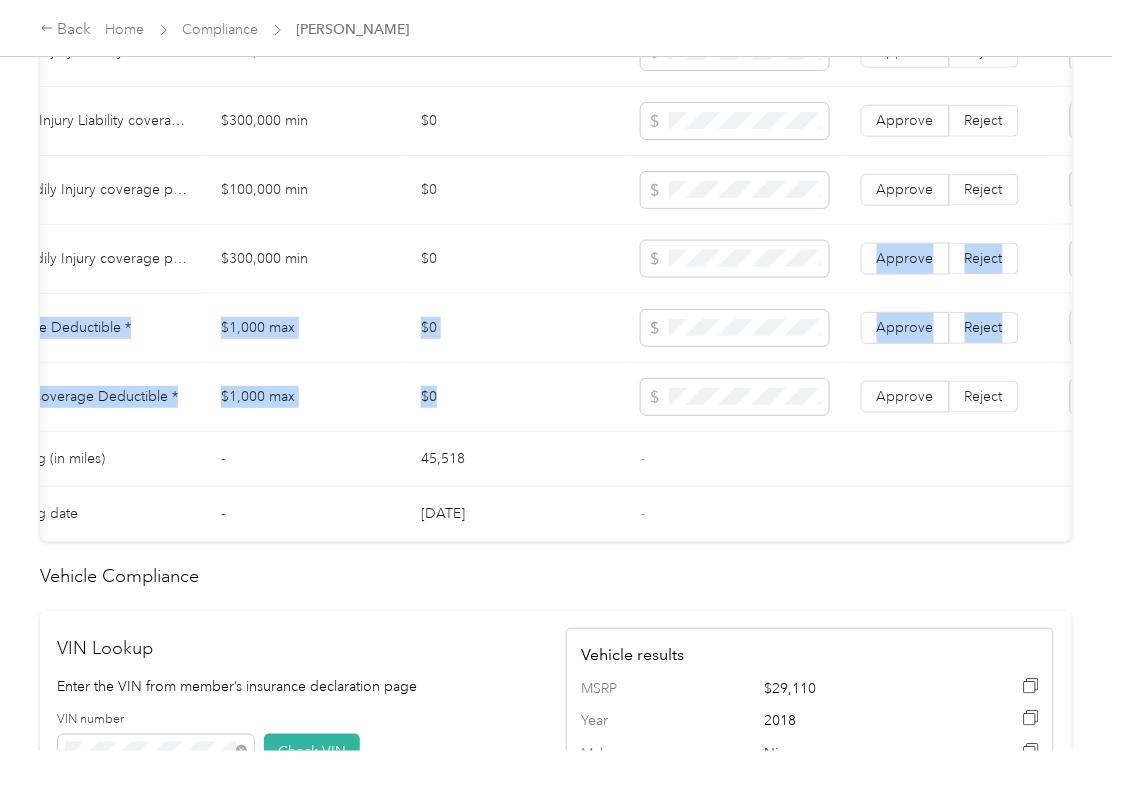 drag, startPoint x: 606, startPoint y: 285, endPoint x: 568, endPoint y: 361, distance: 84.97058 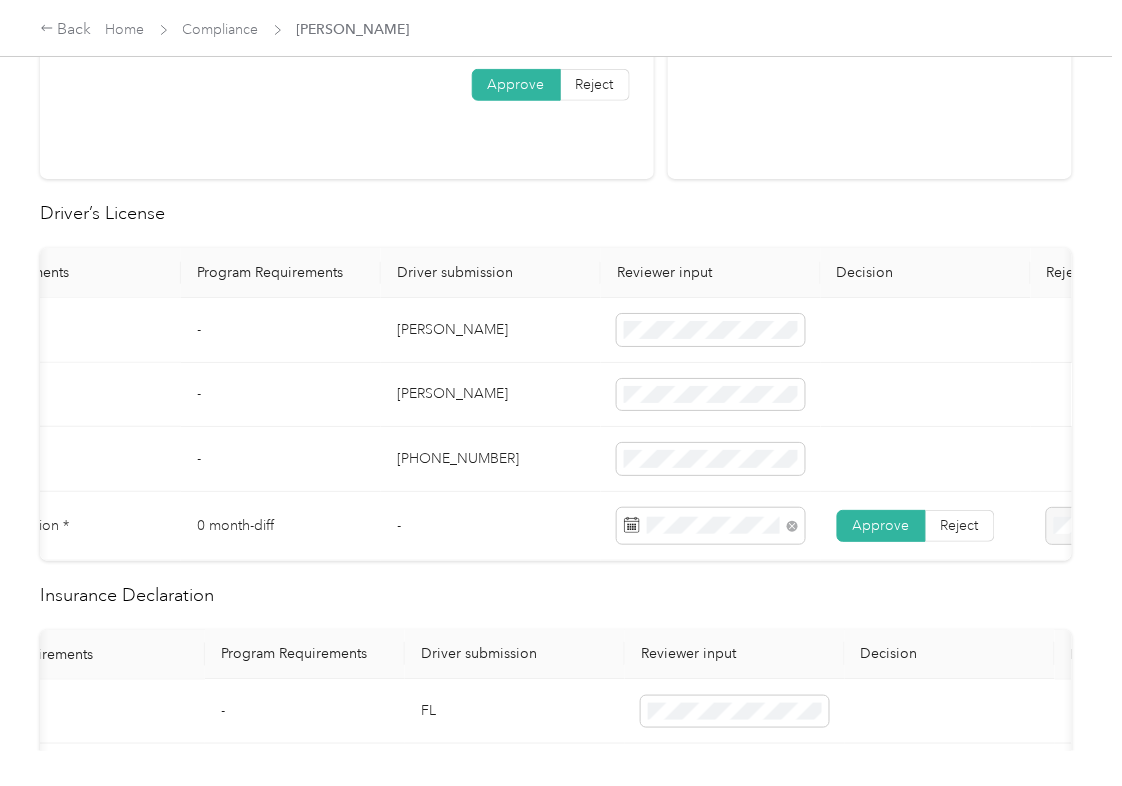 scroll, scrollTop: 0, scrollLeft: 0, axis: both 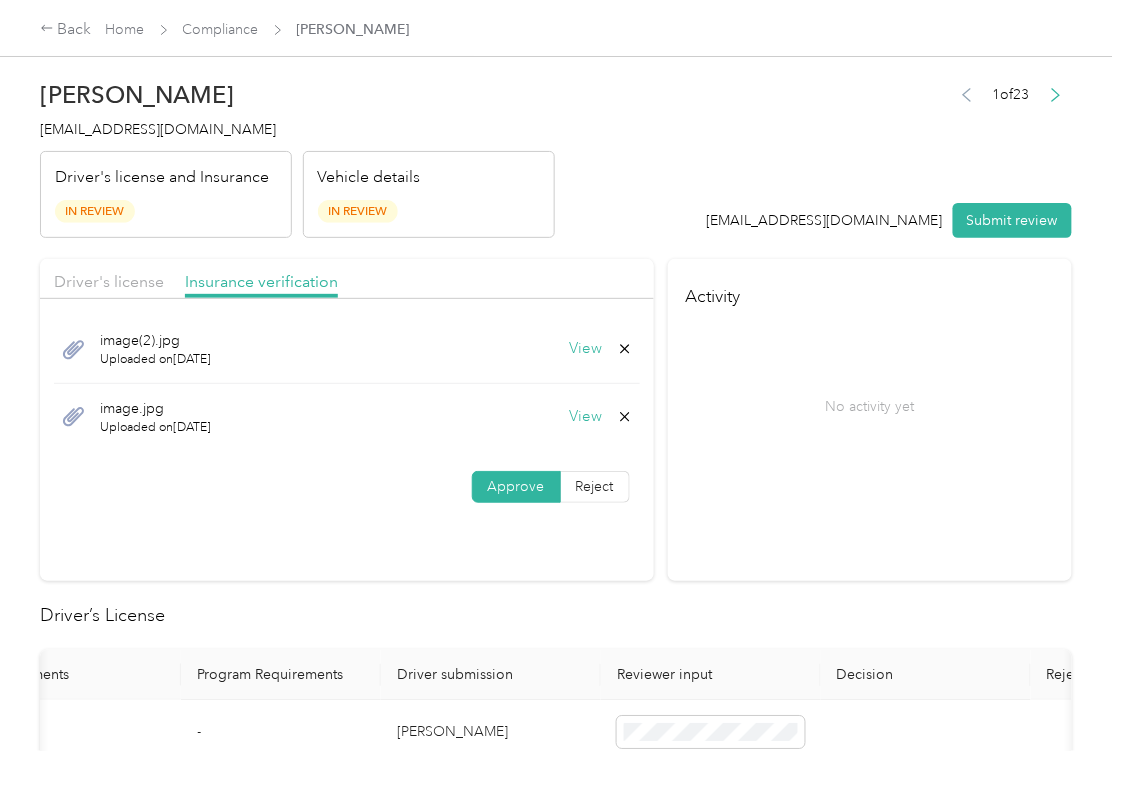click on "View" at bounding box center (586, 349) 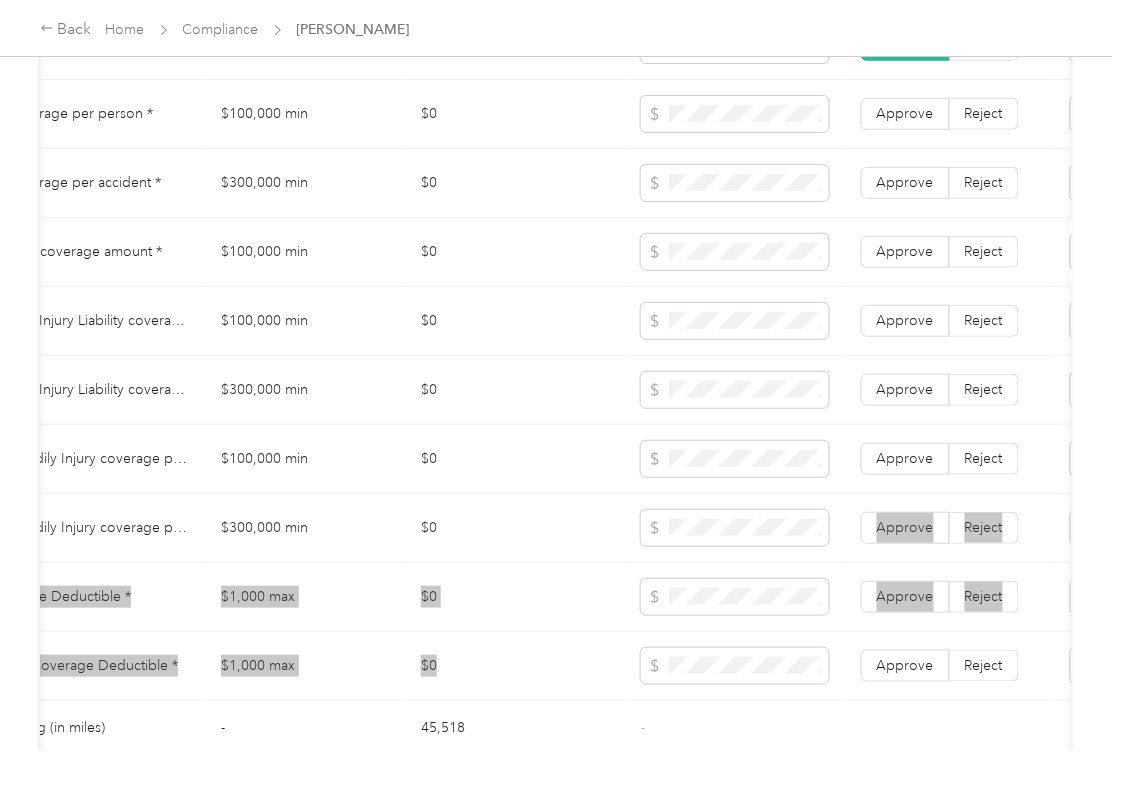scroll, scrollTop: 1333, scrollLeft: 0, axis: vertical 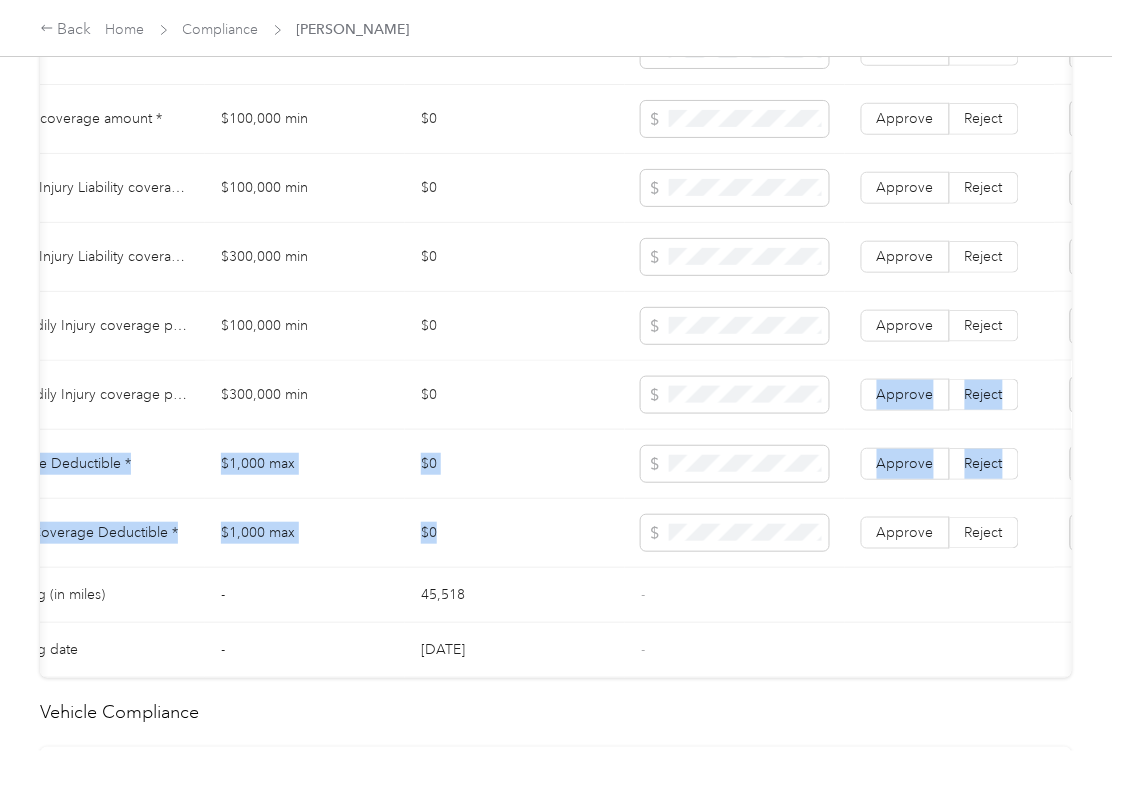 click on "$0" at bounding box center [515, 395] 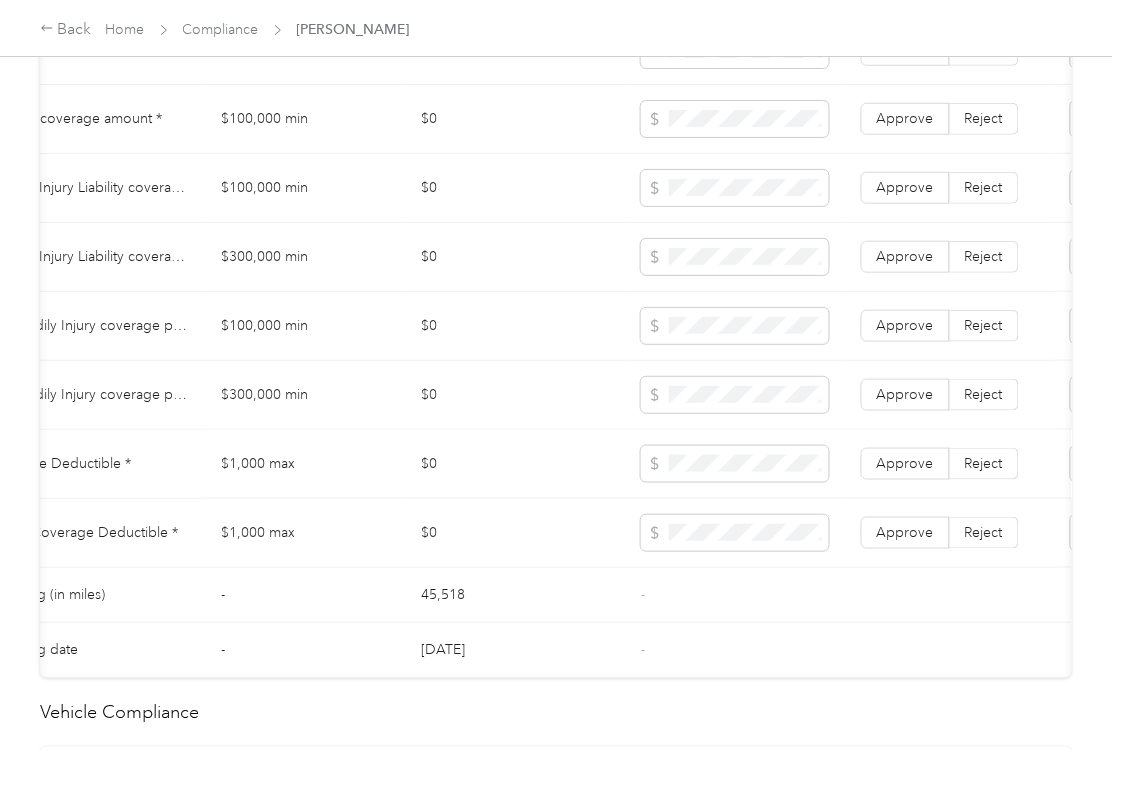 click on "$1,000 max" at bounding box center [305, 464] 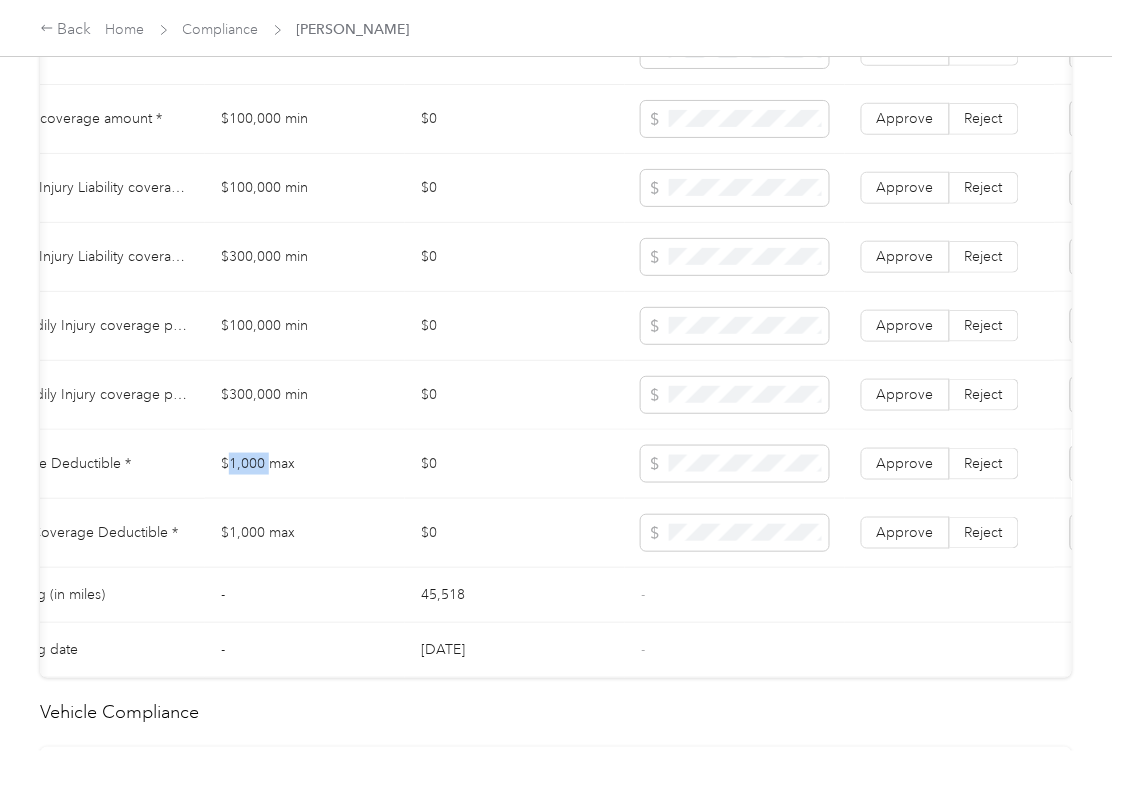 click on "$1,000 max" at bounding box center [305, 464] 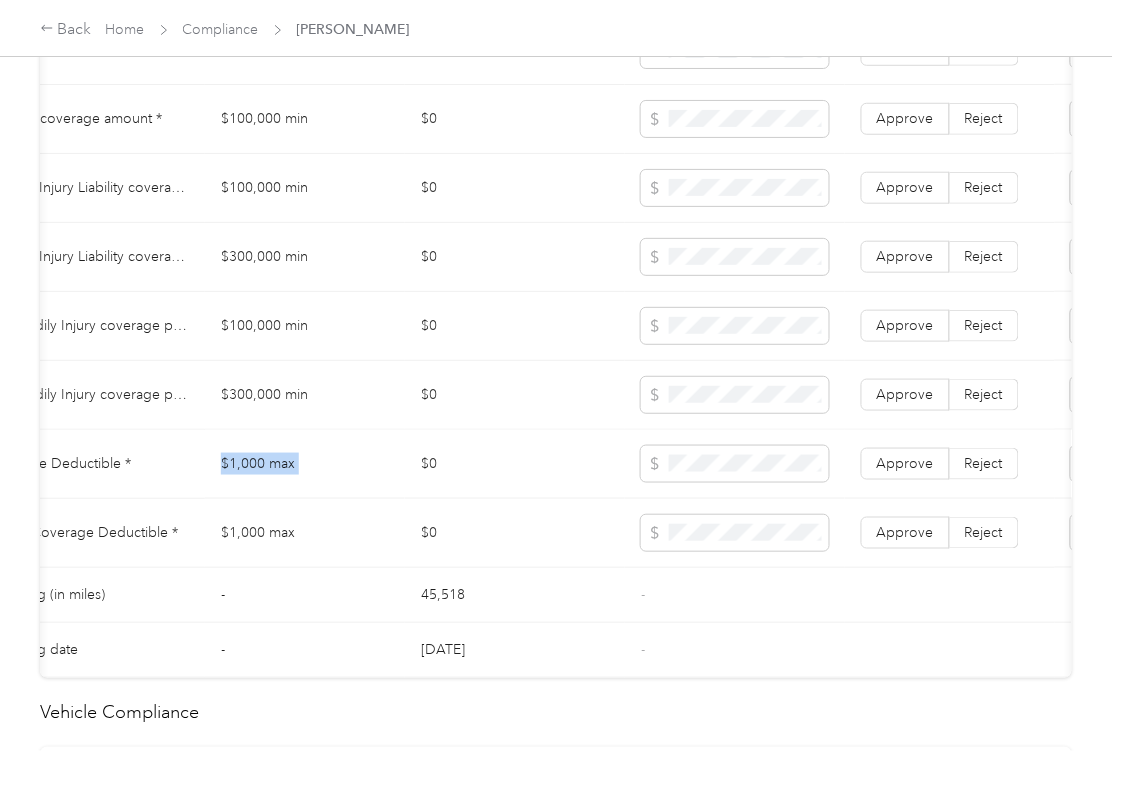 click on "$1,000 max" at bounding box center (305, 464) 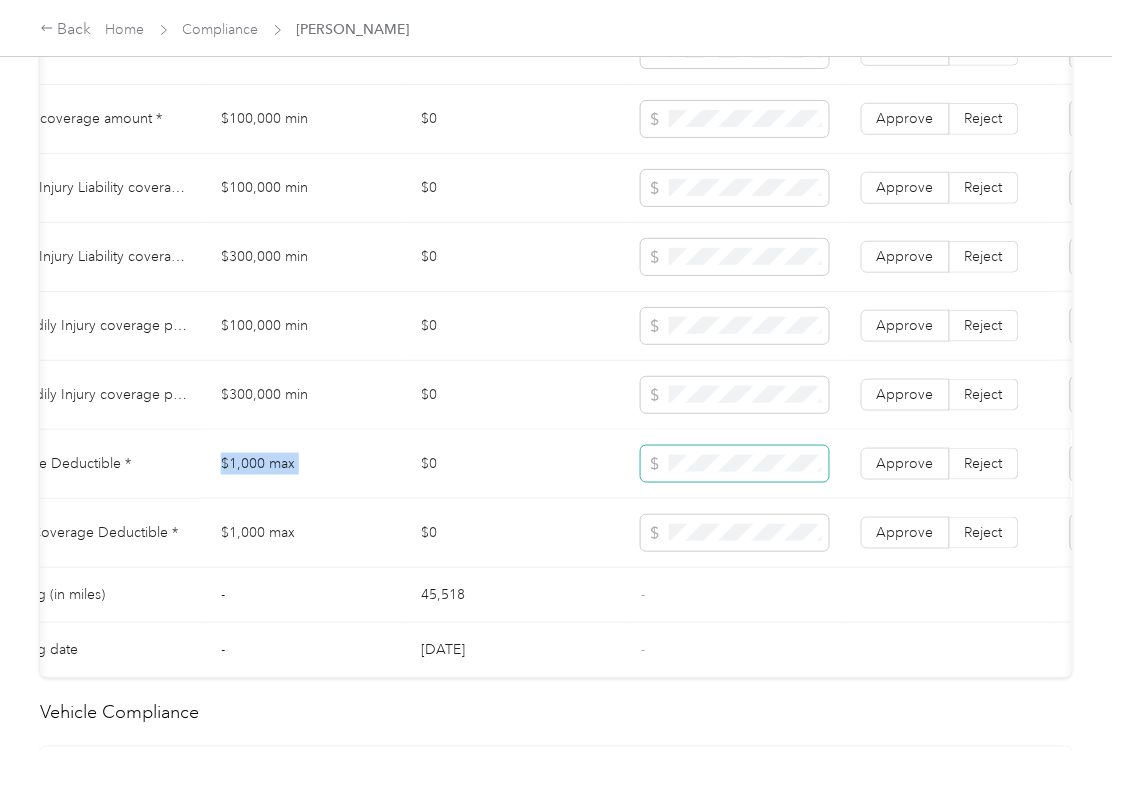 copy on "$1,000 max" 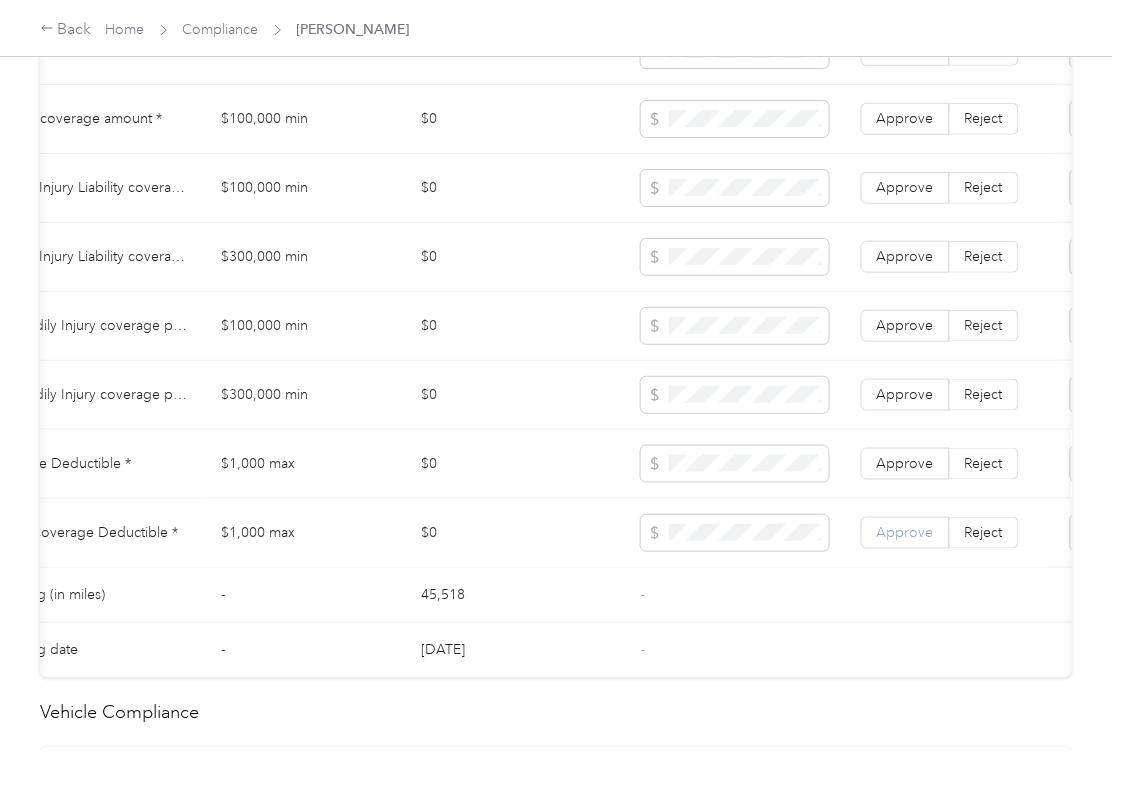 drag, startPoint x: 885, startPoint y: 493, endPoint x: 898, endPoint y: 546, distance: 54.571056 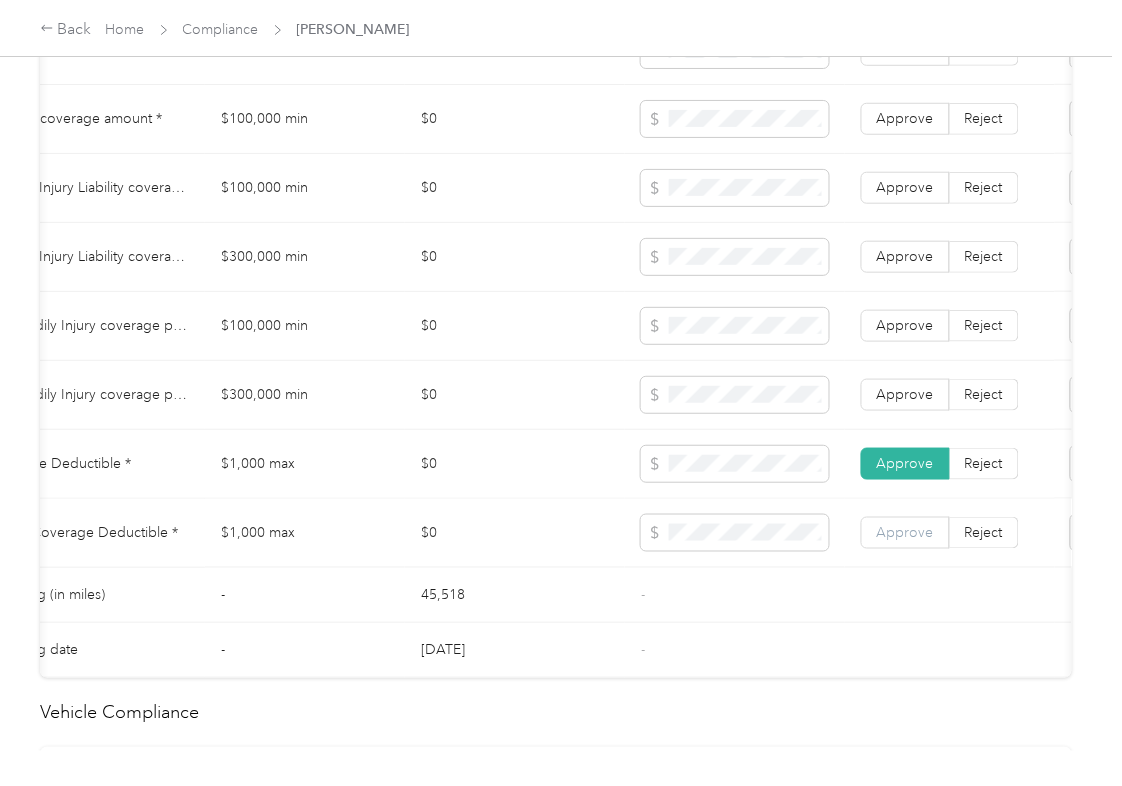 click on "Approve" at bounding box center (905, 532) 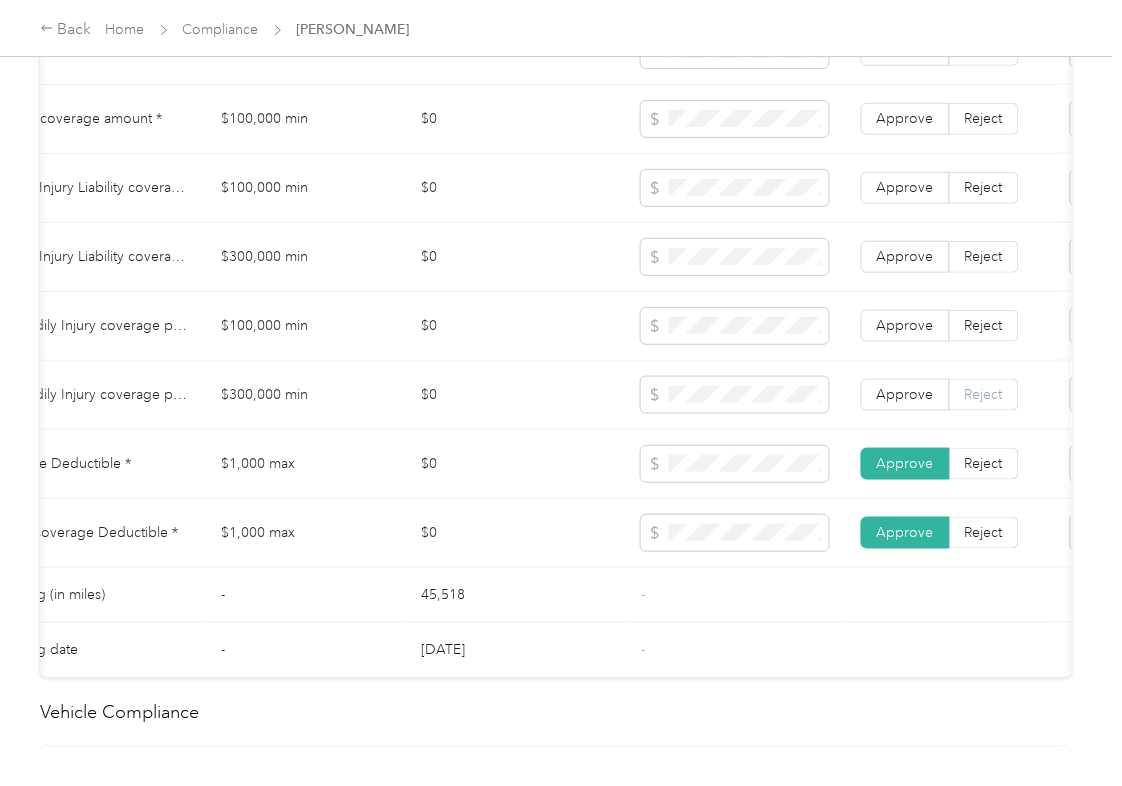 click on "Reject" at bounding box center [984, 394] 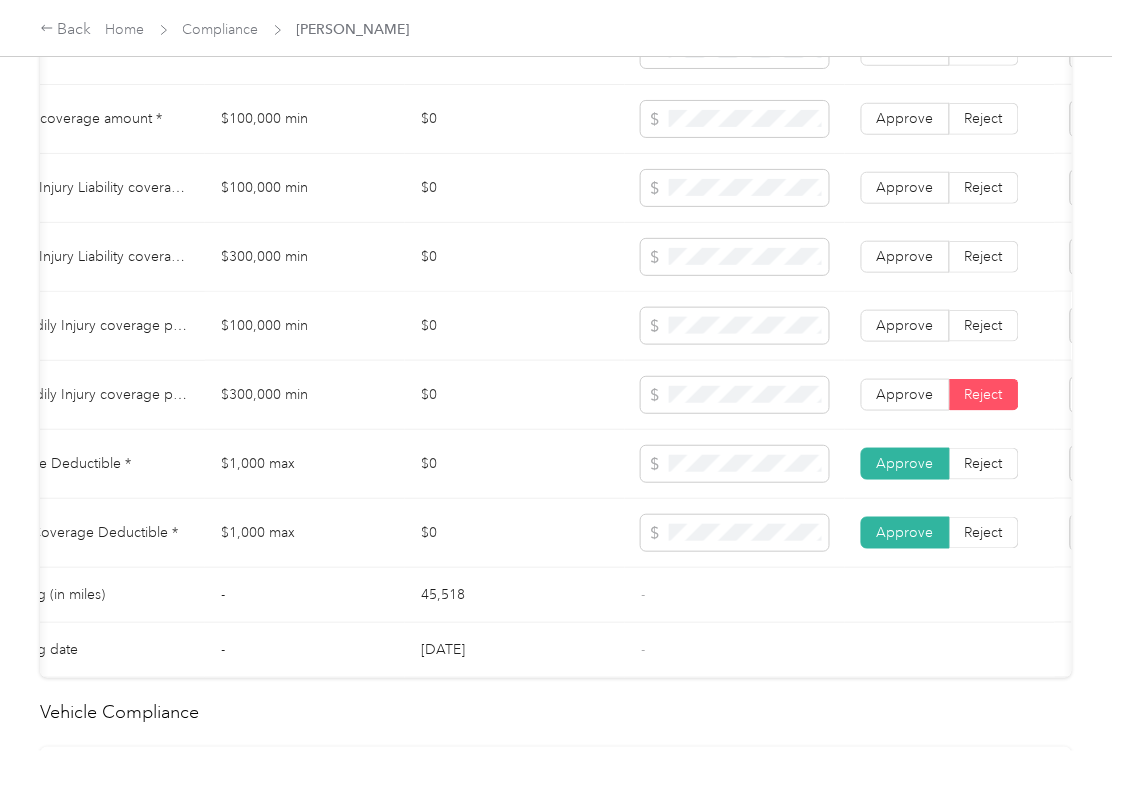 drag, startPoint x: 998, startPoint y: 357, endPoint x: 996, endPoint y: 305, distance: 52.03845 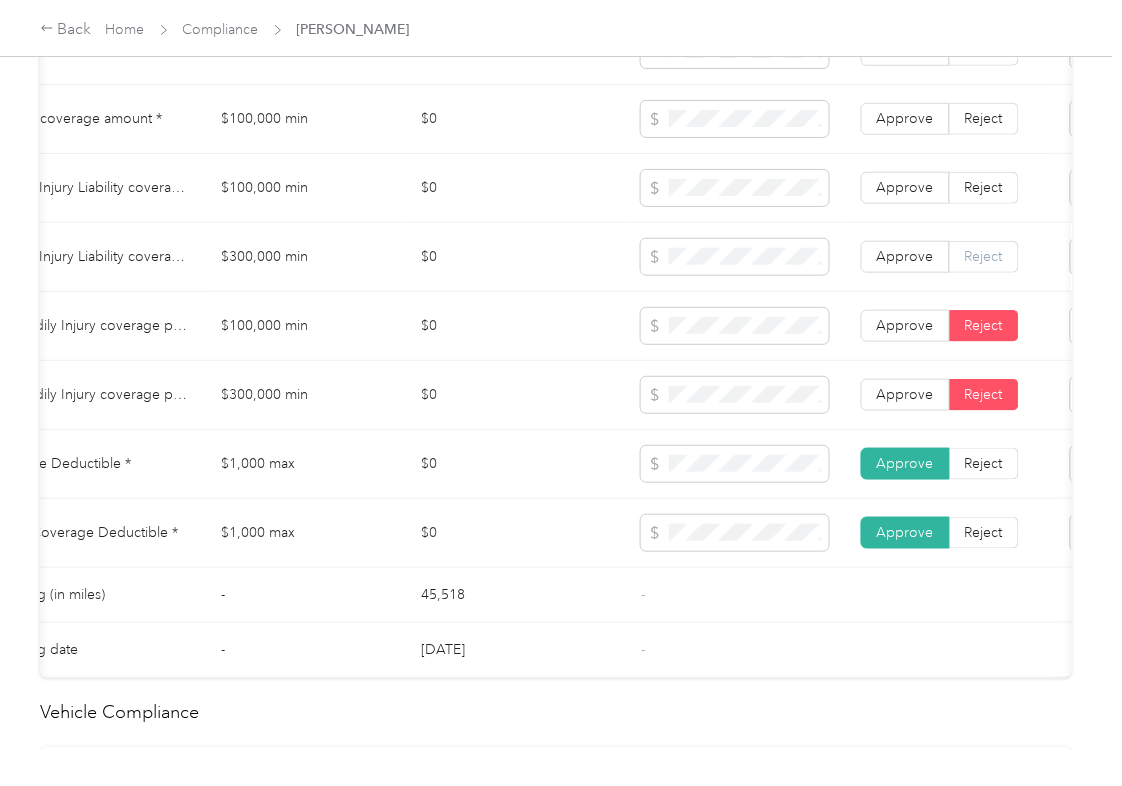 click on "Reject" at bounding box center [984, 256] 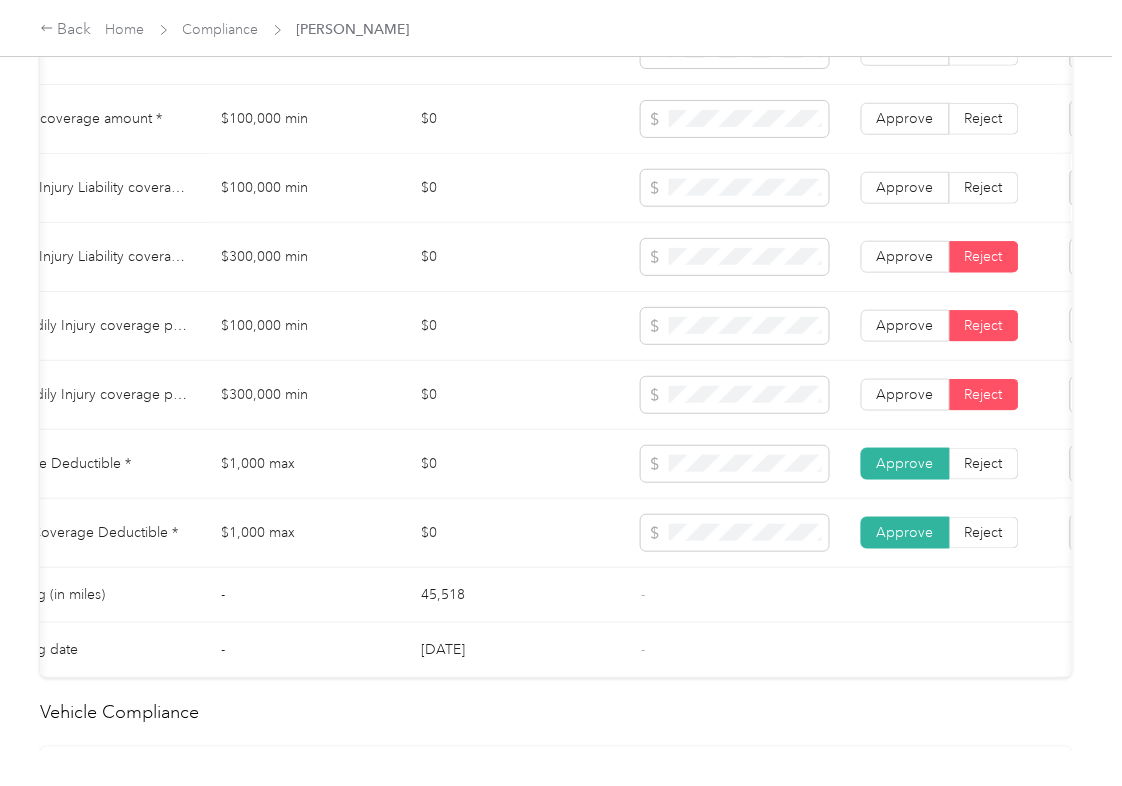 drag, startPoint x: 992, startPoint y: 218, endPoint x: 992, endPoint y: 182, distance: 36 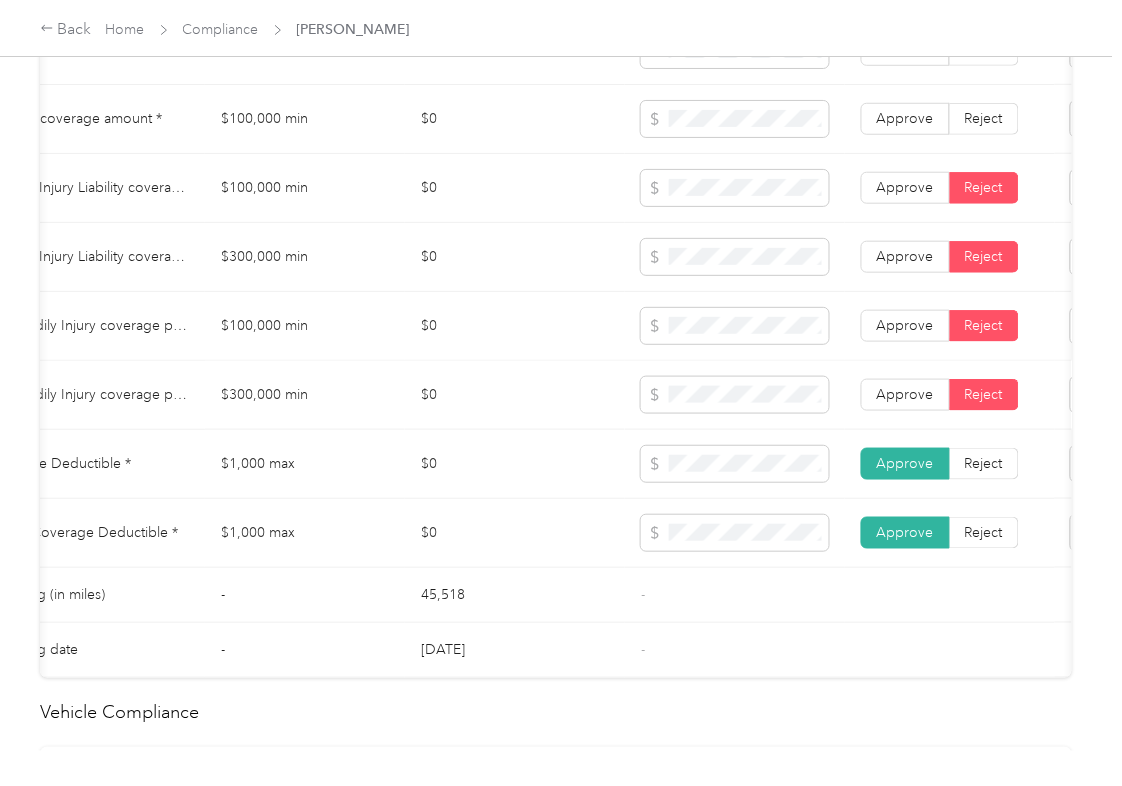 scroll, scrollTop: 1200, scrollLeft: 0, axis: vertical 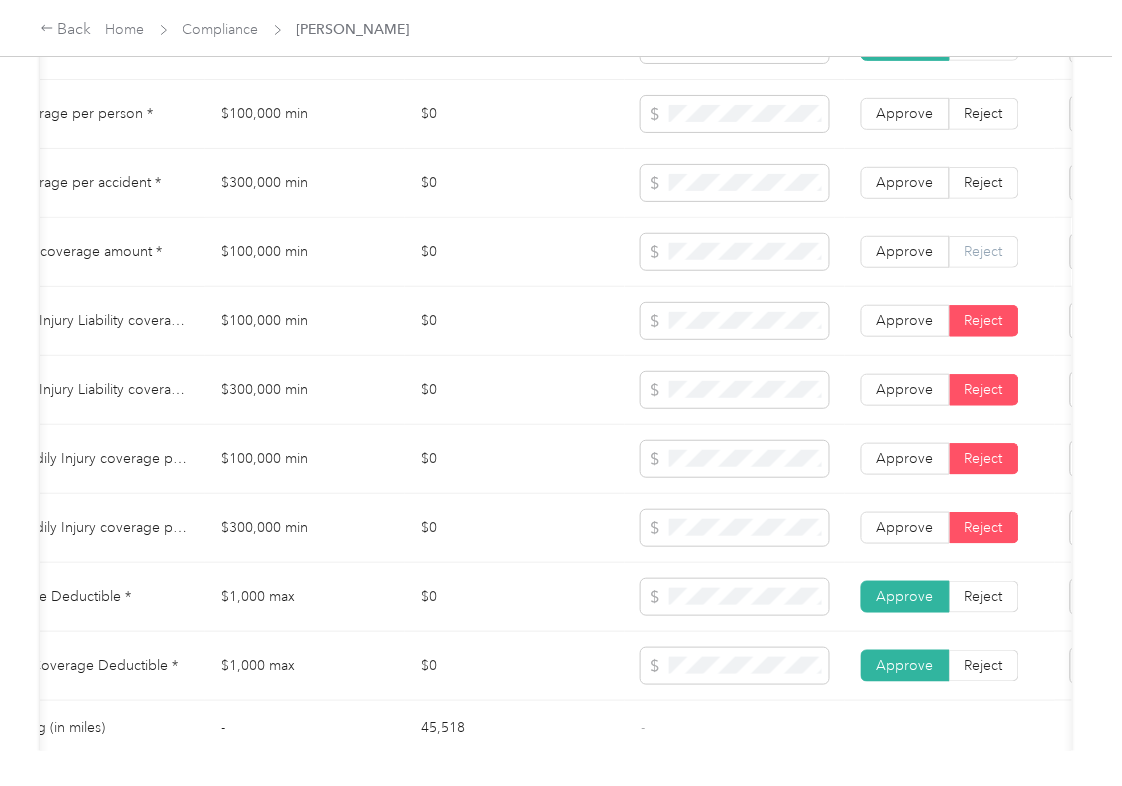 click on "Reject" at bounding box center [984, 252] 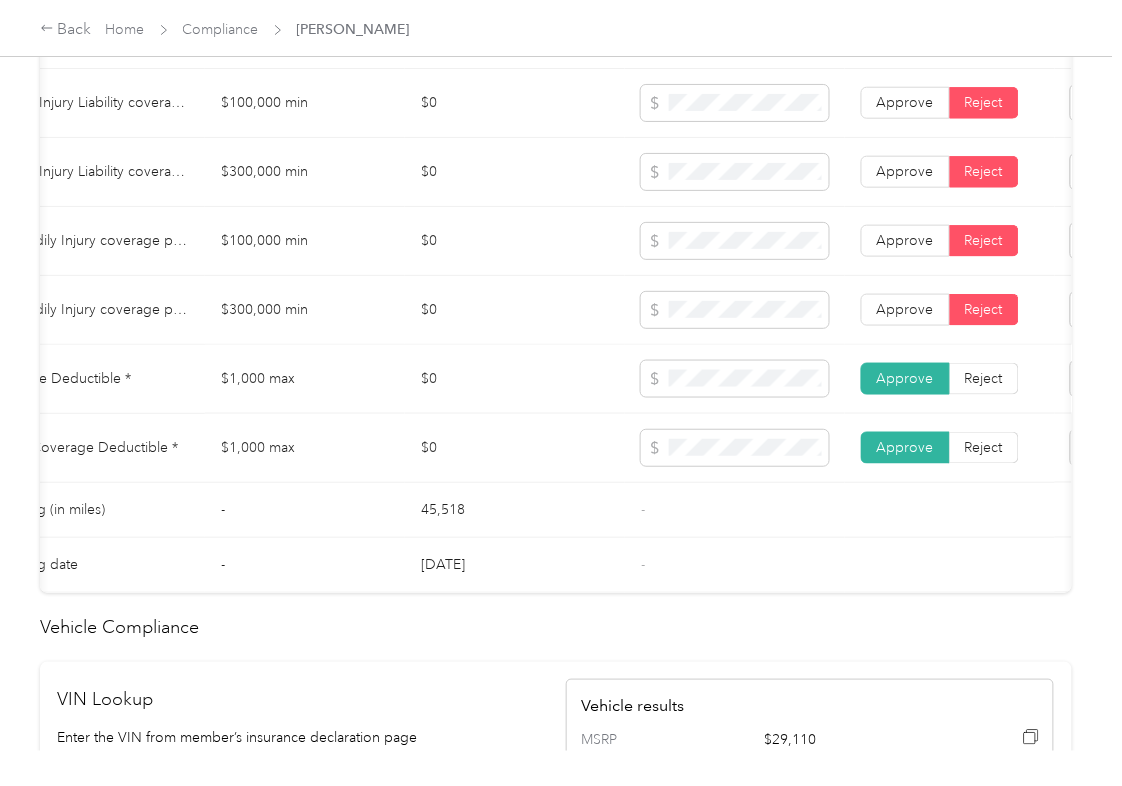 scroll, scrollTop: 1466, scrollLeft: 0, axis: vertical 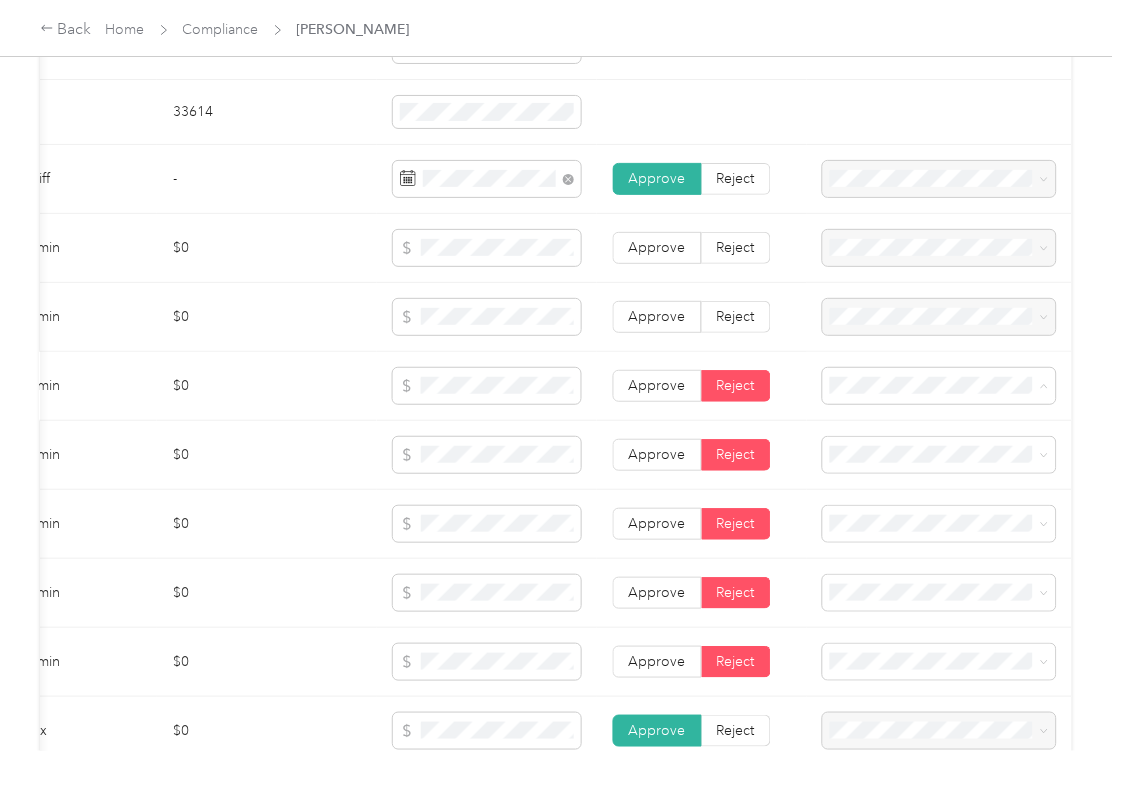 drag, startPoint x: 882, startPoint y: 540, endPoint x: 761, endPoint y: 432, distance: 162.18816 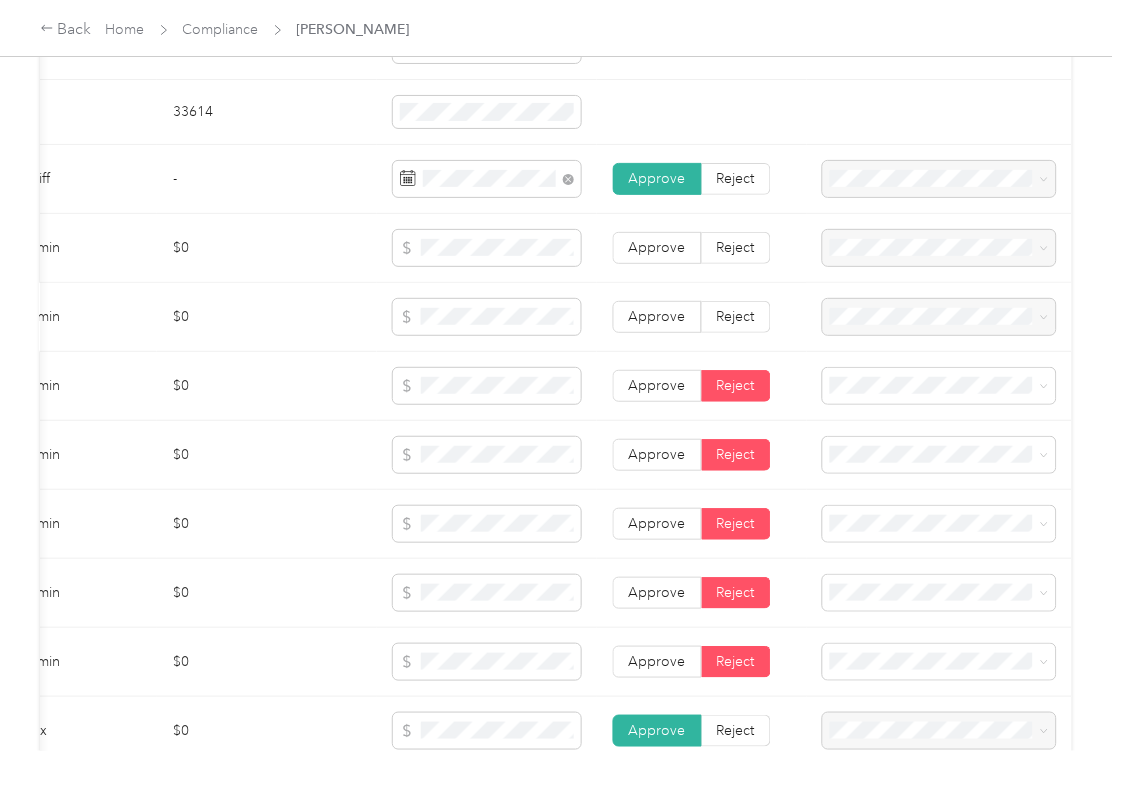 click on "Approve Reject" at bounding box center [702, 317] 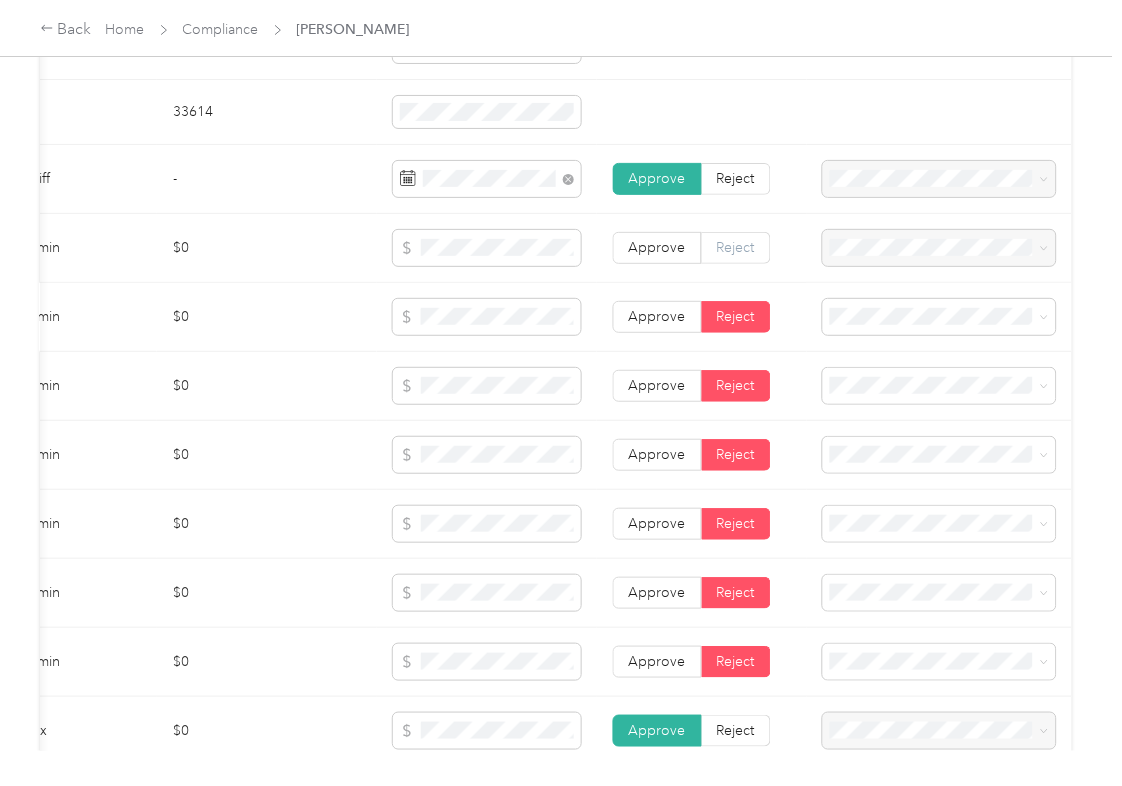 click on "Reject" at bounding box center [736, 247] 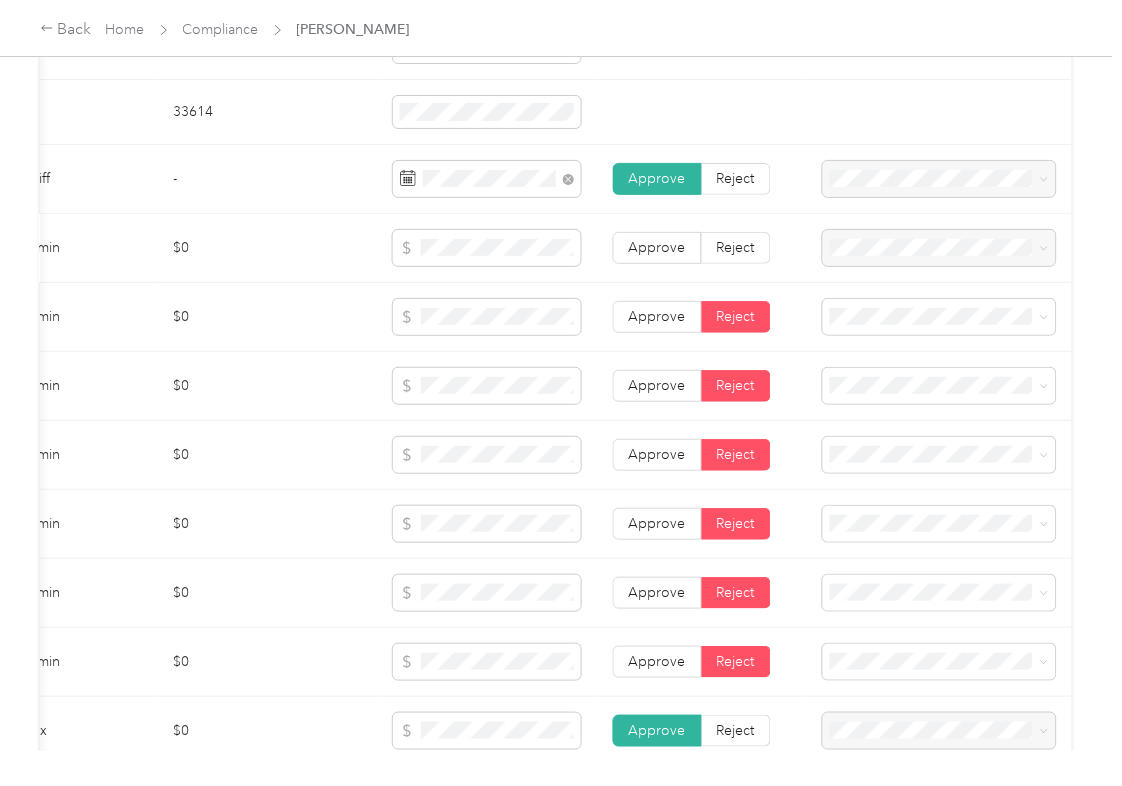 click at bounding box center [939, 248] 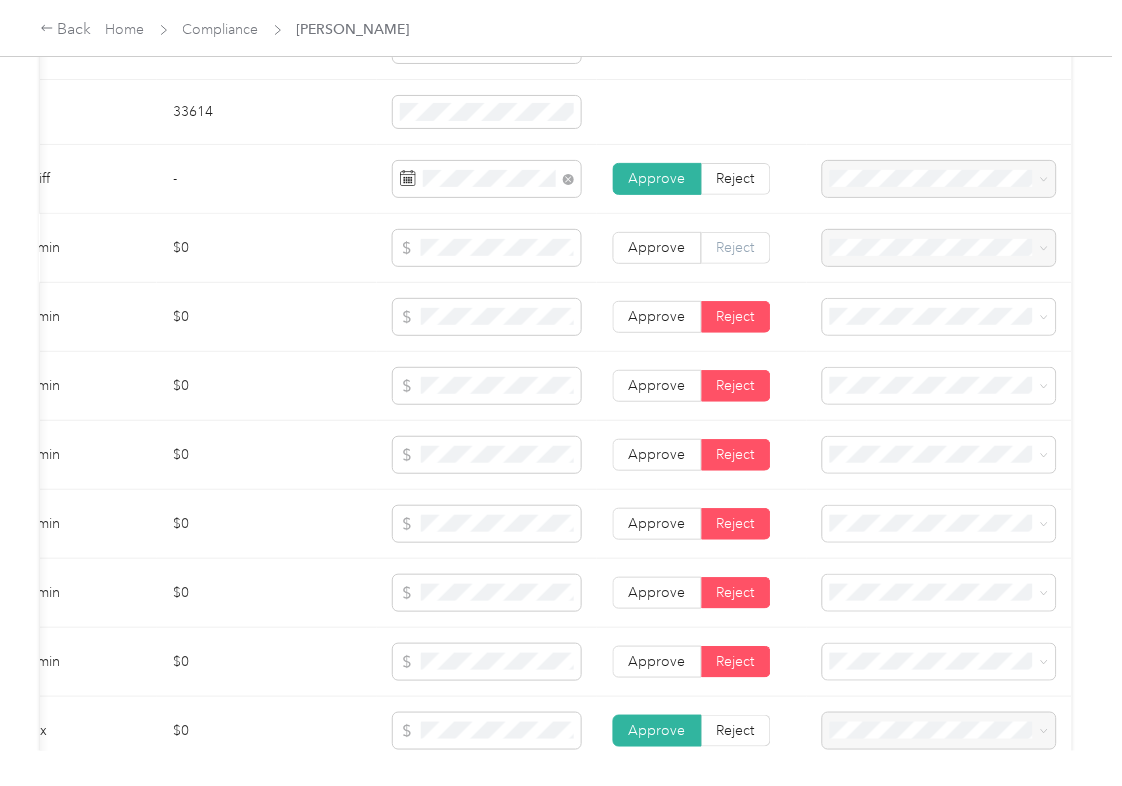 click on "Reject" at bounding box center (736, 248) 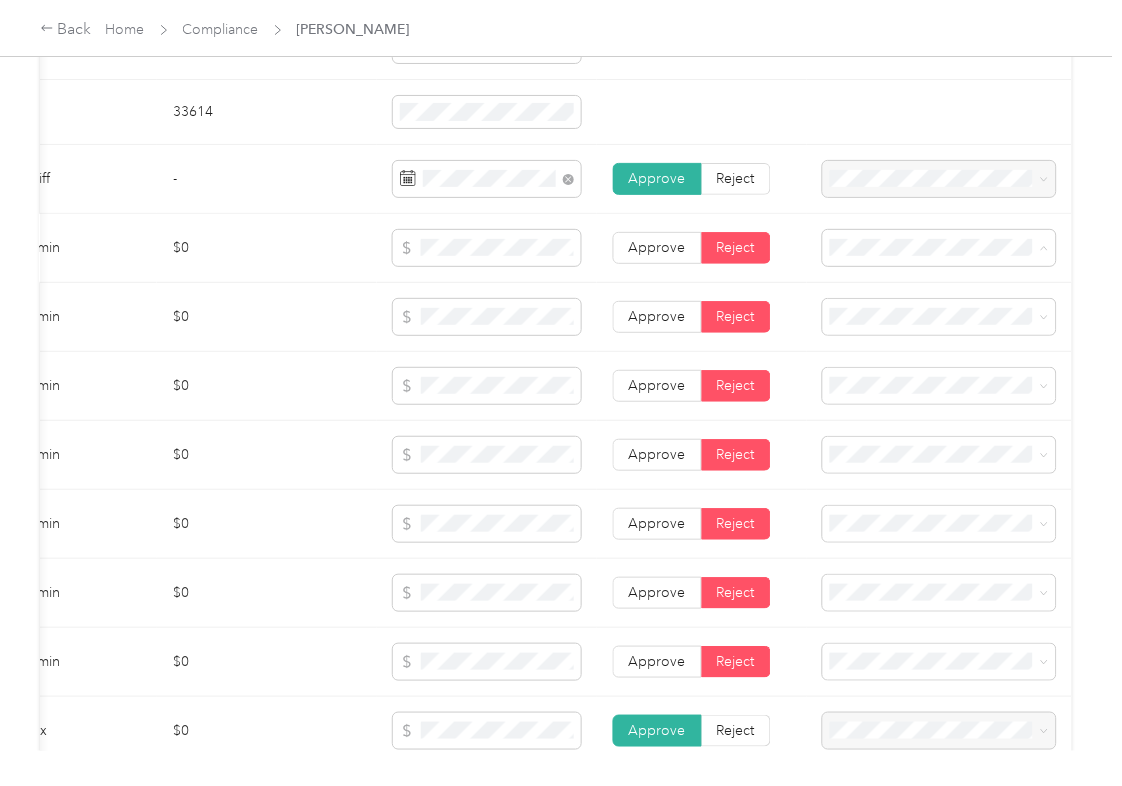 click on "Bodily Injury per person is missing from uploaded Insurance Policy doc" at bounding box center (910, 330) 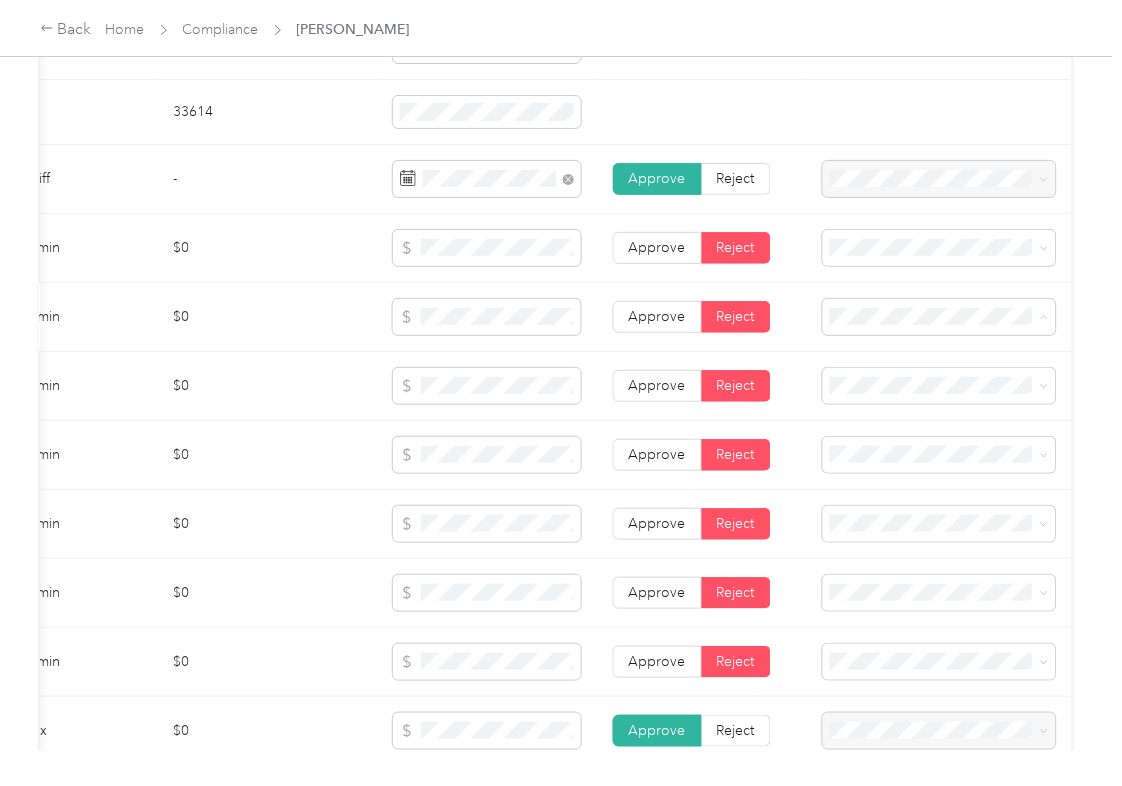 click on "Bodily Injury per accident is missing from uploaded Insurance Policy doc" at bounding box center (914, 399) 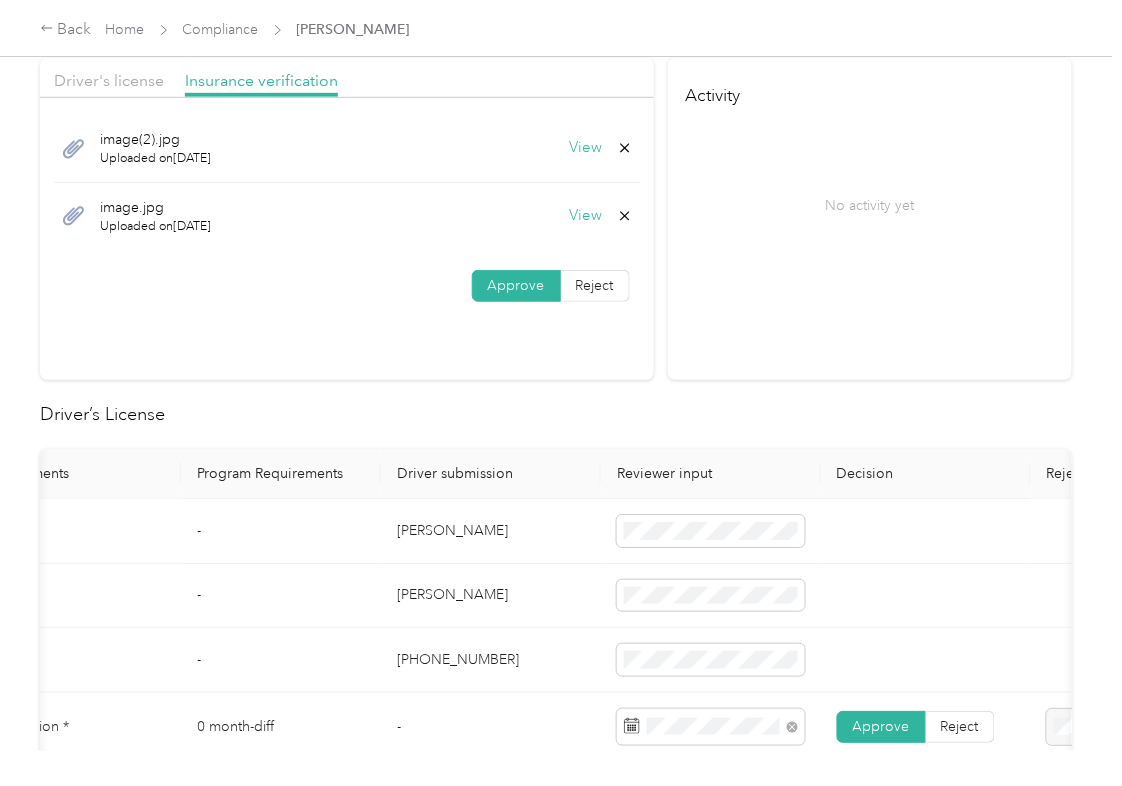 scroll, scrollTop: 0, scrollLeft: 0, axis: both 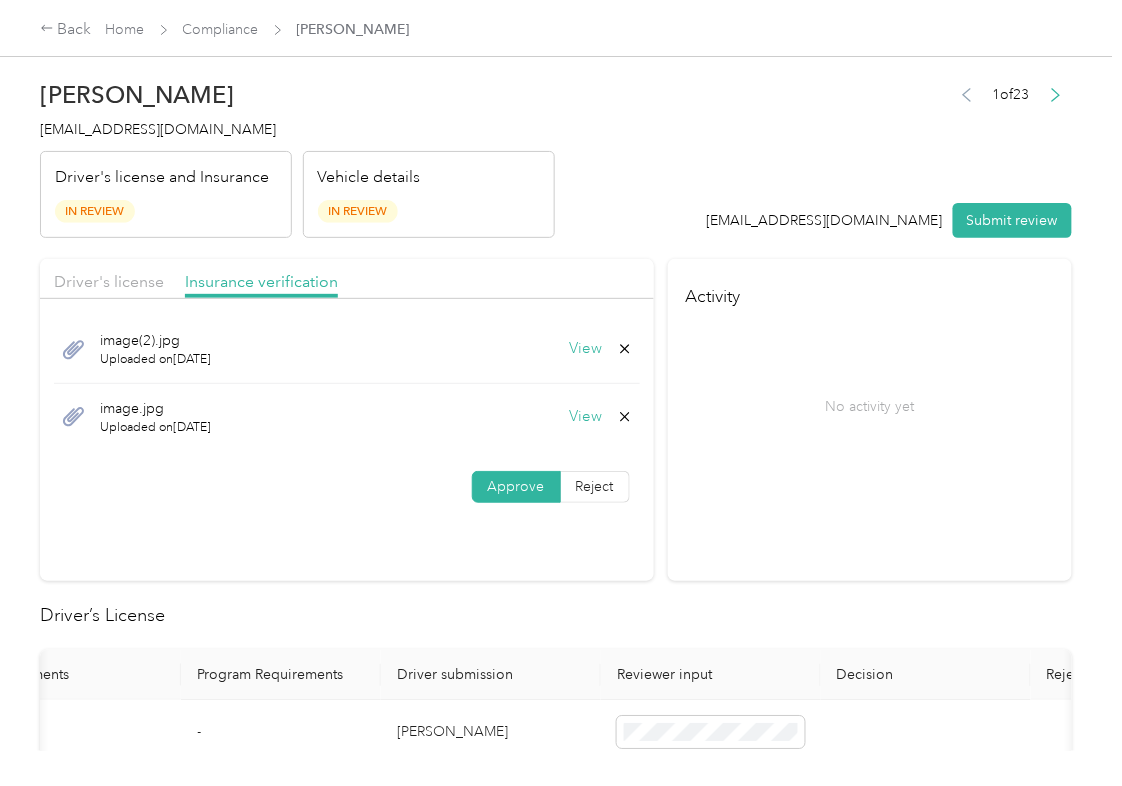 click on "Submit review" at bounding box center (1012, 220) 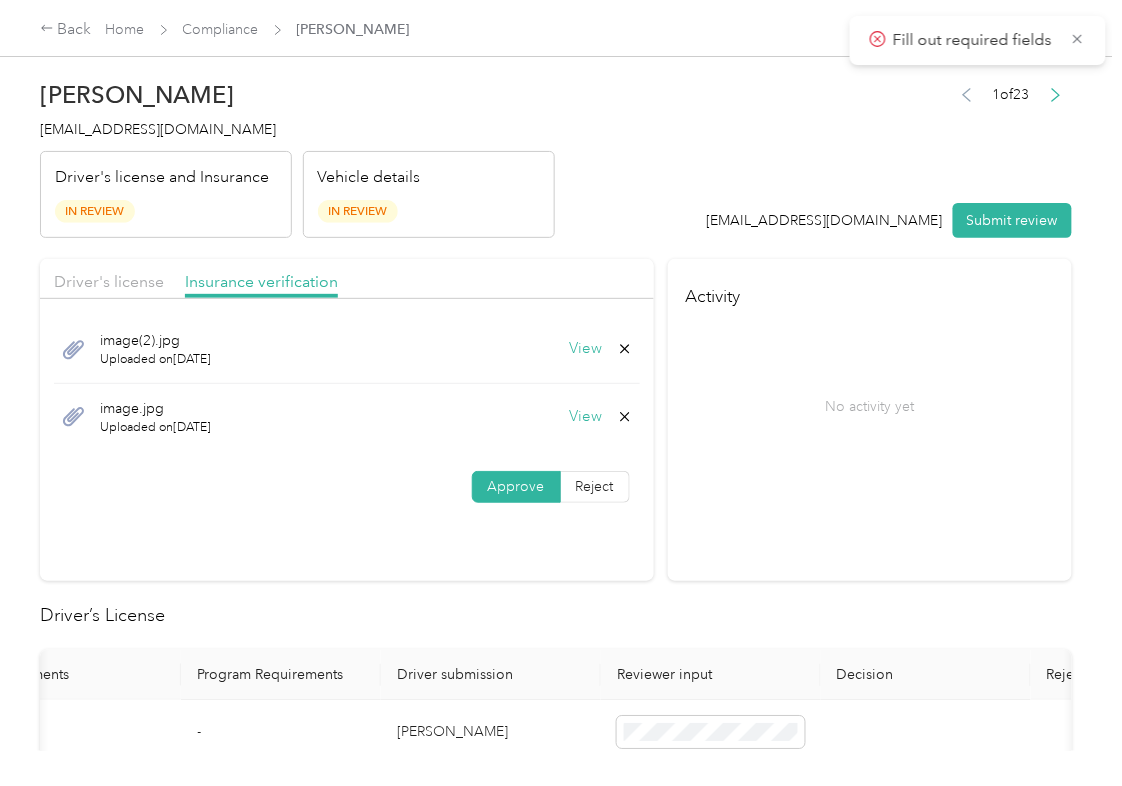 click on "[EMAIL_ADDRESS][DOMAIN_NAME]" at bounding box center (158, 129) 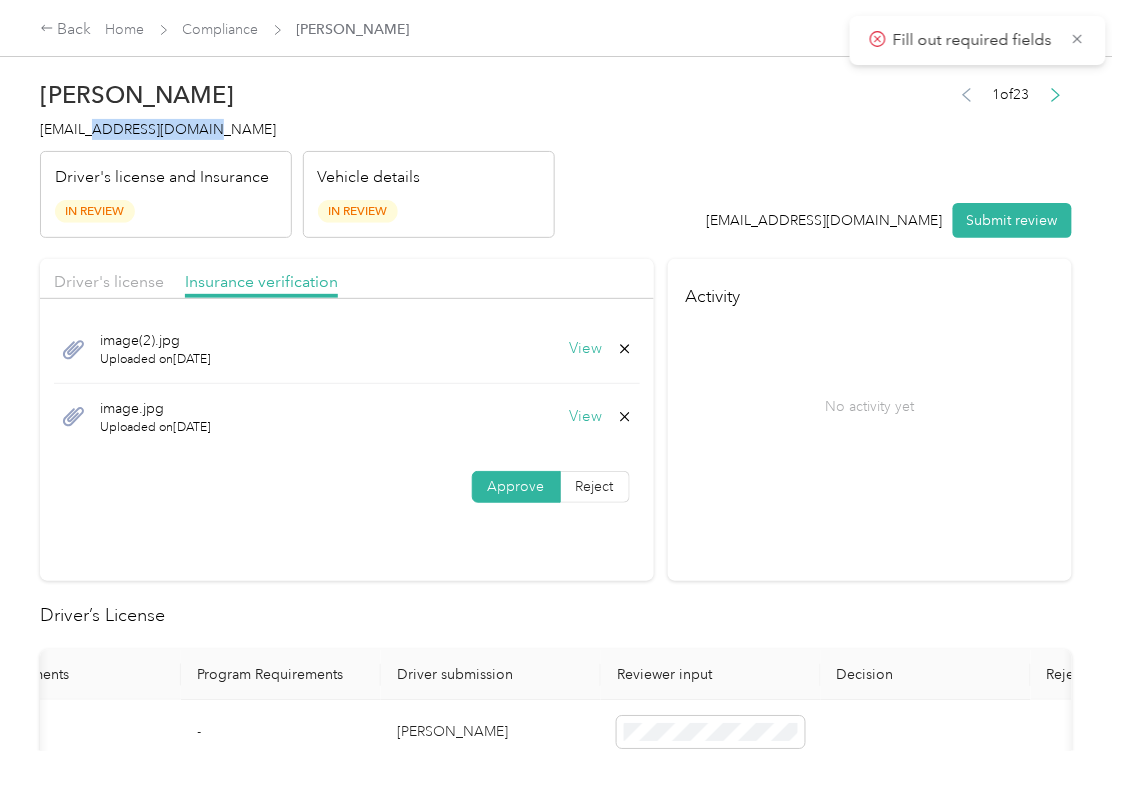 click on "[EMAIL_ADDRESS][DOMAIN_NAME]" at bounding box center [158, 129] 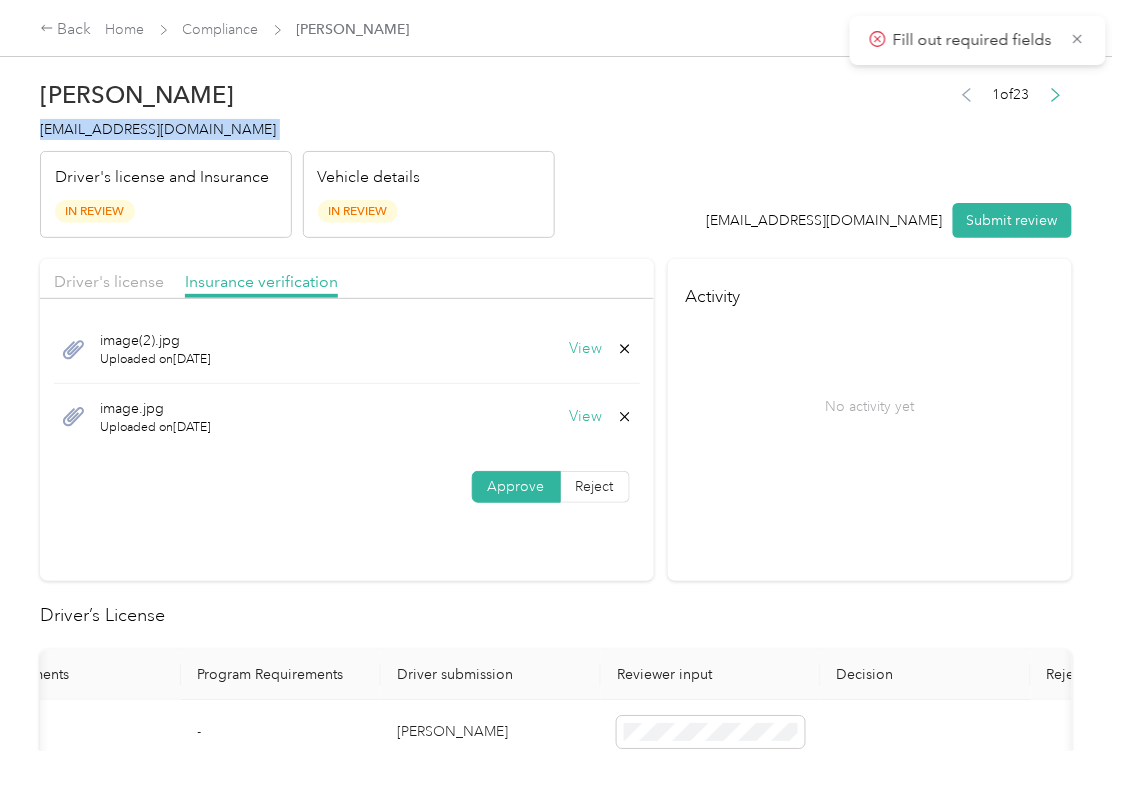 click on "[EMAIL_ADDRESS][DOMAIN_NAME]" at bounding box center [158, 129] 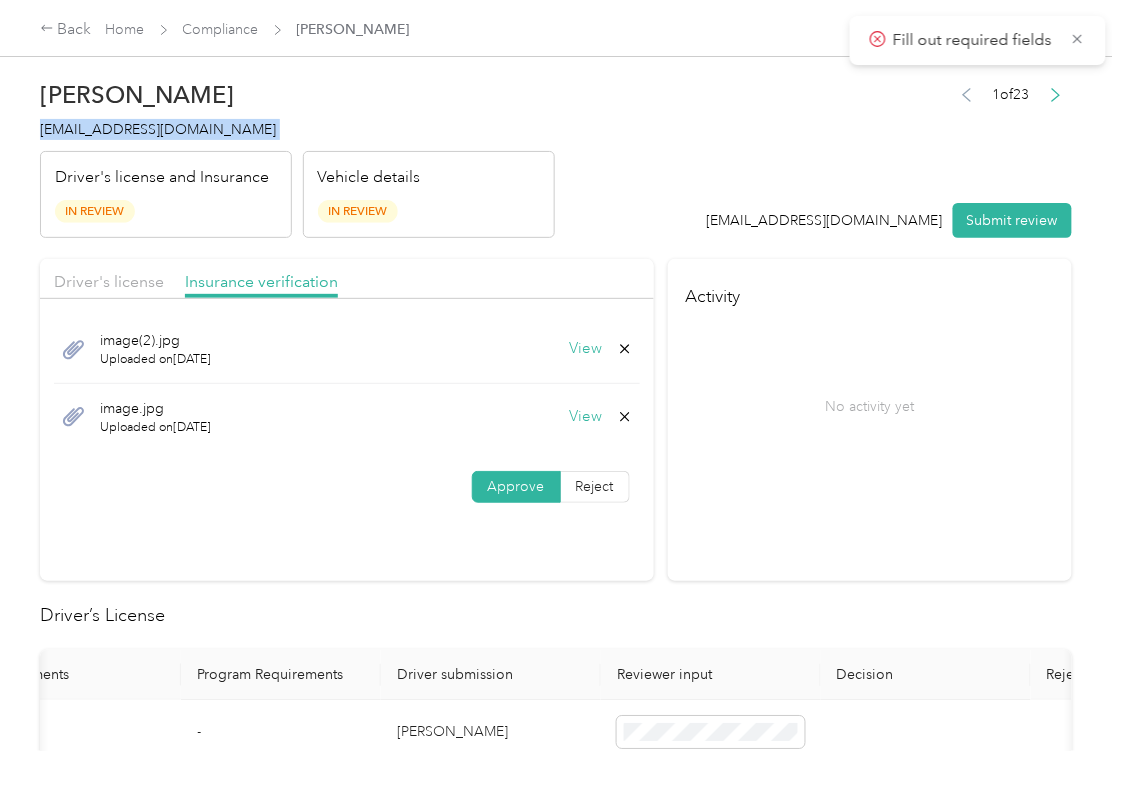 click on "Activity No activity yet" at bounding box center (870, 420) 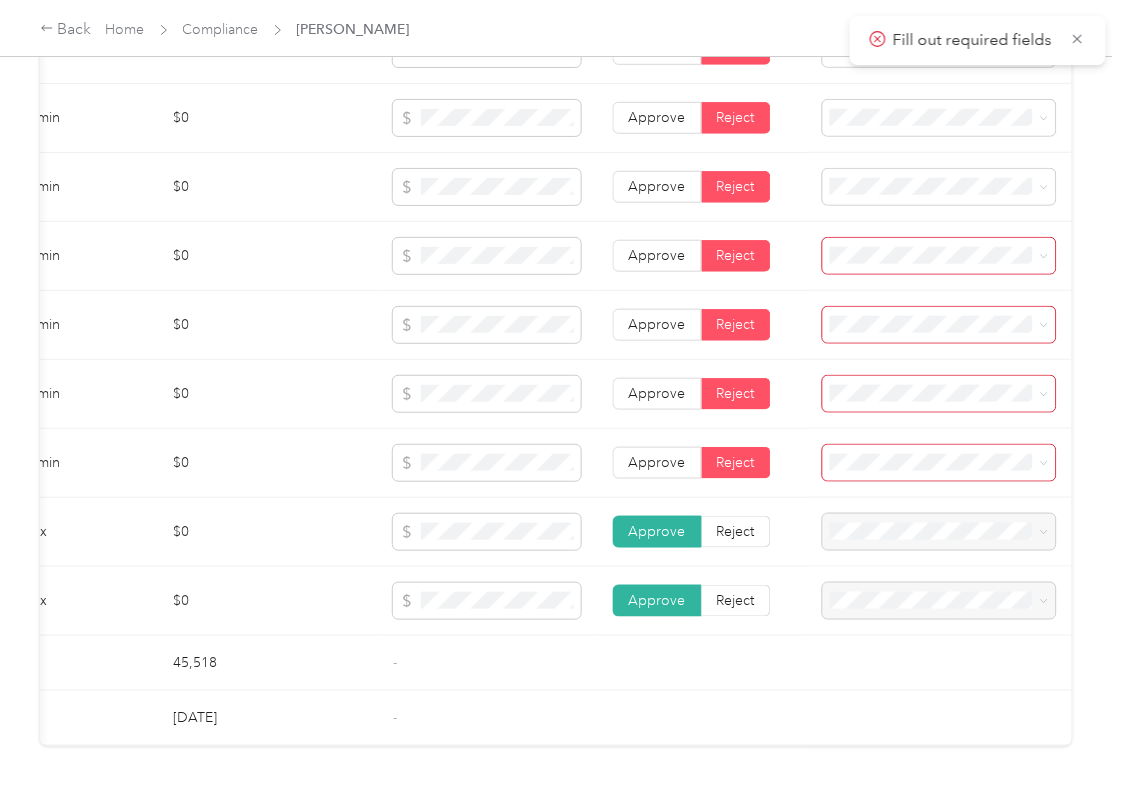 scroll, scrollTop: 1200, scrollLeft: 0, axis: vertical 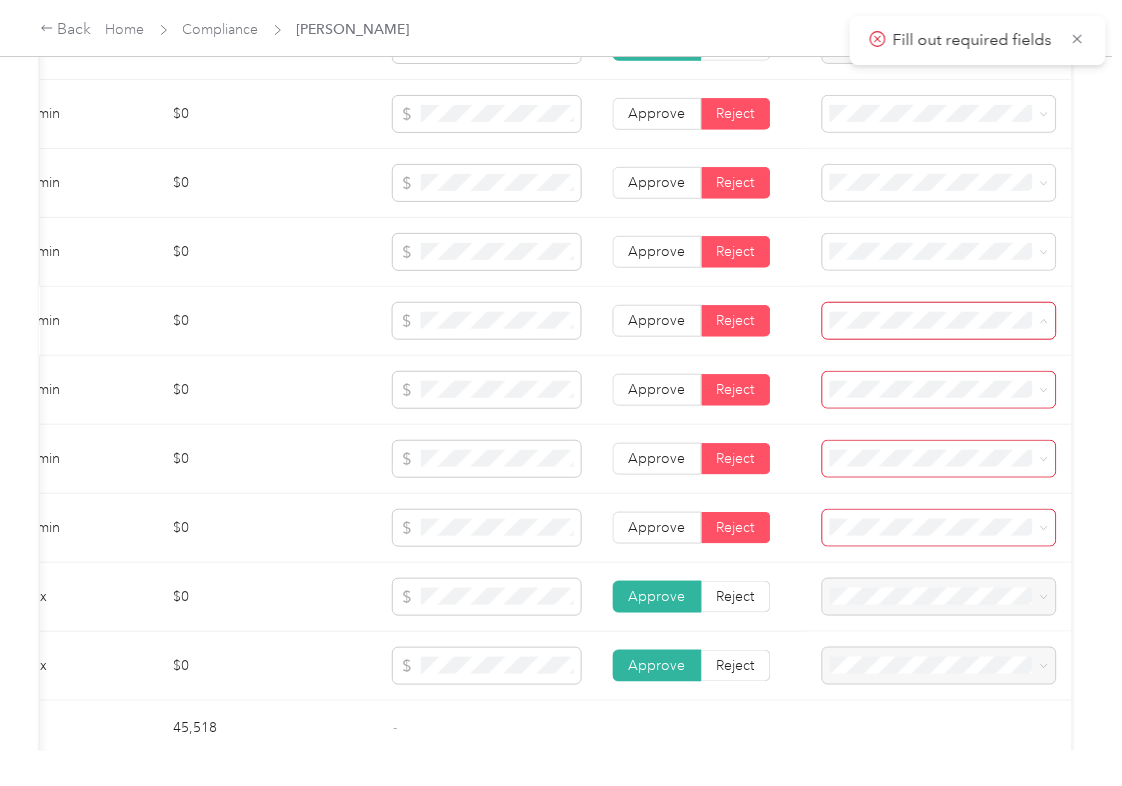 click on "Uninsured motorist per person is missing from uploaded Insurance Policy doc" at bounding box center (925, 404) 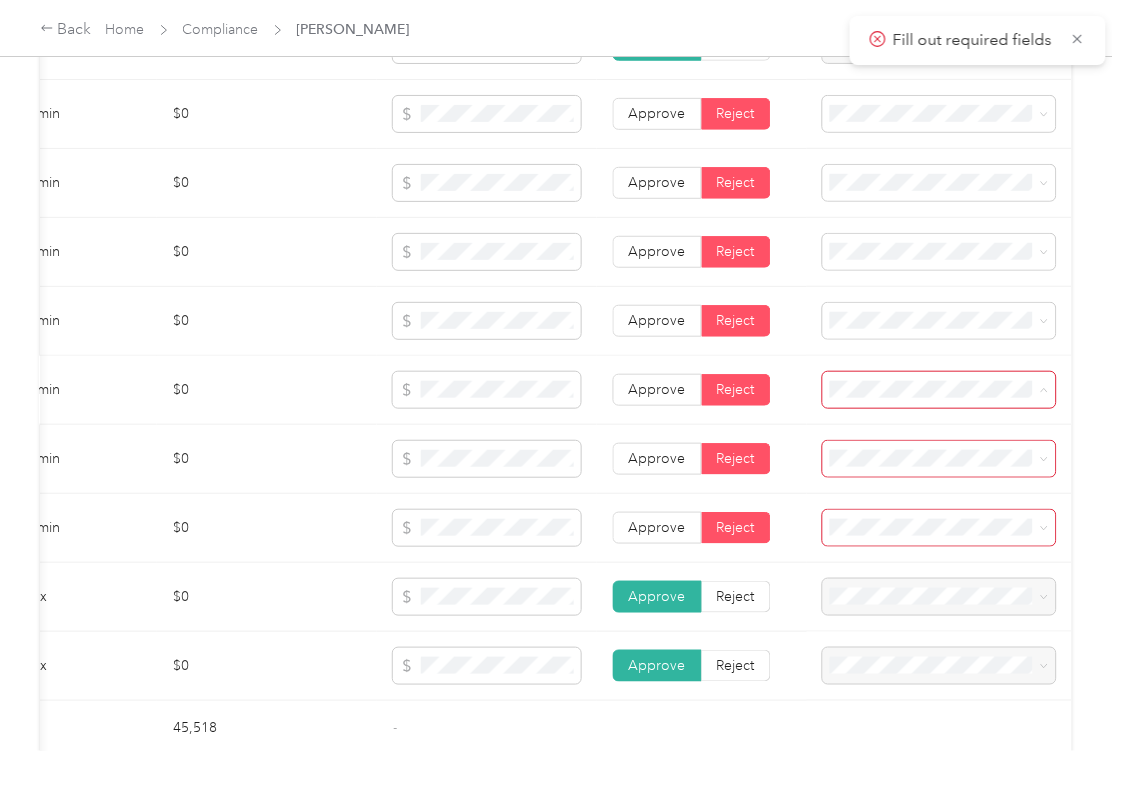 click on "Uninsured motorist per accident is missing from uploaded Insurance Policy doc" at bounding box center [929, 474] 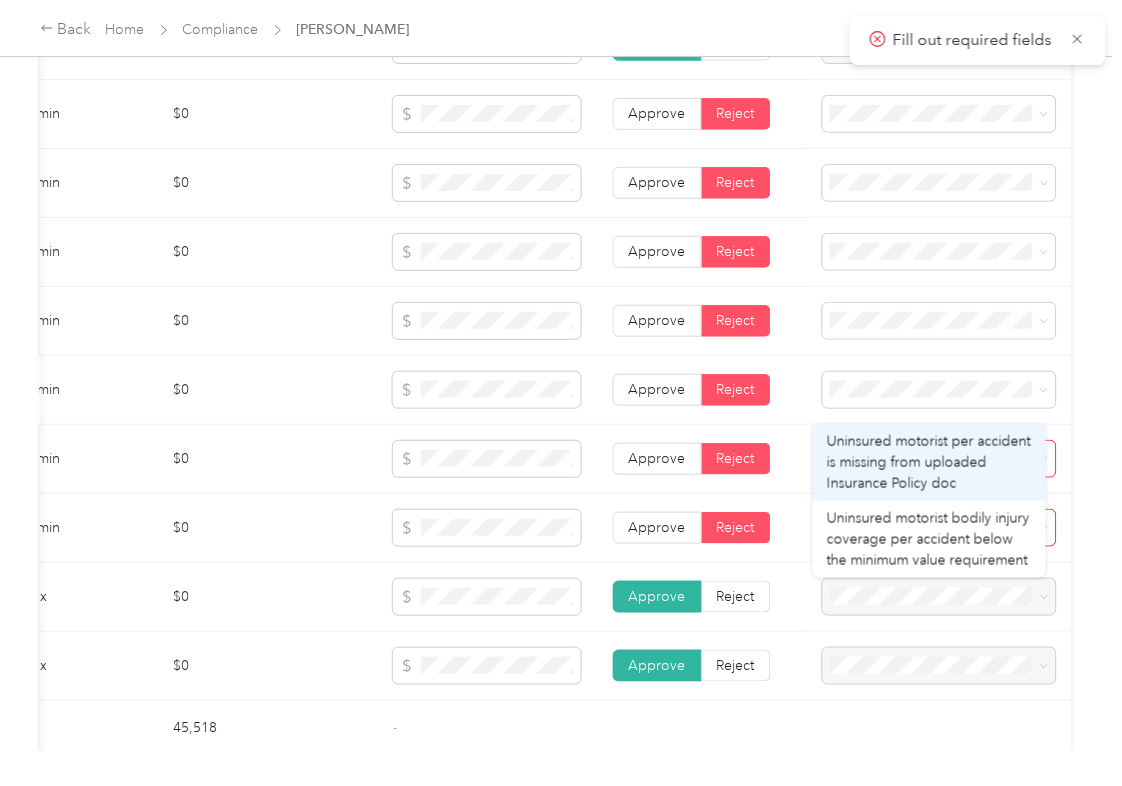 click at bounding box center [939, 459] 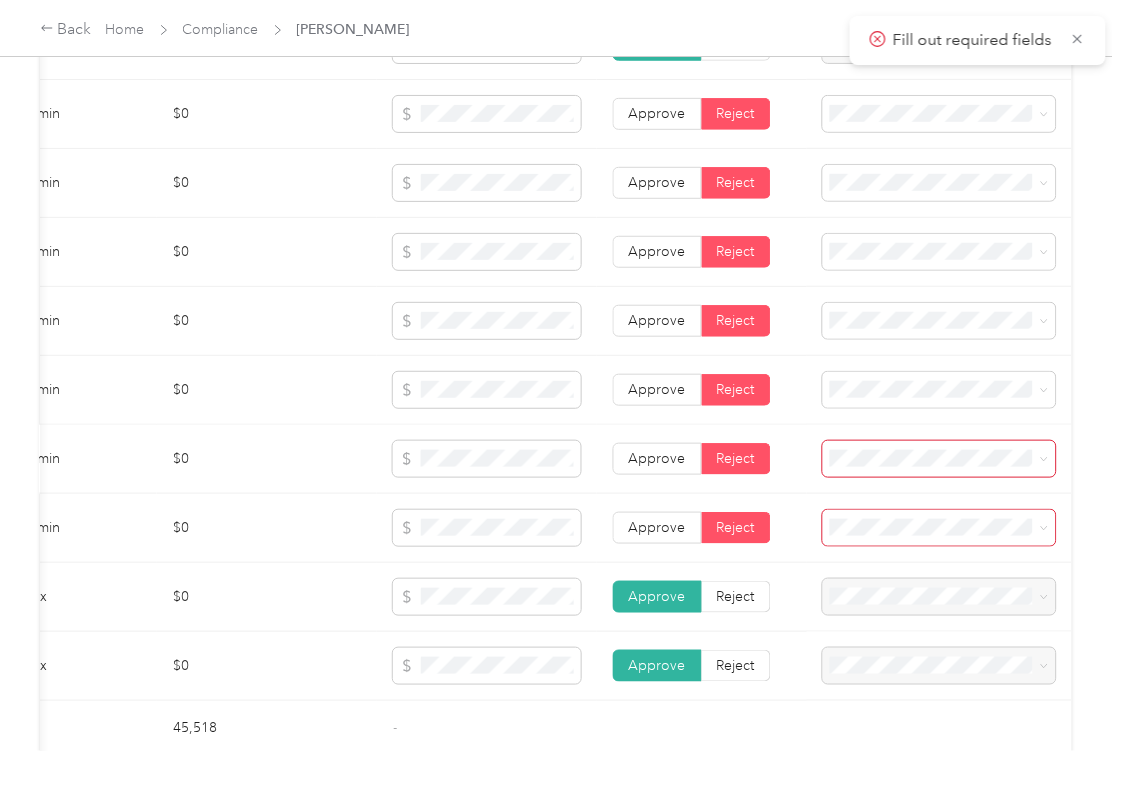 click on "Underinsured motorist per person is missing from uploaded Insurance Policy doc" at bounding box center [925, 542] 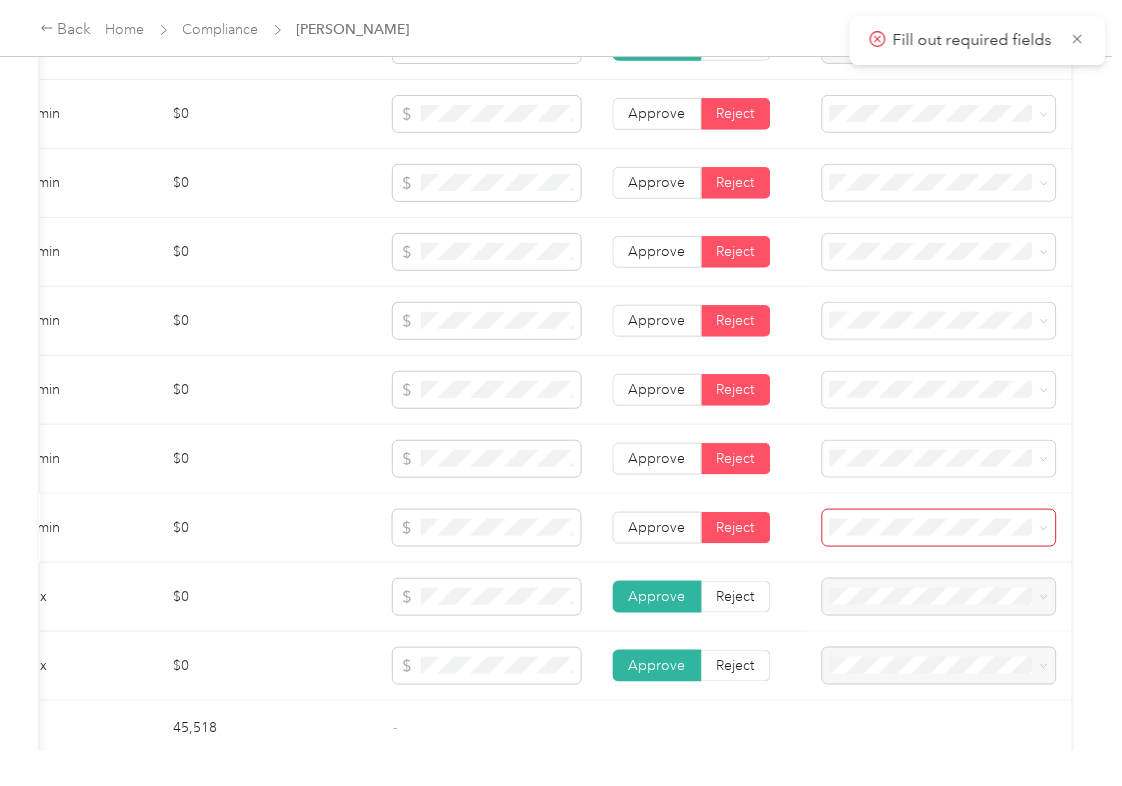 click on "Underinsured motorist per accident is missing from uploaded Insurance Policy doc" at bounding box center (925, 611) 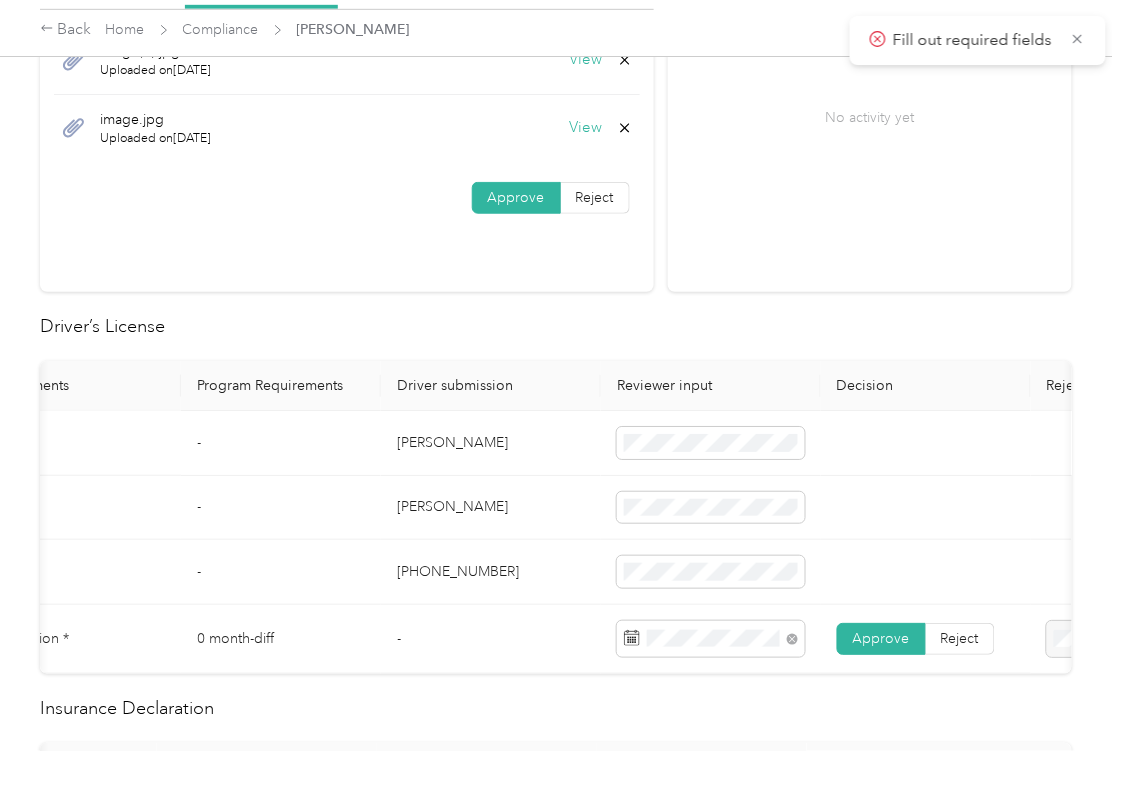 scroll, scrollTop: 266, scrollLeft: 0, axis: vertical 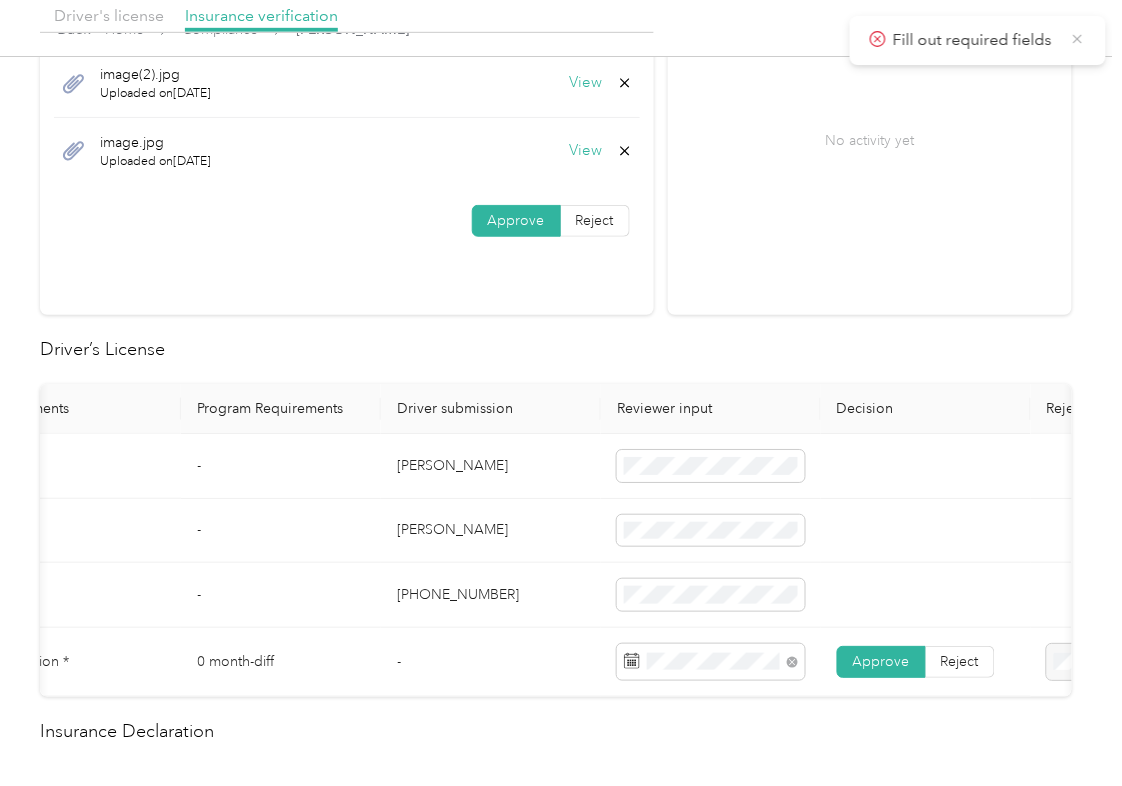 click 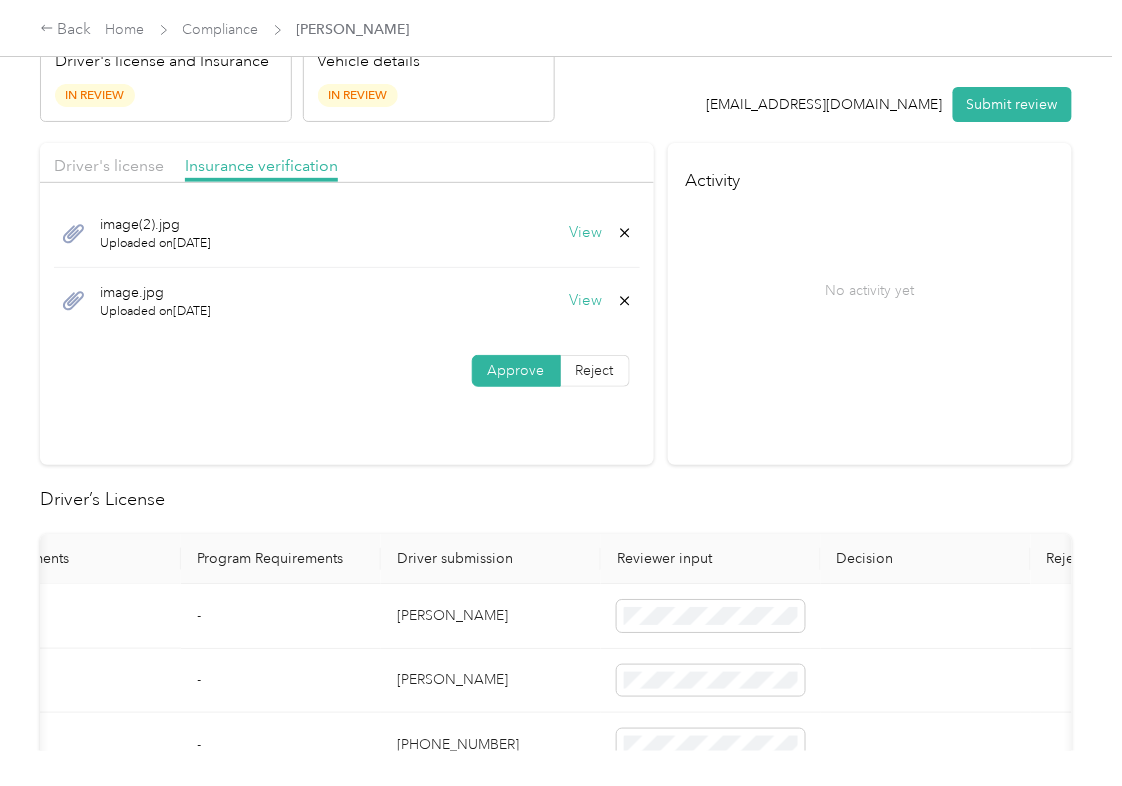 scroll, scrollTop: 0, scrollLeft: 0, axis: both 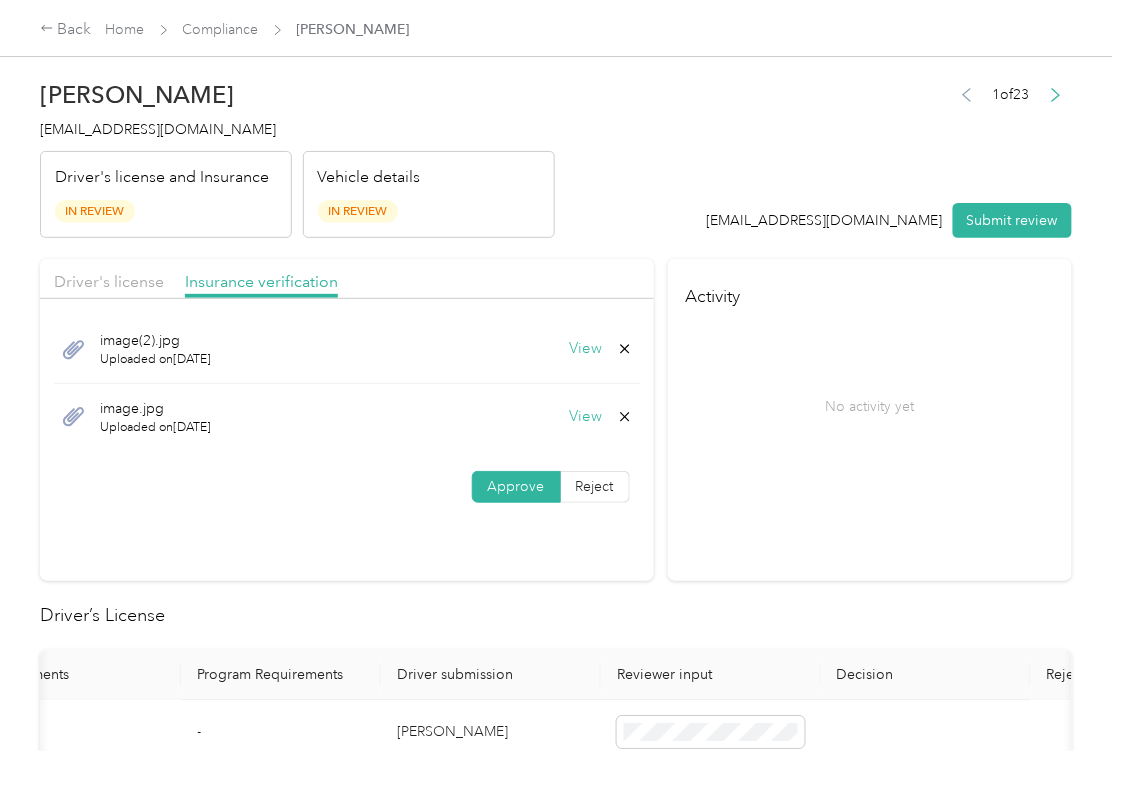 click on "Submit review" at bounding box center [1012, 220] 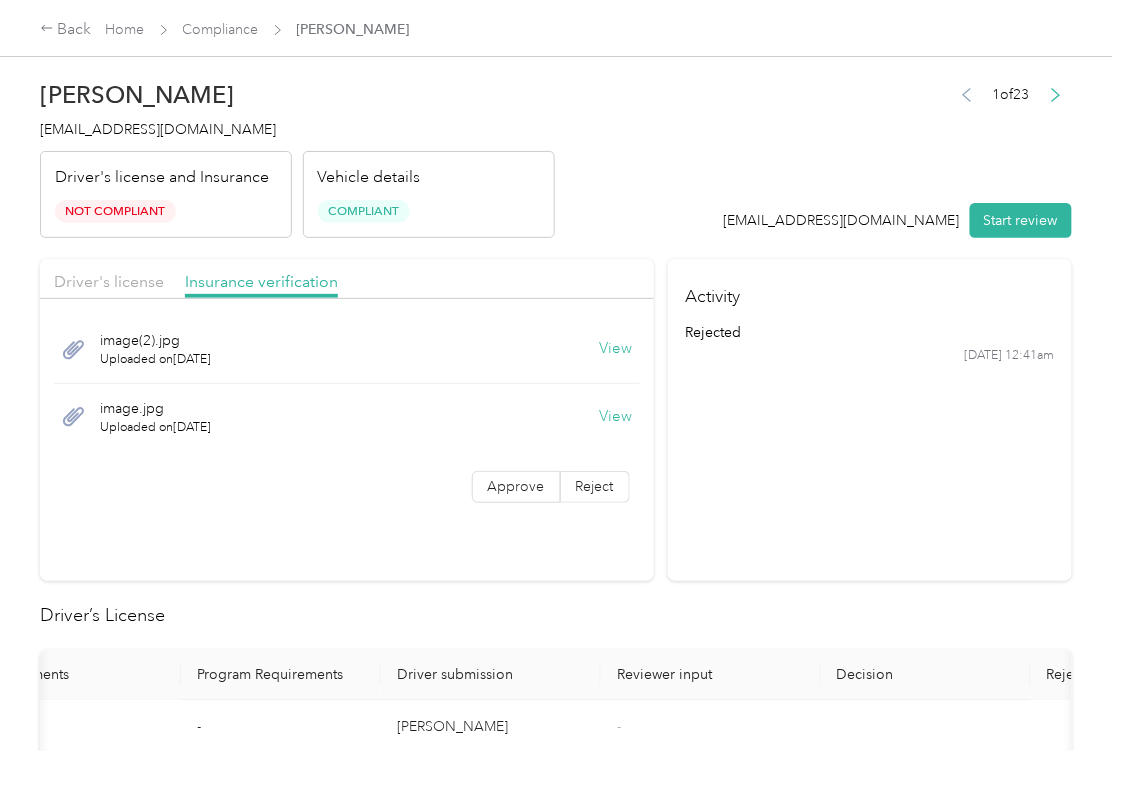 click on "Driver's license Insurance verification image(2).jpg Uploaded on  [DATE] View image.jpg Uploaded on  [DATE] View Approve Reject" at bounding box center [347, 420] 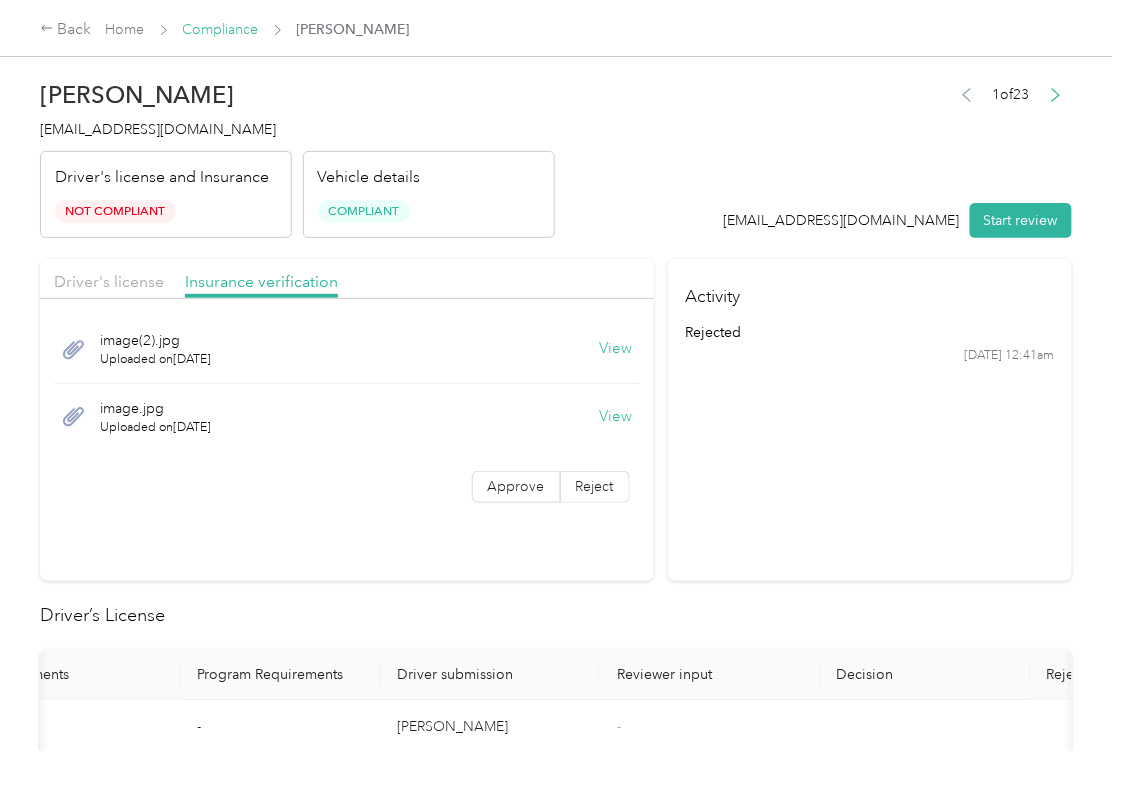 click on "Compliance" at bounding box center [221, 29] 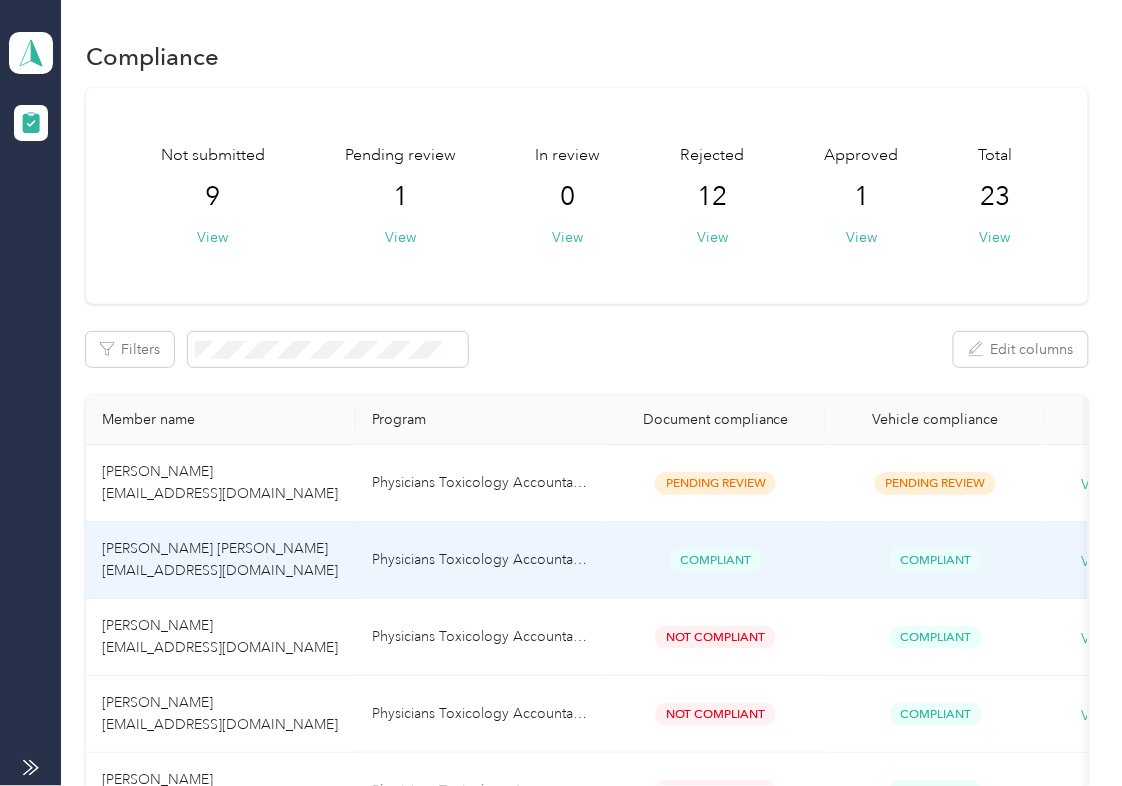 click on "[PERSON_NAME] [PERSON_NAME]
[EMAIL_ADDRESS][DOMAIN_NAME]" at bounding box center [221, 560] 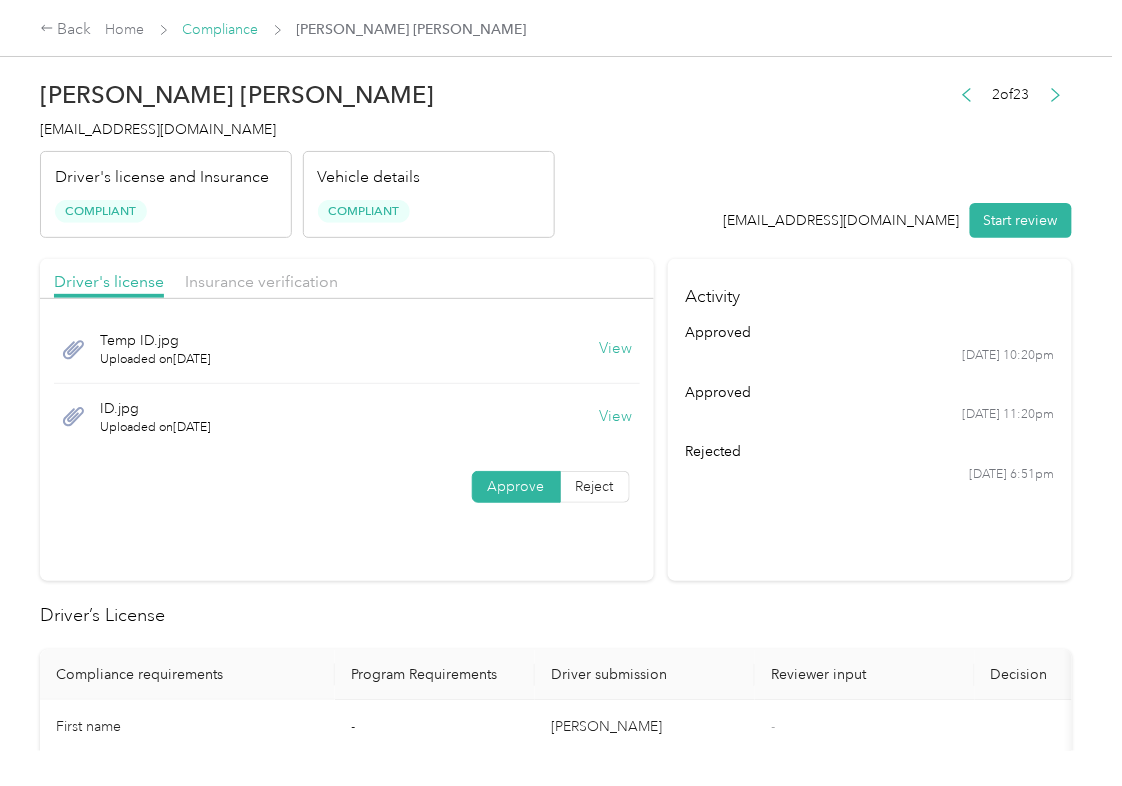 click on "Compliance" at bounding box center [221, 29] 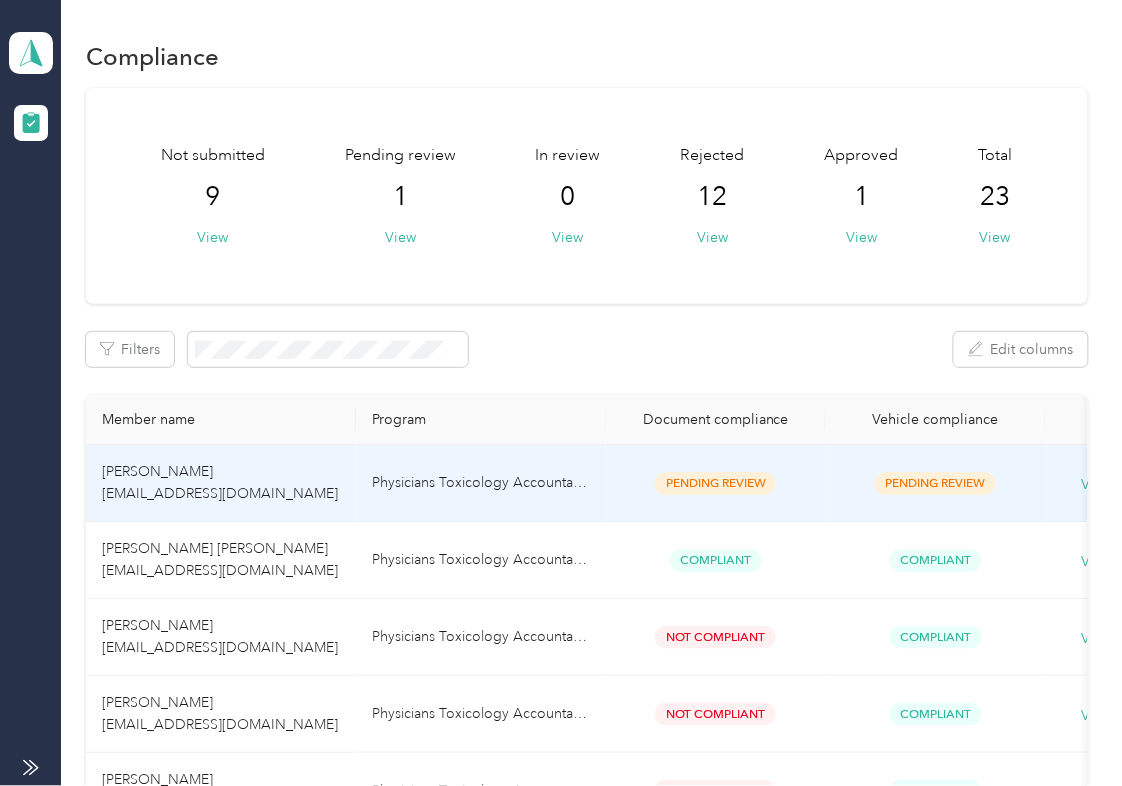 click on "[PERSON_NAME]
[EMAIL_ADDRESS][DOMAIN_NAME]" at bounding box center (220, 482) 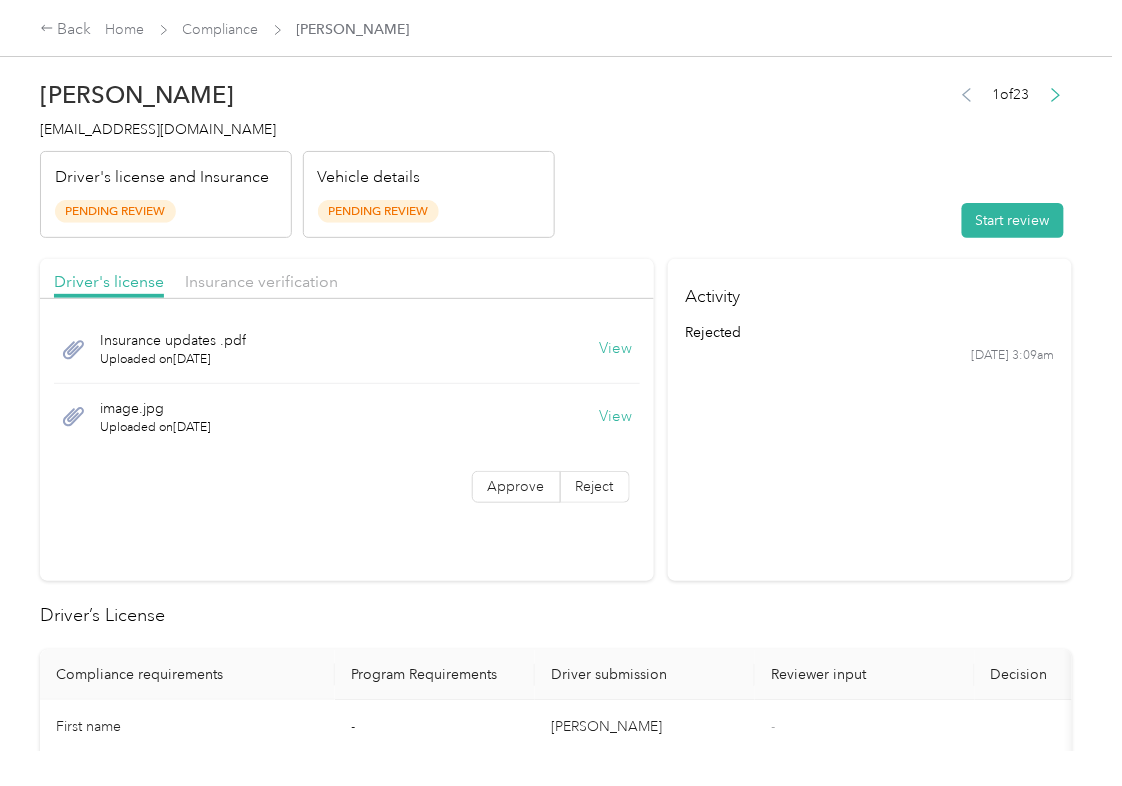 click on "Insurance updates .pdf Uploaded on  [DATE] View" at bounding box center (347, 350) 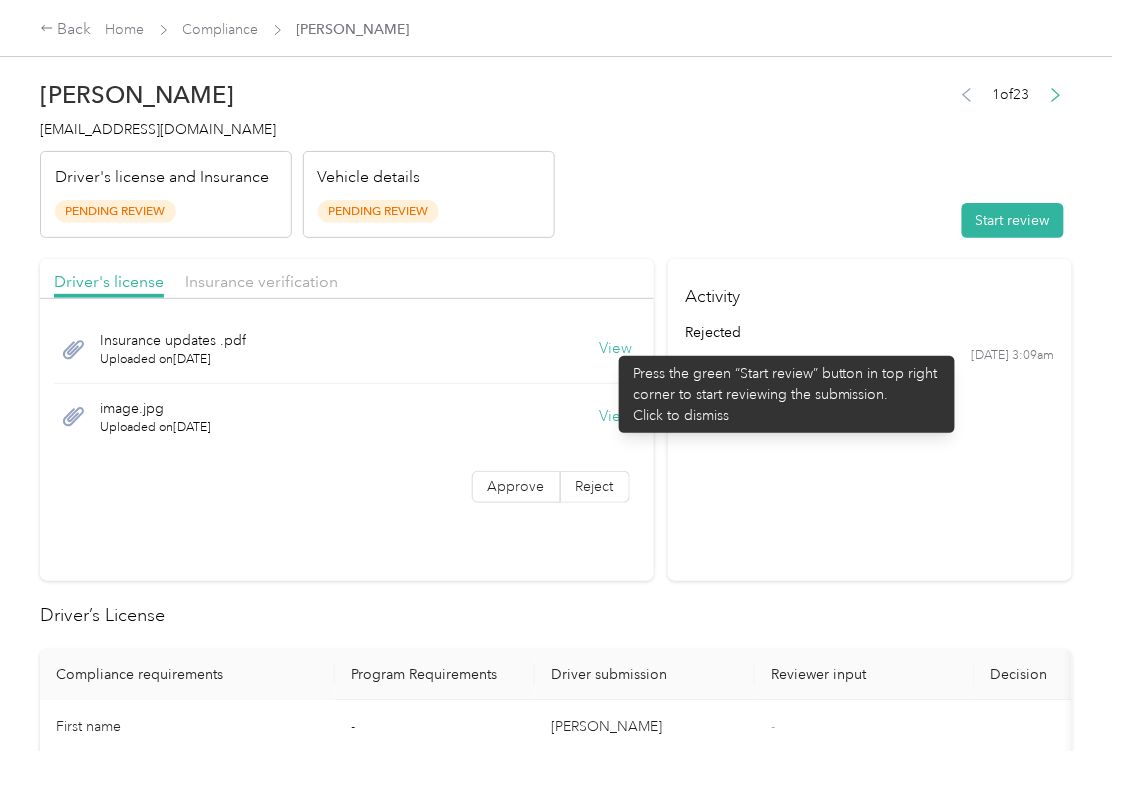 click on "View" at bounding box center [616, 349] 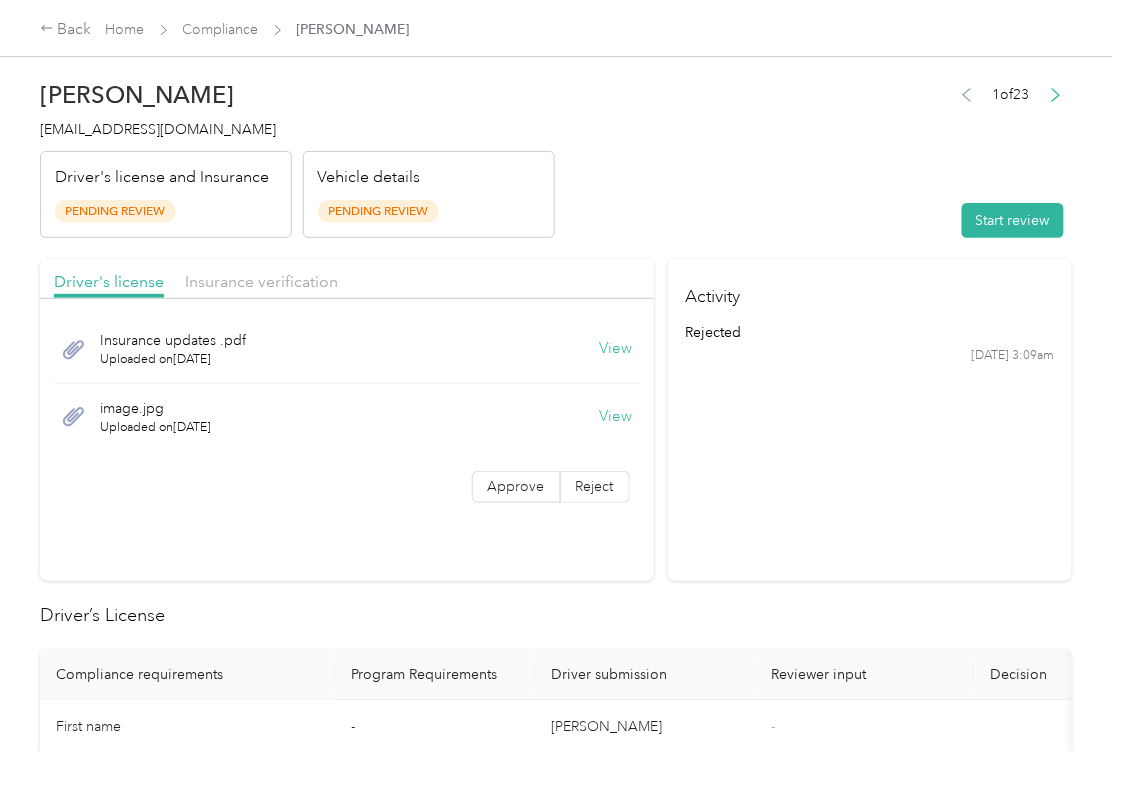 click on "View" at bounding box center [616, 417] 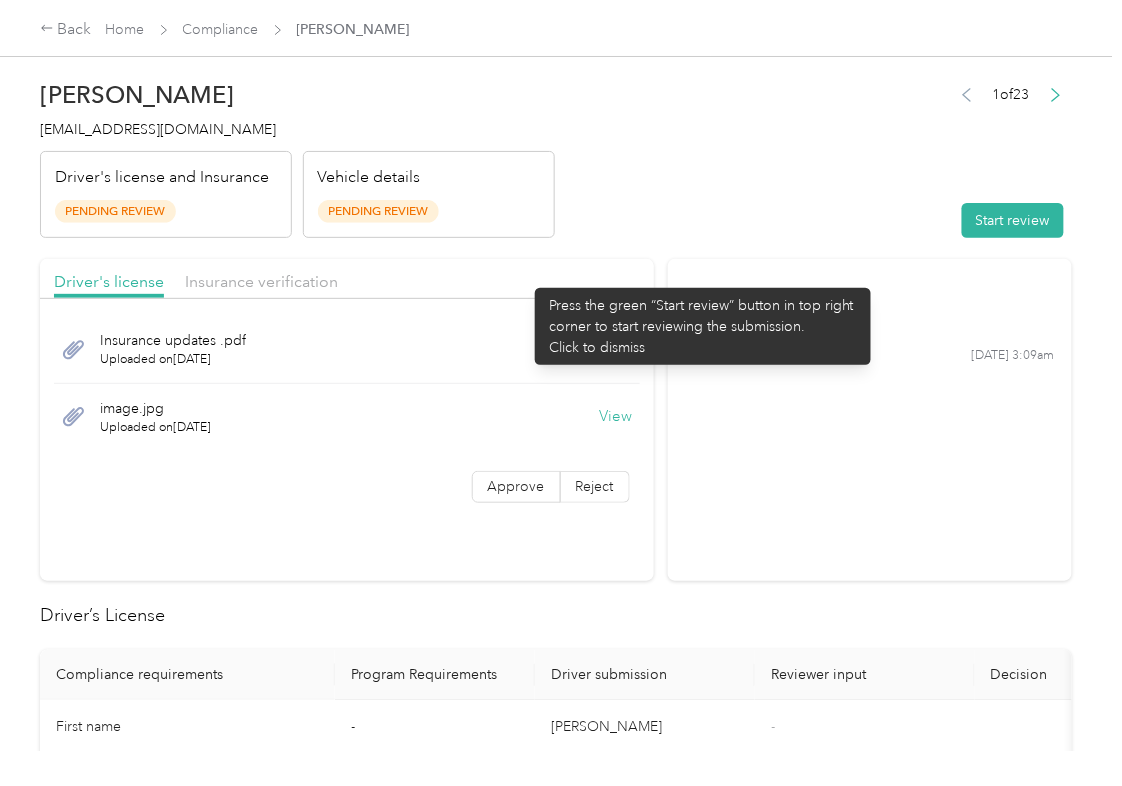 drag, startPoint x: 525, startPoint y: 278, endPoint x: 377, endPoint y: 293, distance: 148.7582 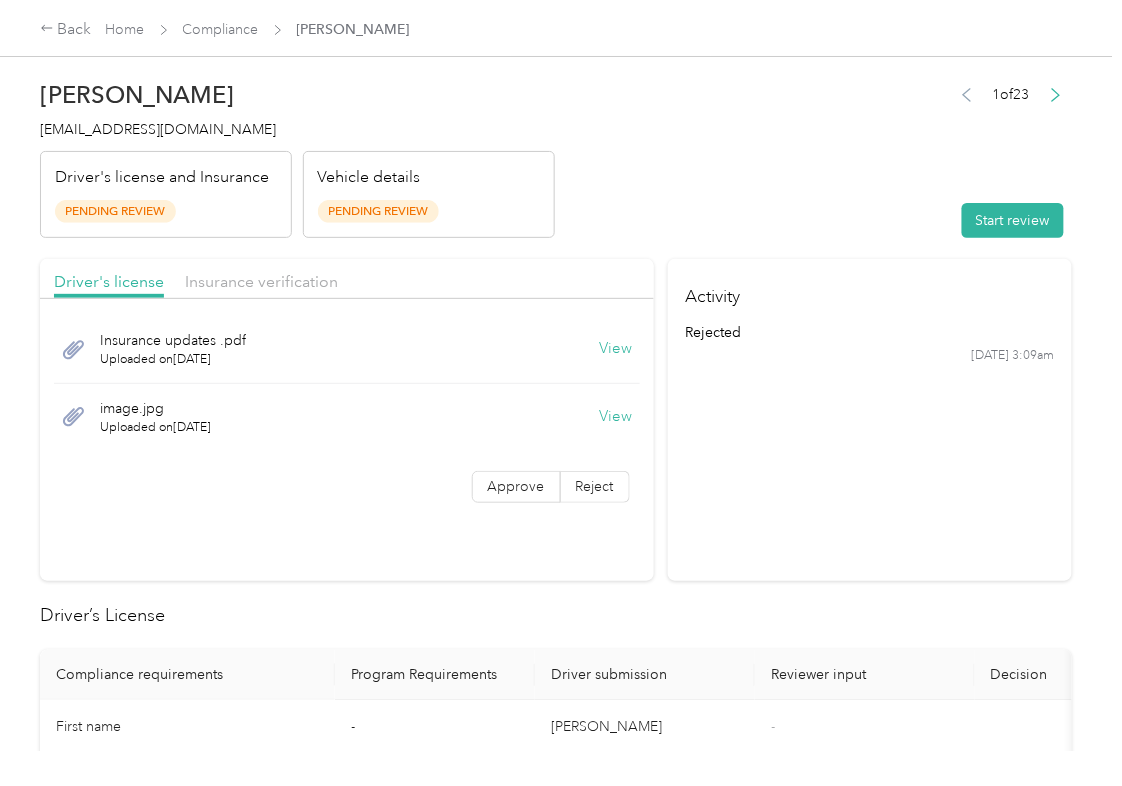 click on "Driver's license Insurance verification" at bounding box center (347, 279) 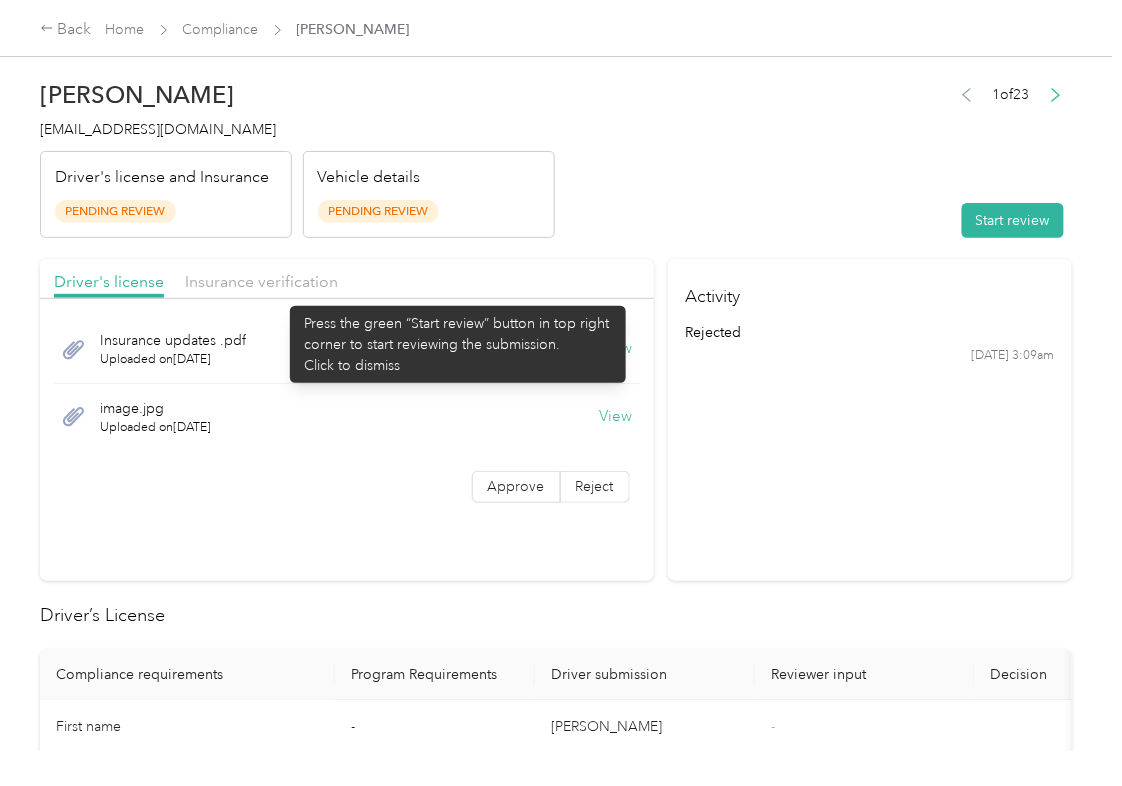 click on "Driver's license Insurance verification" at bounding box center (347, 279) 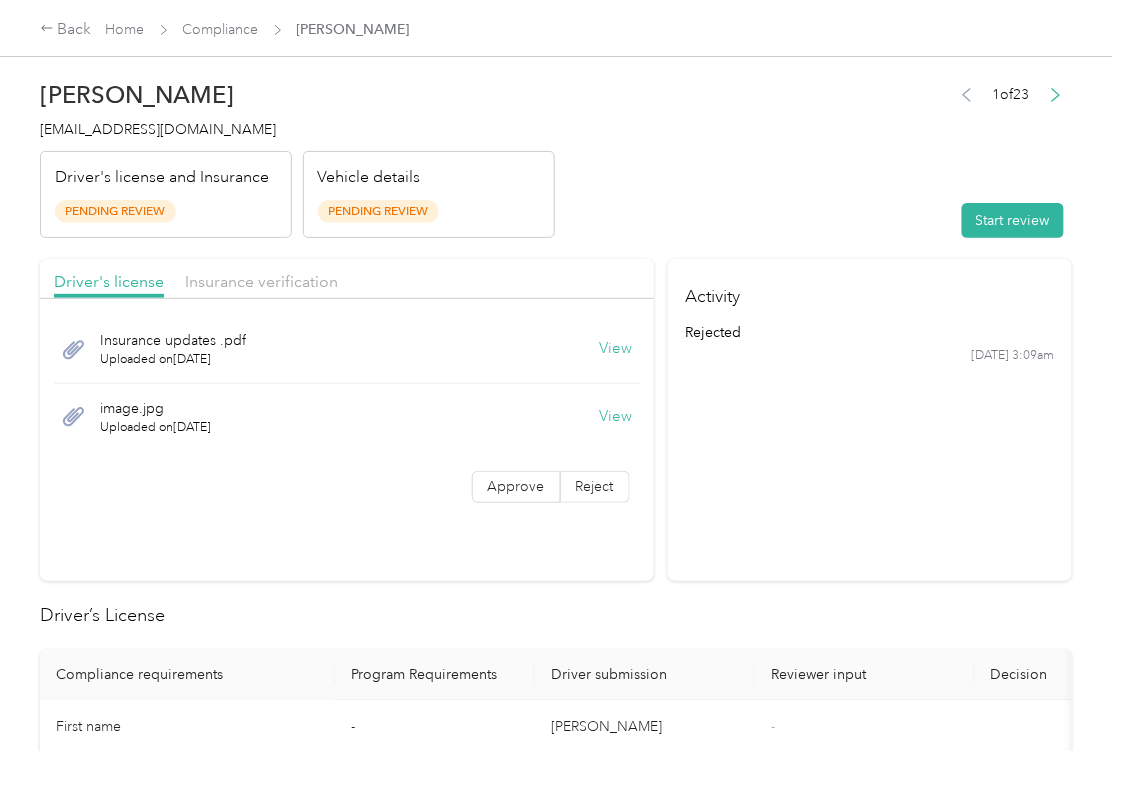 click on "Insurance verification" at bounding box center [261, 282] 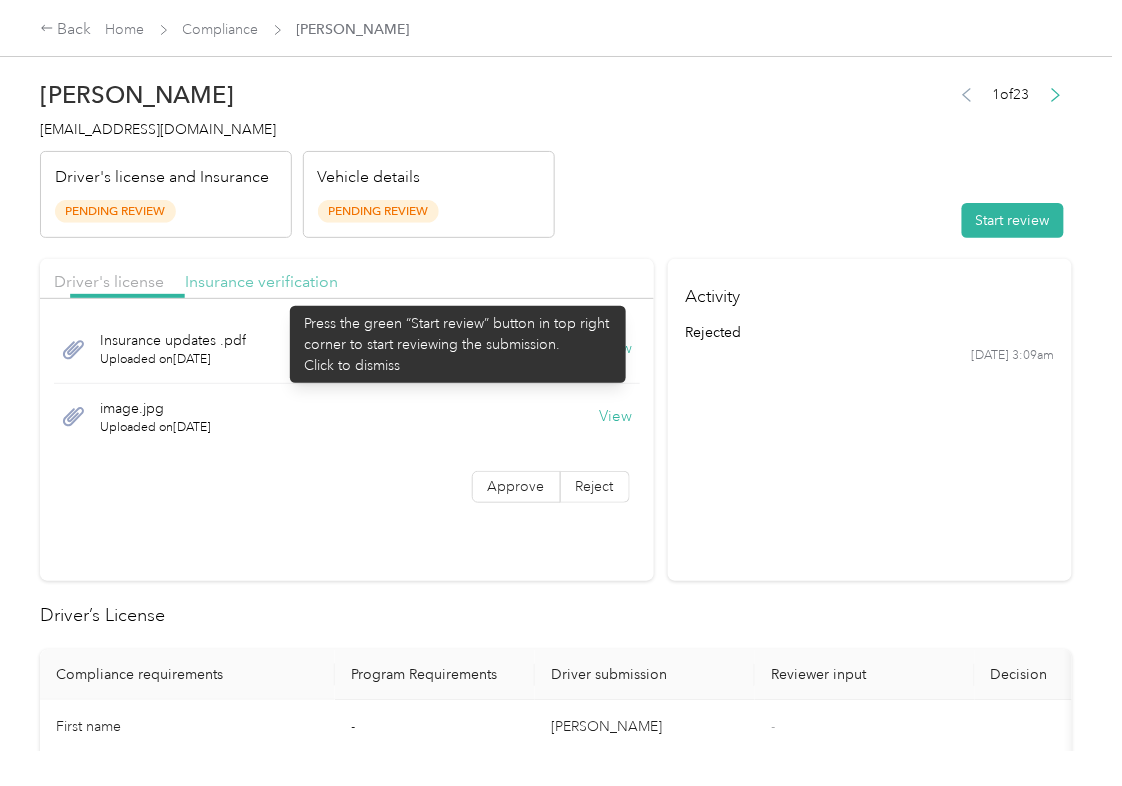 click on "Insurance verification" at bounding box center [261, 281] 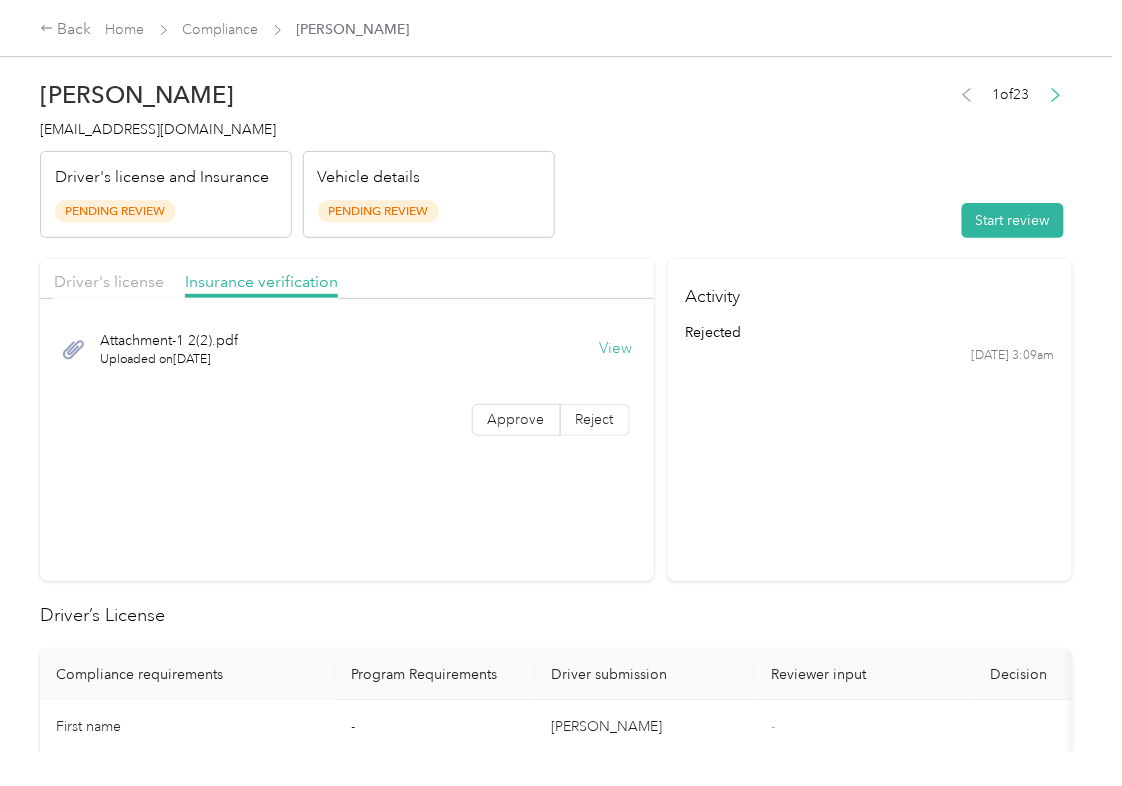 drag, startPoint x: 301, startPoint y: 284, endPoint x: 386, endPoint y: 377, distance: 125.992065 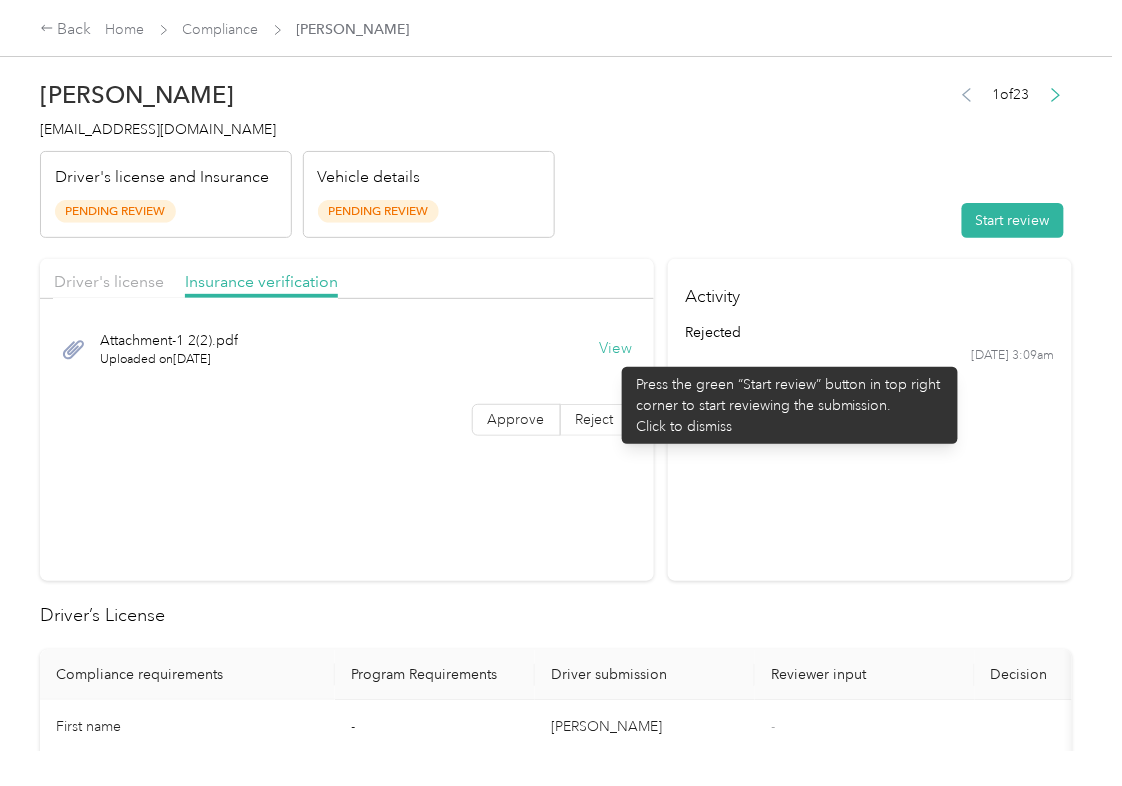 click on "View" at bounding box center (616, 349) 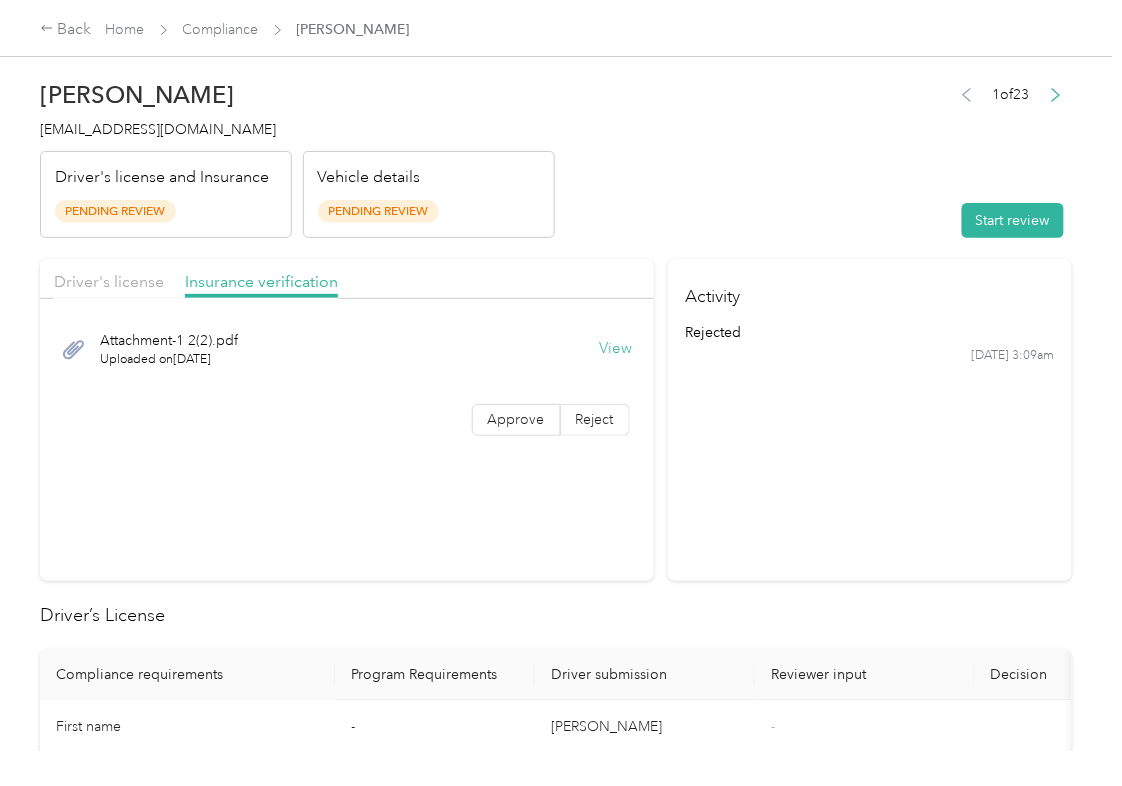 click on "Start review" at bounding box center [1013, 220] 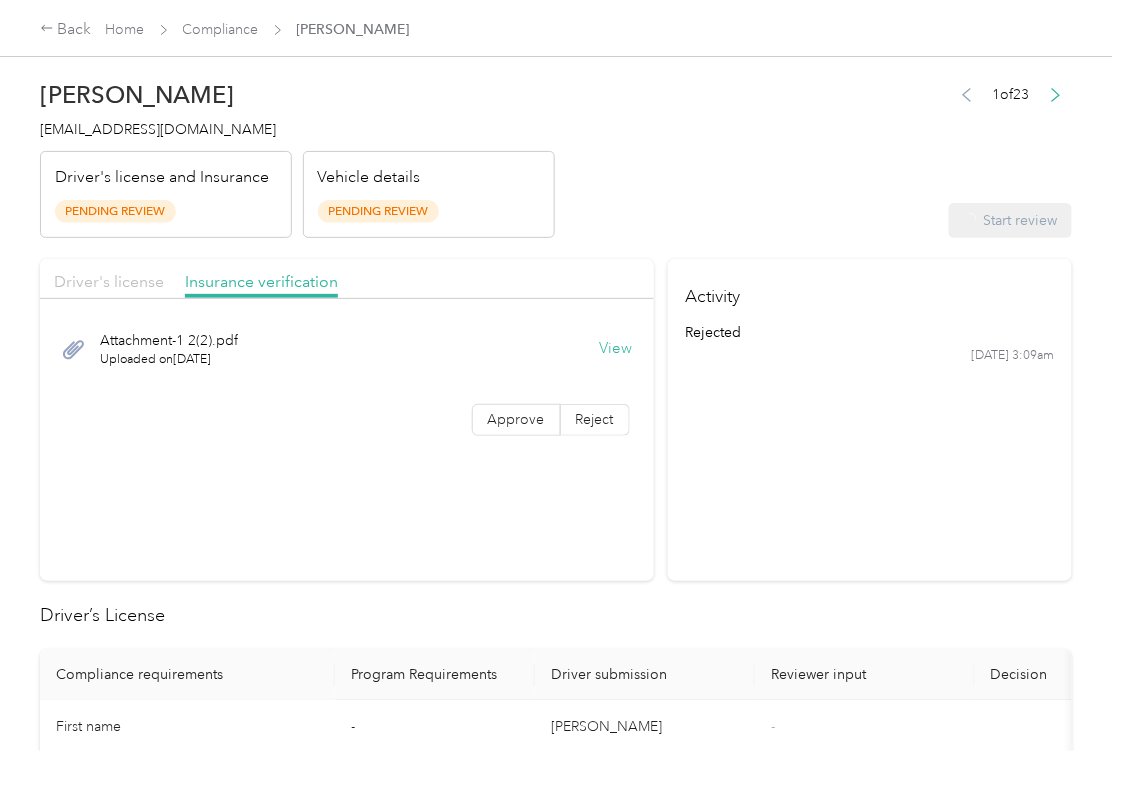 click on "Driver's license" at bounding box center (109, 281) 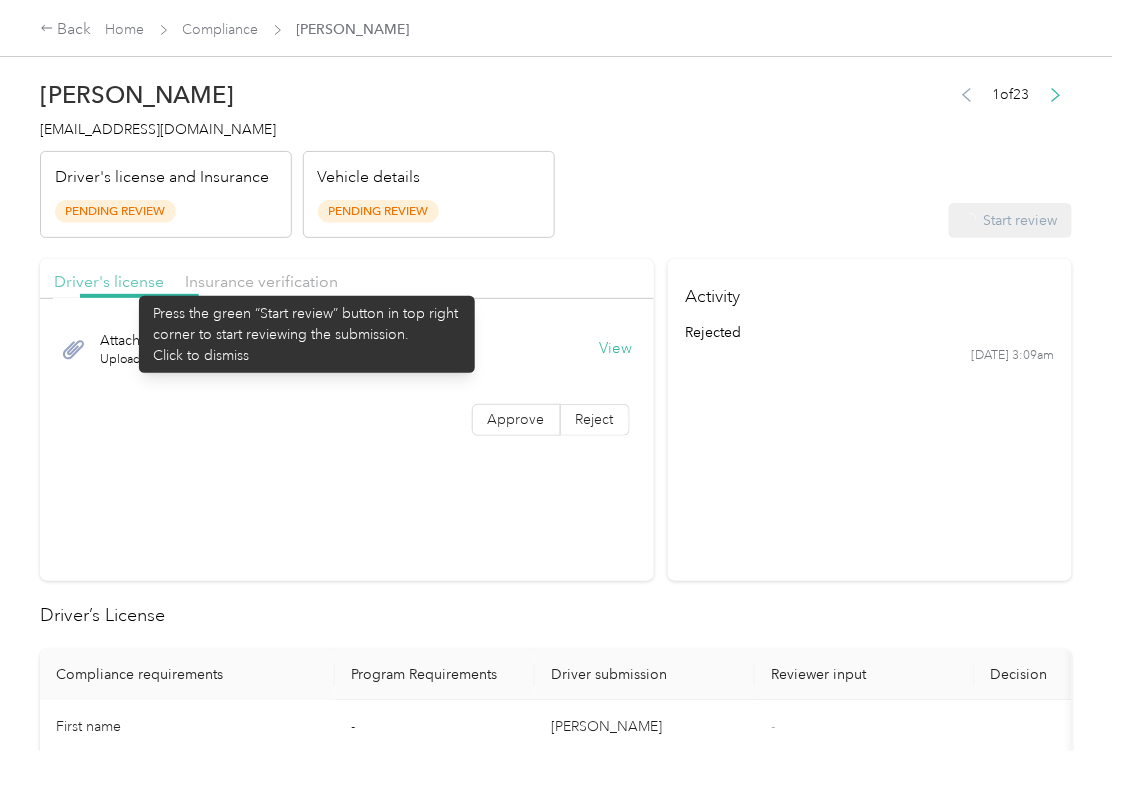 click on "Driver's license" at bounding box center [109, 281] 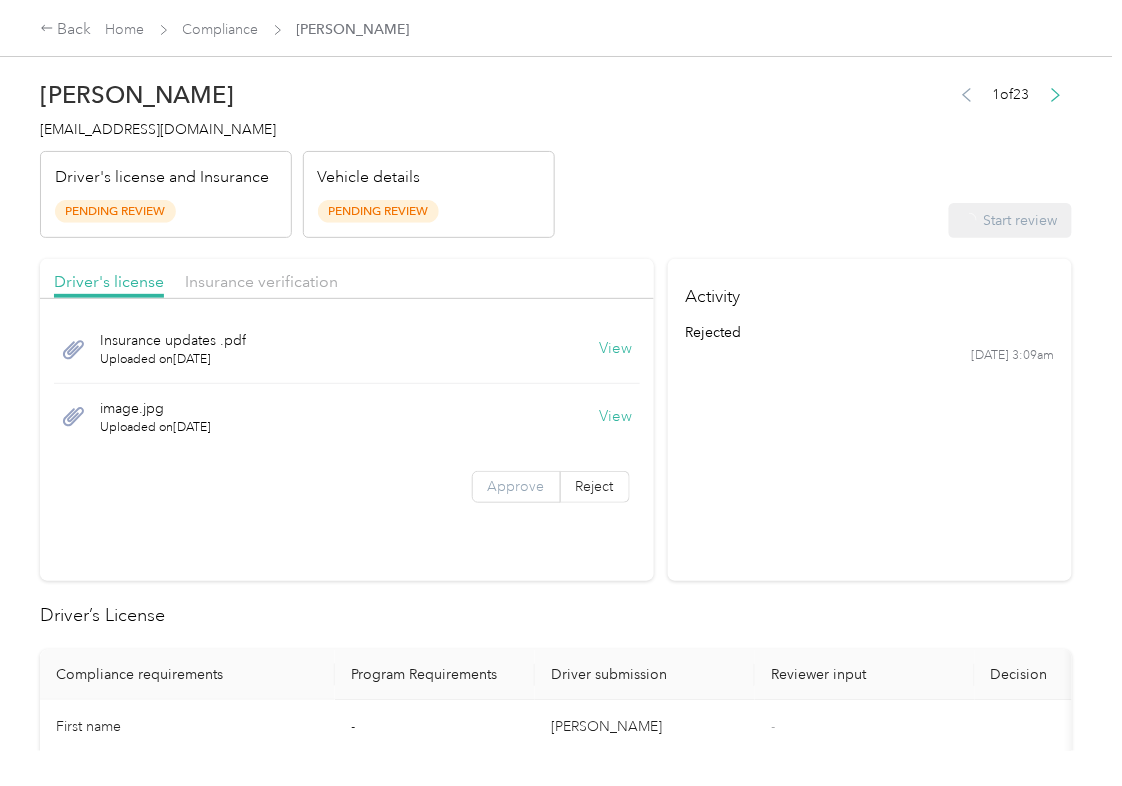 click on "Approve" at bounding box center (516, 487) 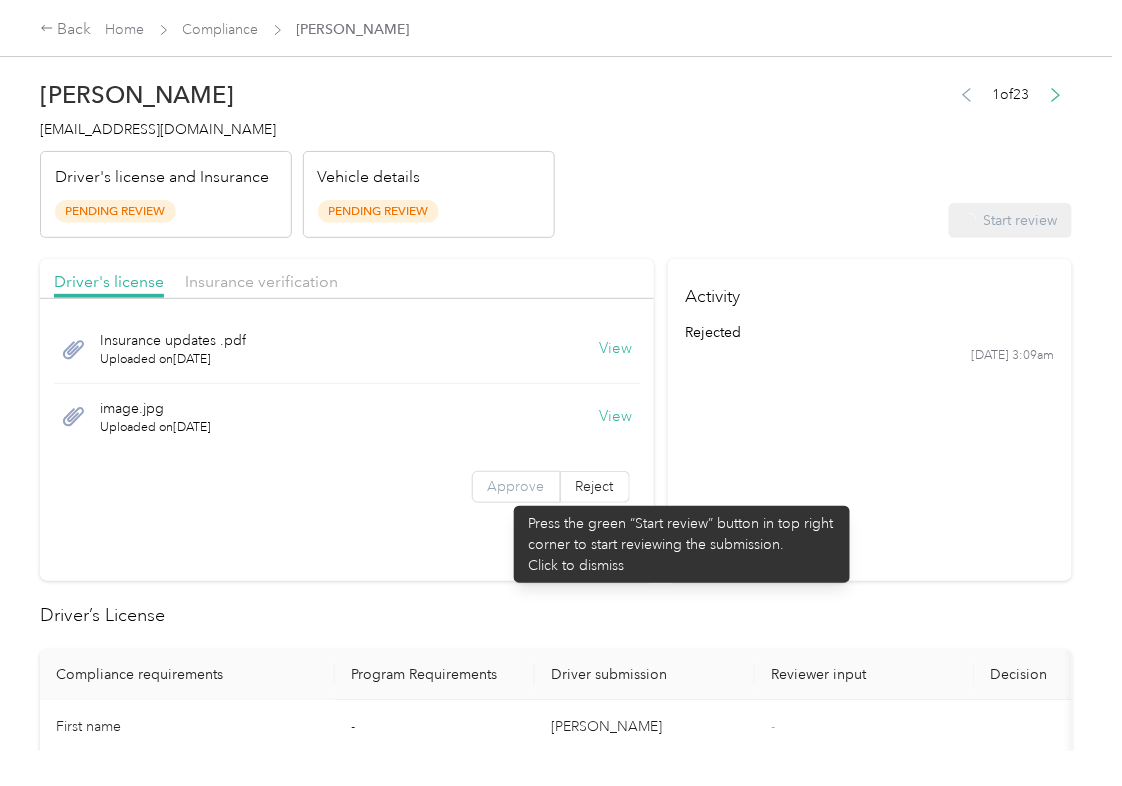 click on "Approve" at bounding box center (516, 486) 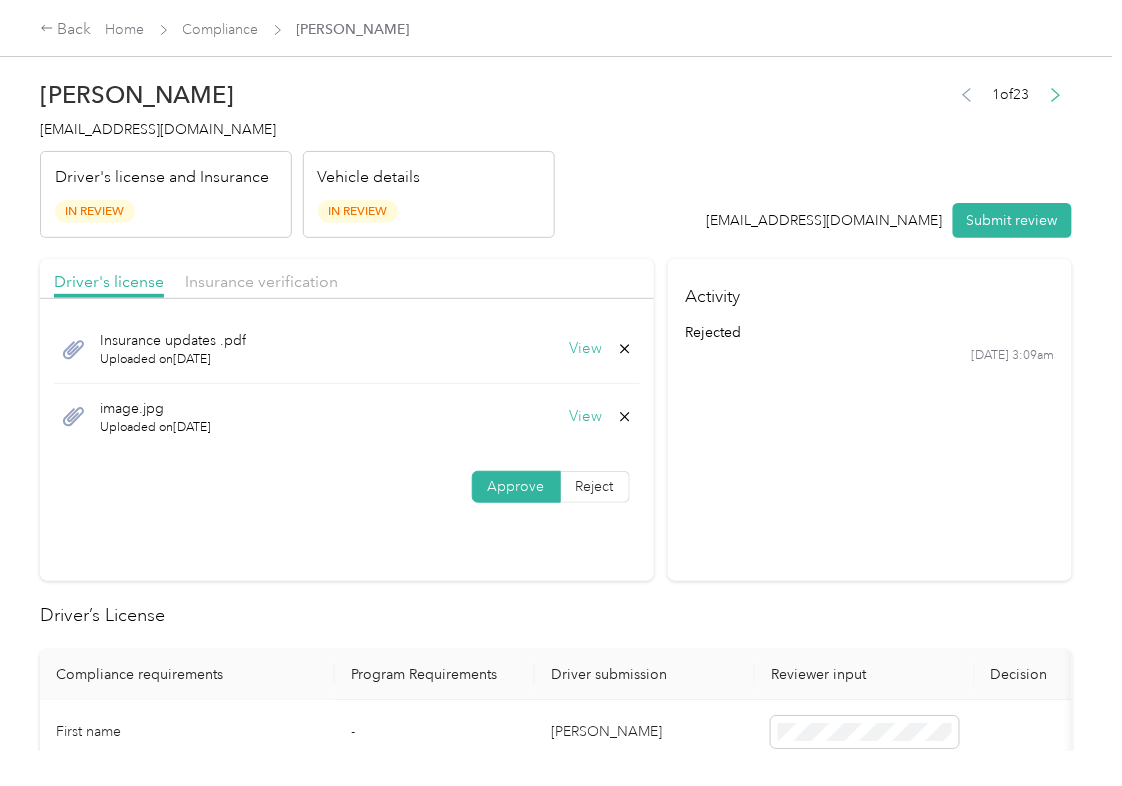 click on "Approve" at bounding box center (516, 486) 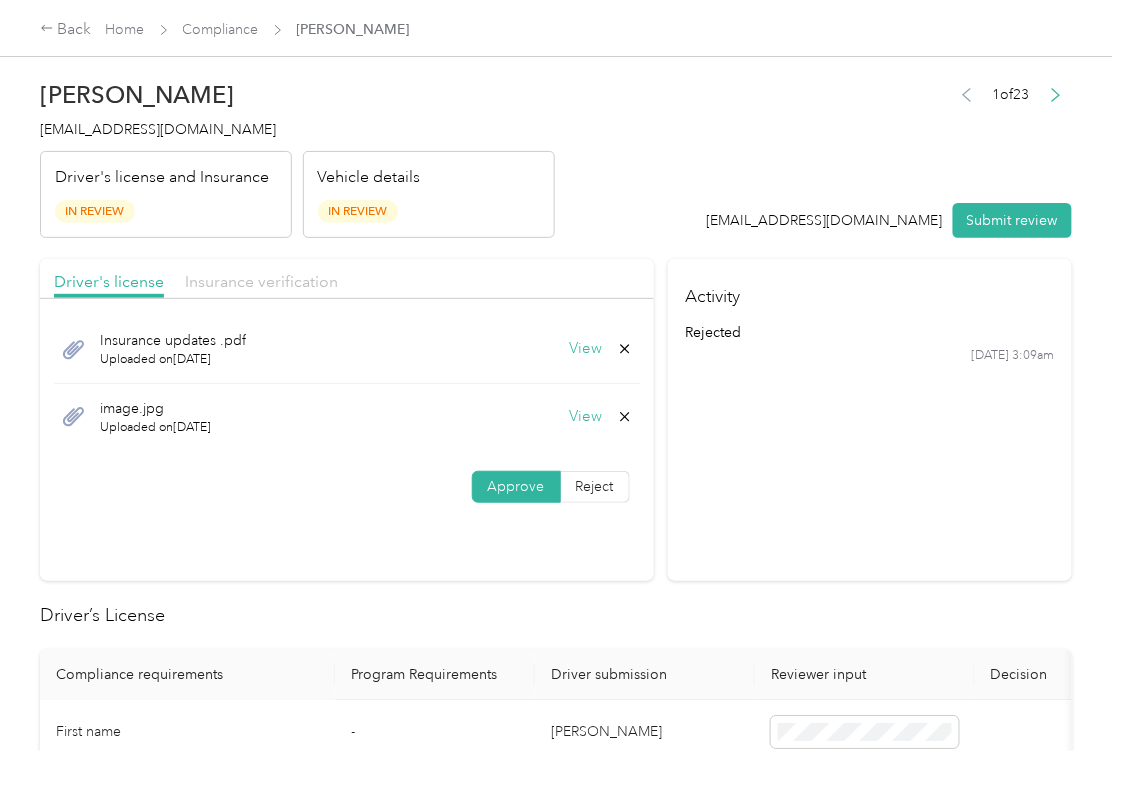 click on "Insurance verification" at bounding box center [261, 281] 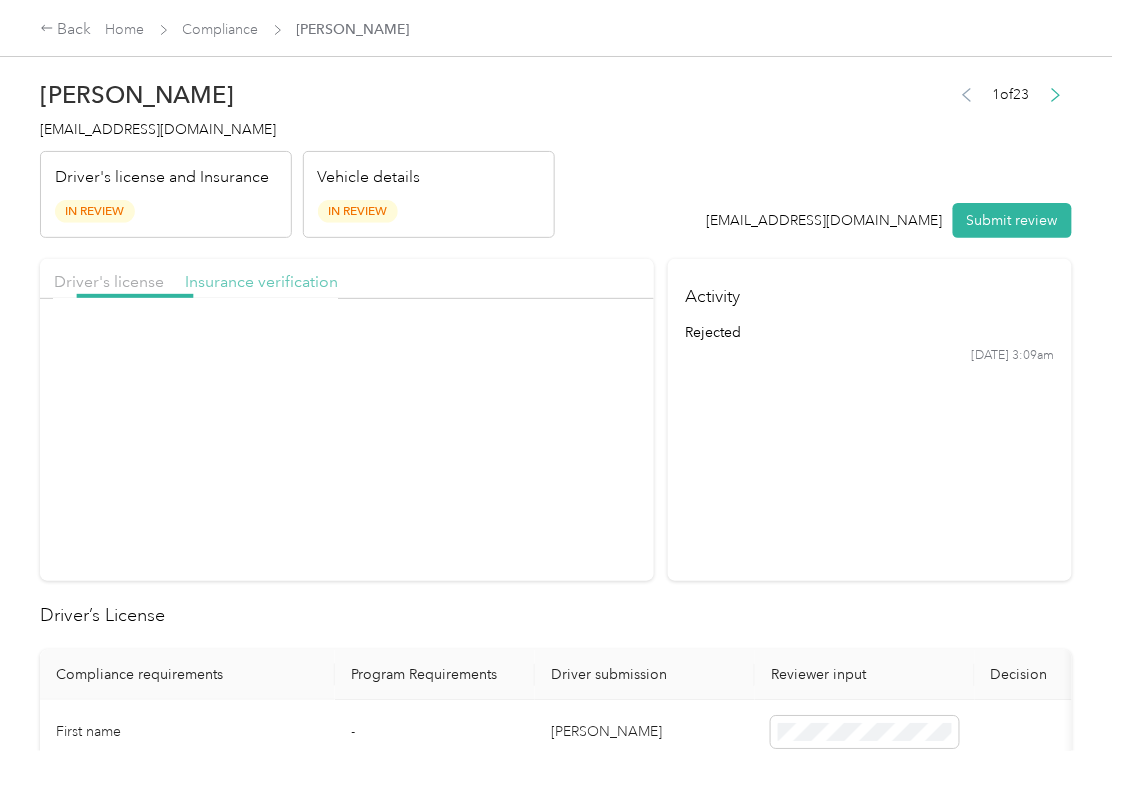 click on "Insurance verification" at bounding box center (261, 281) 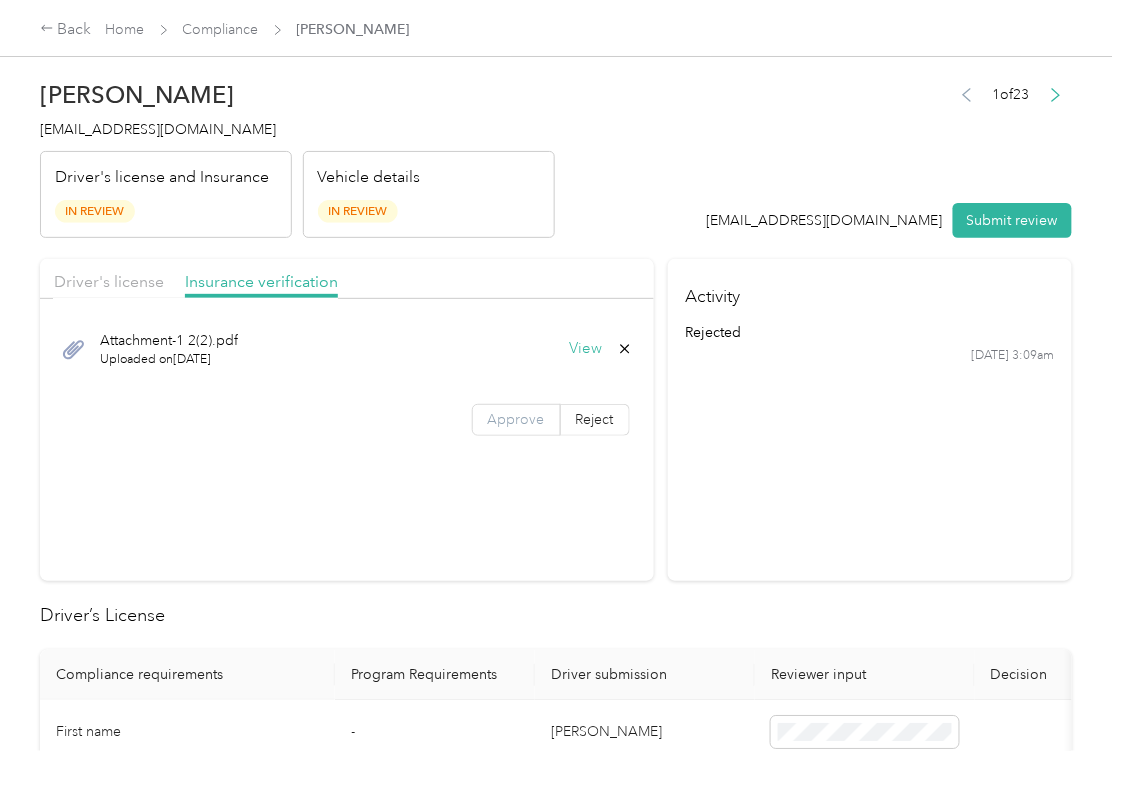 click on "Approve" at bounding box center [516, 420] 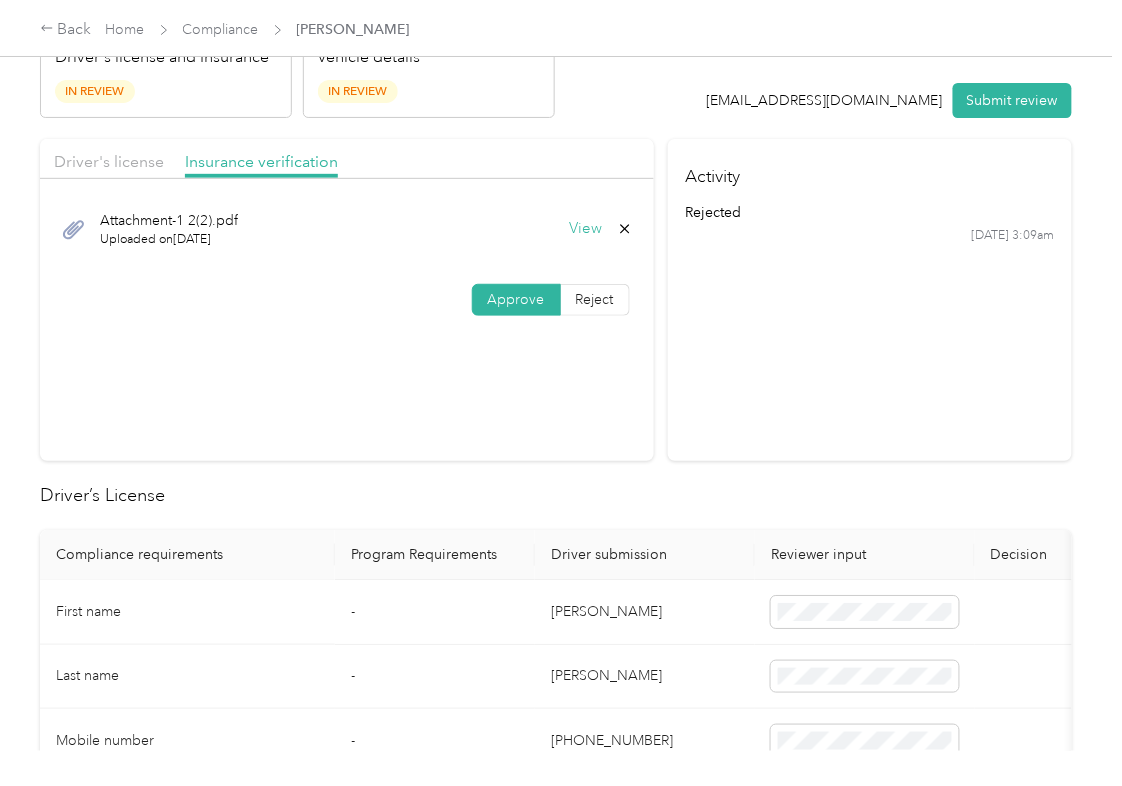scroll, scrollTop: 266, scrollLeft: 0, axis: vertical 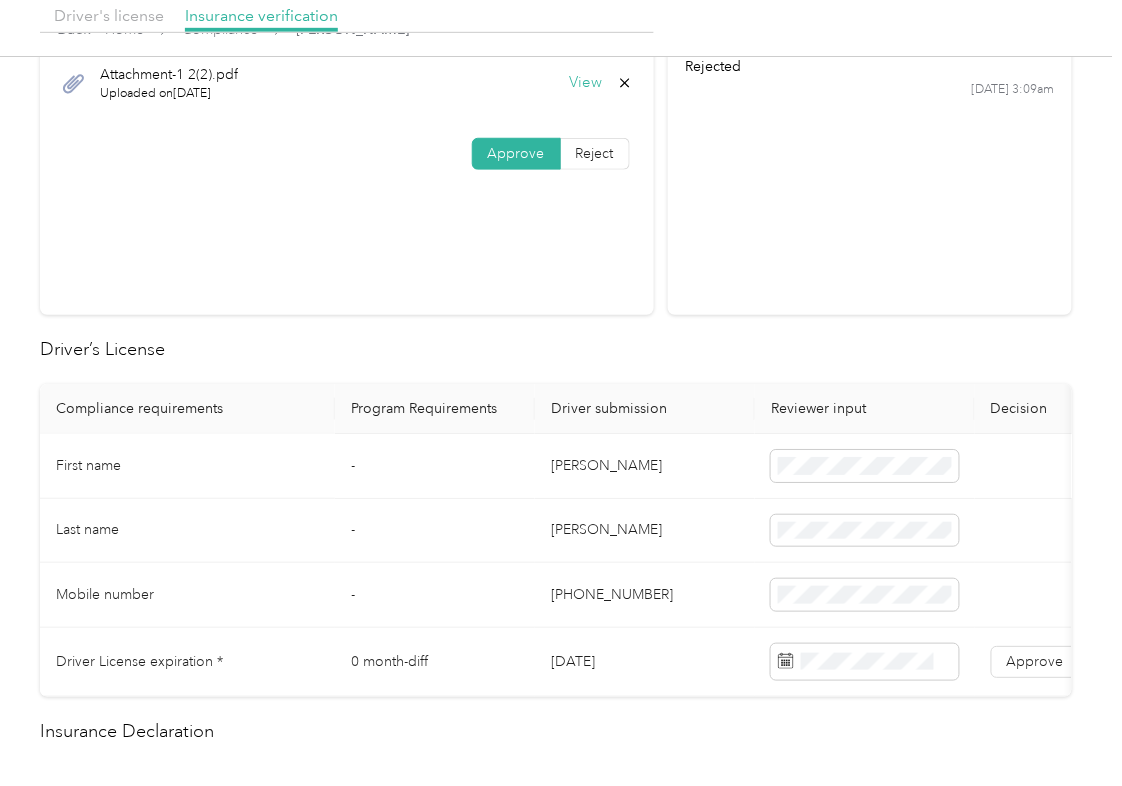 click on "[PERSON_NAME]" at bounding box center [645, 466] 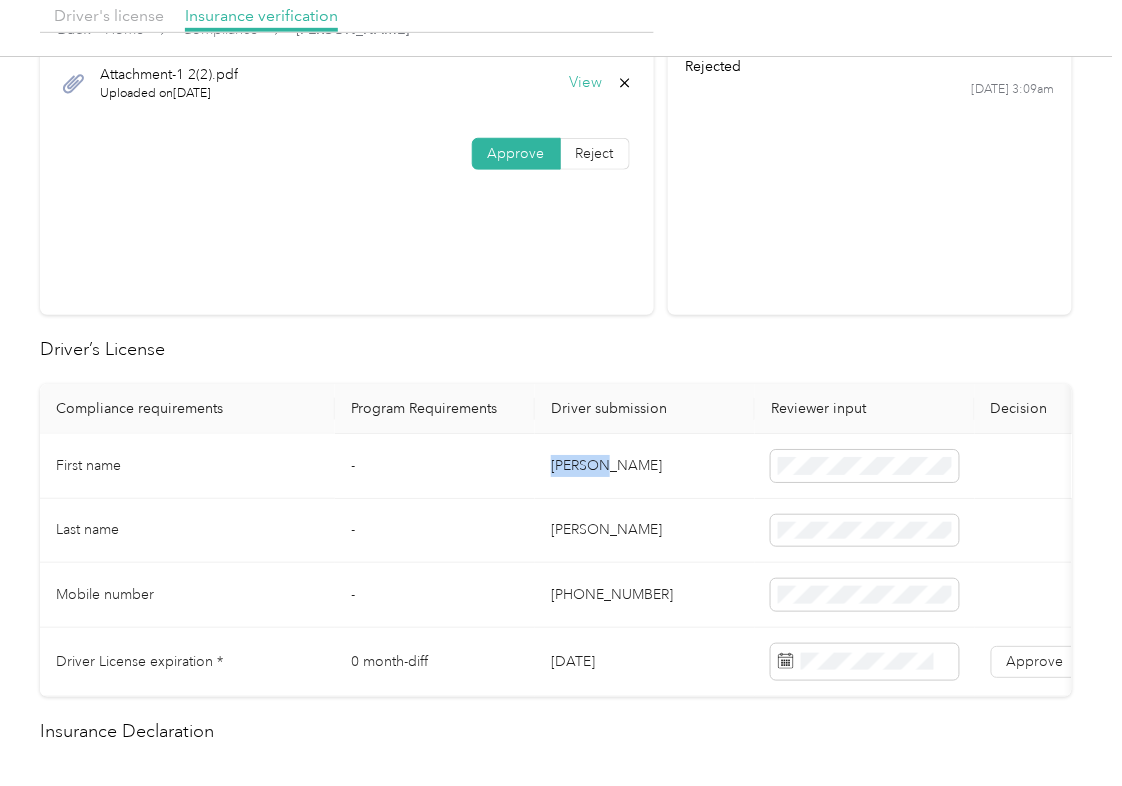 click on "[PERSON_NAME]" at bounding box center [645, 466] 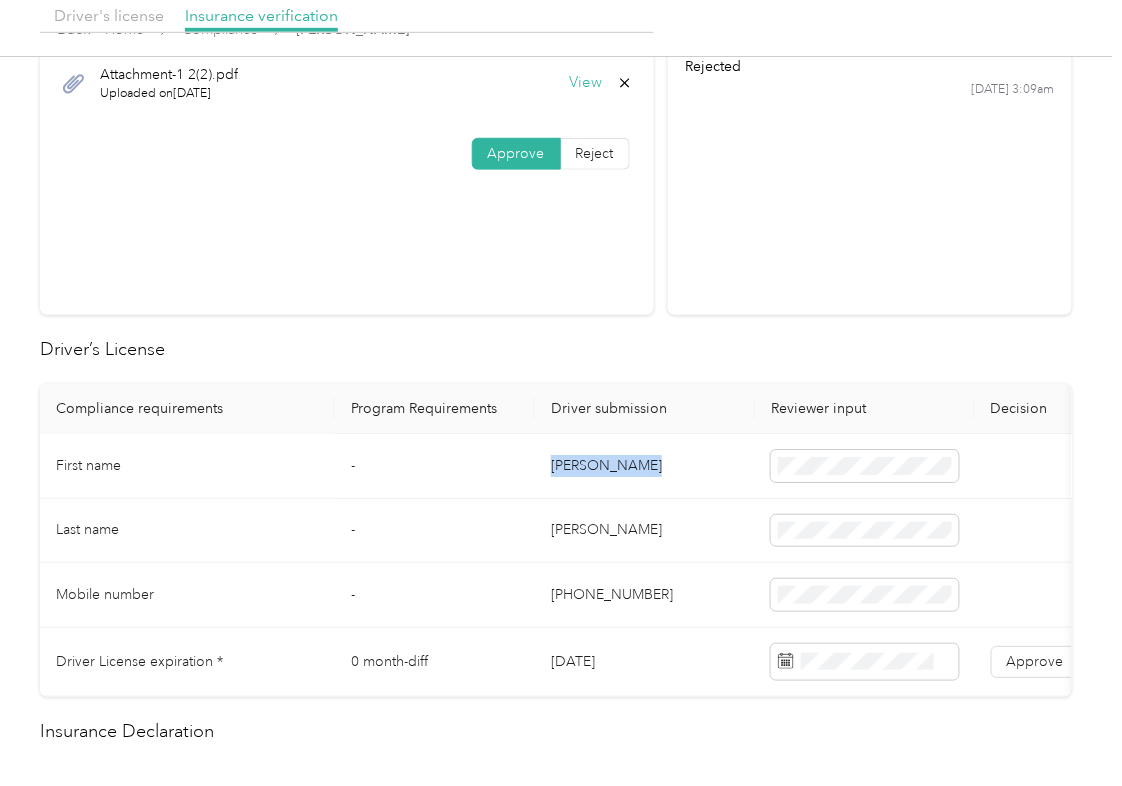 click on "[PERSON_NAME]" at bounding box center [645, 466] 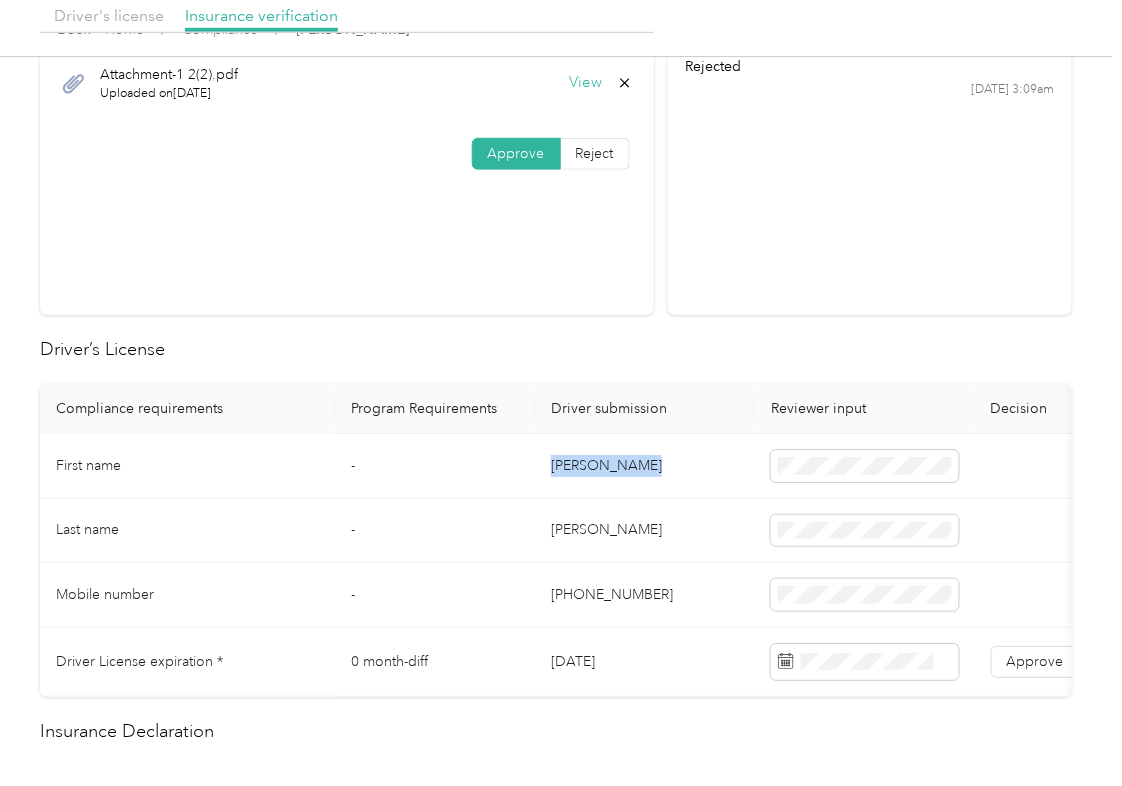 click on "[DATE]" at bounding box center (645, 662) 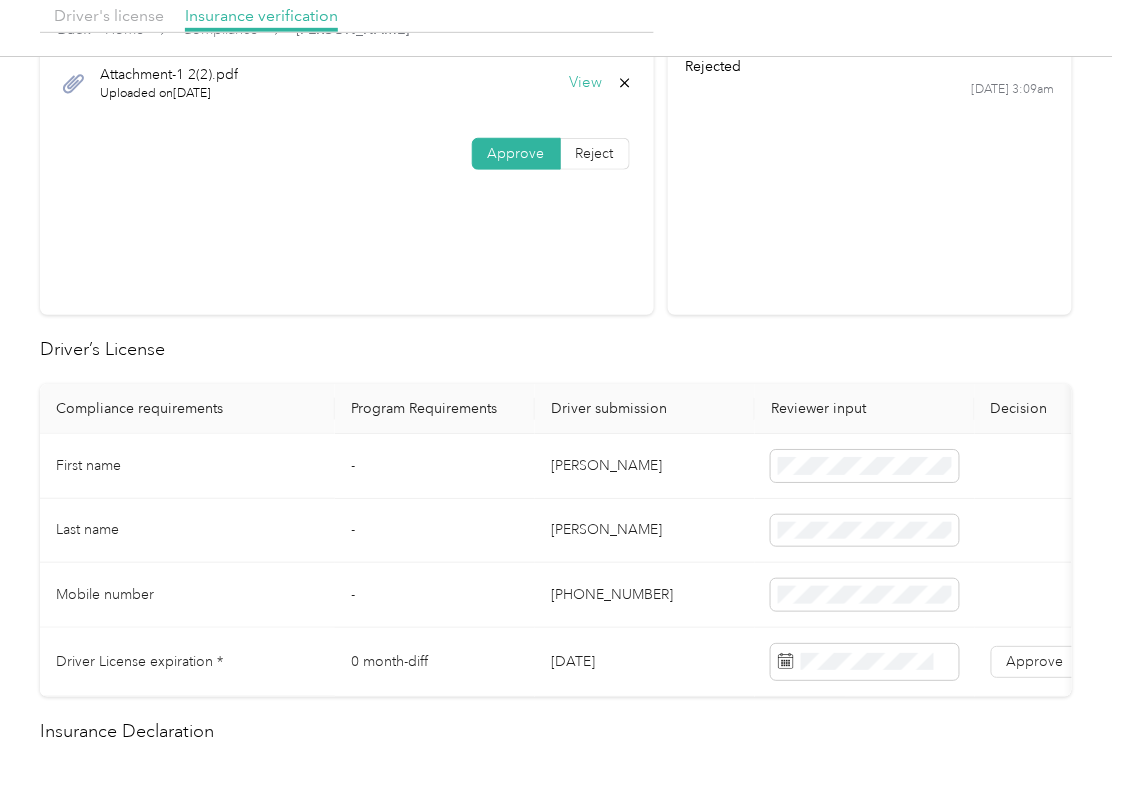 click on "[DATE]" at bounding box center (645, 662) 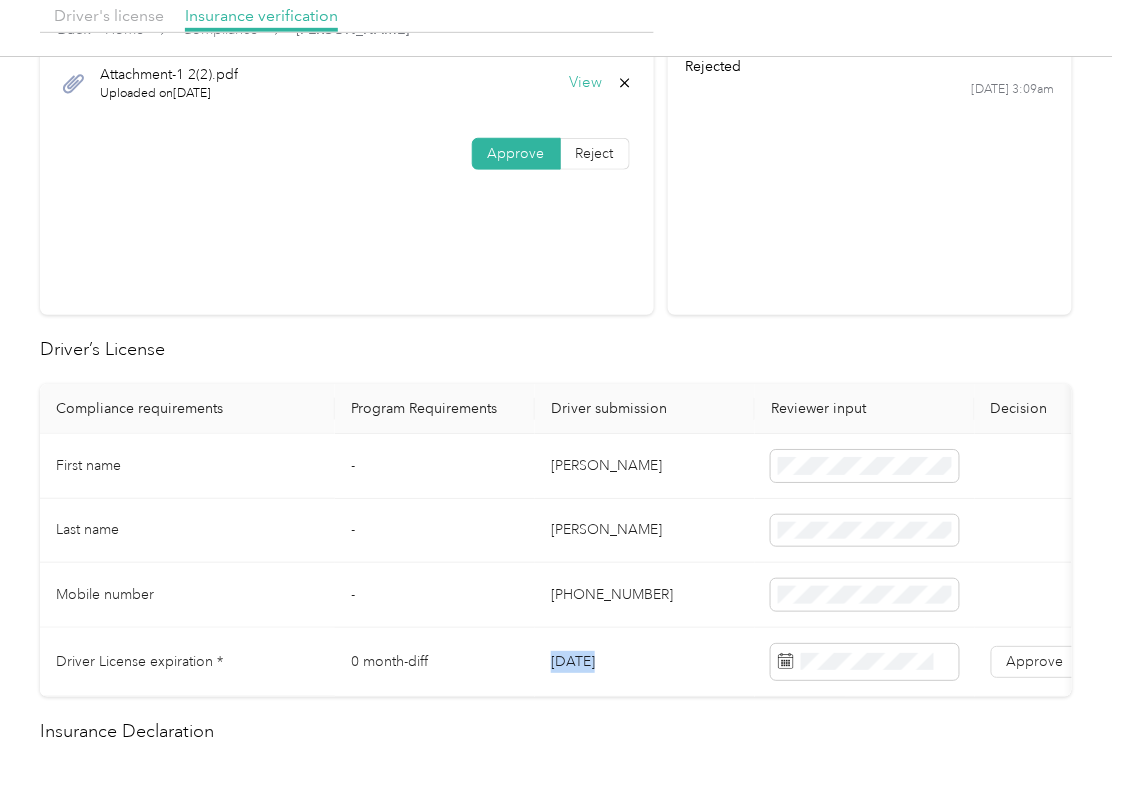 click on "[DATE]" at bounding box center (645, 662) 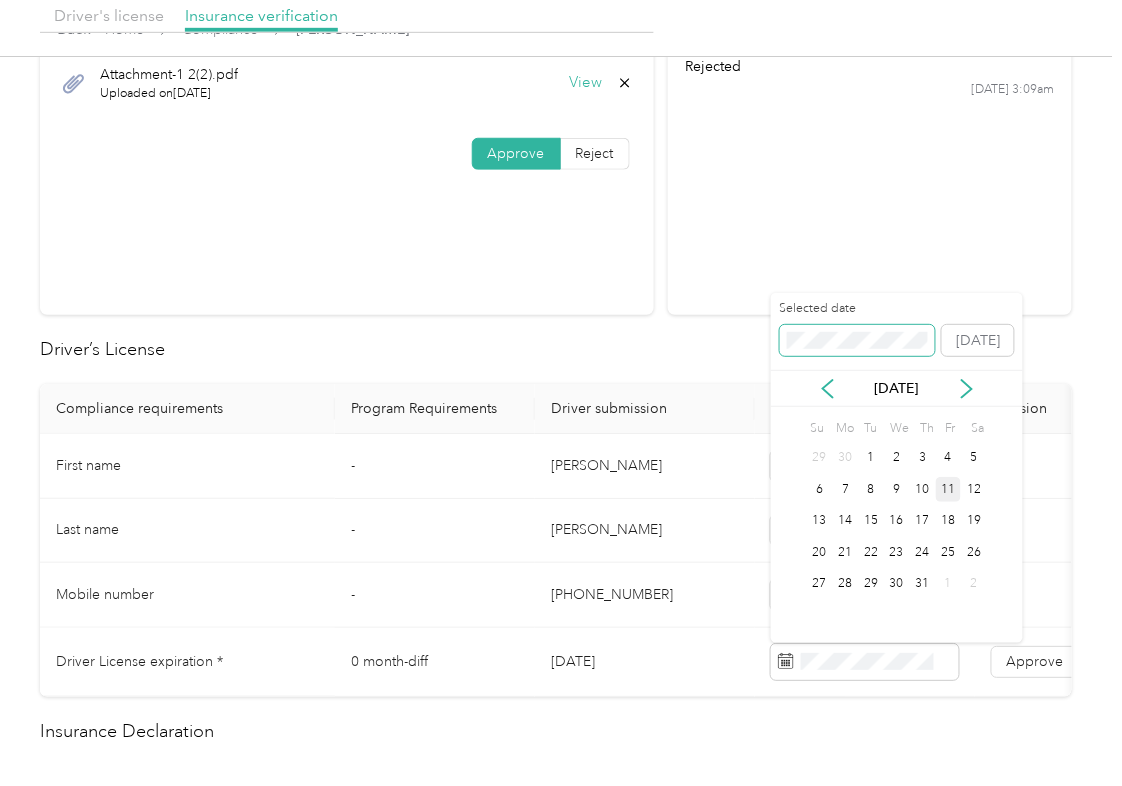 click at bounding box center [857, 341] 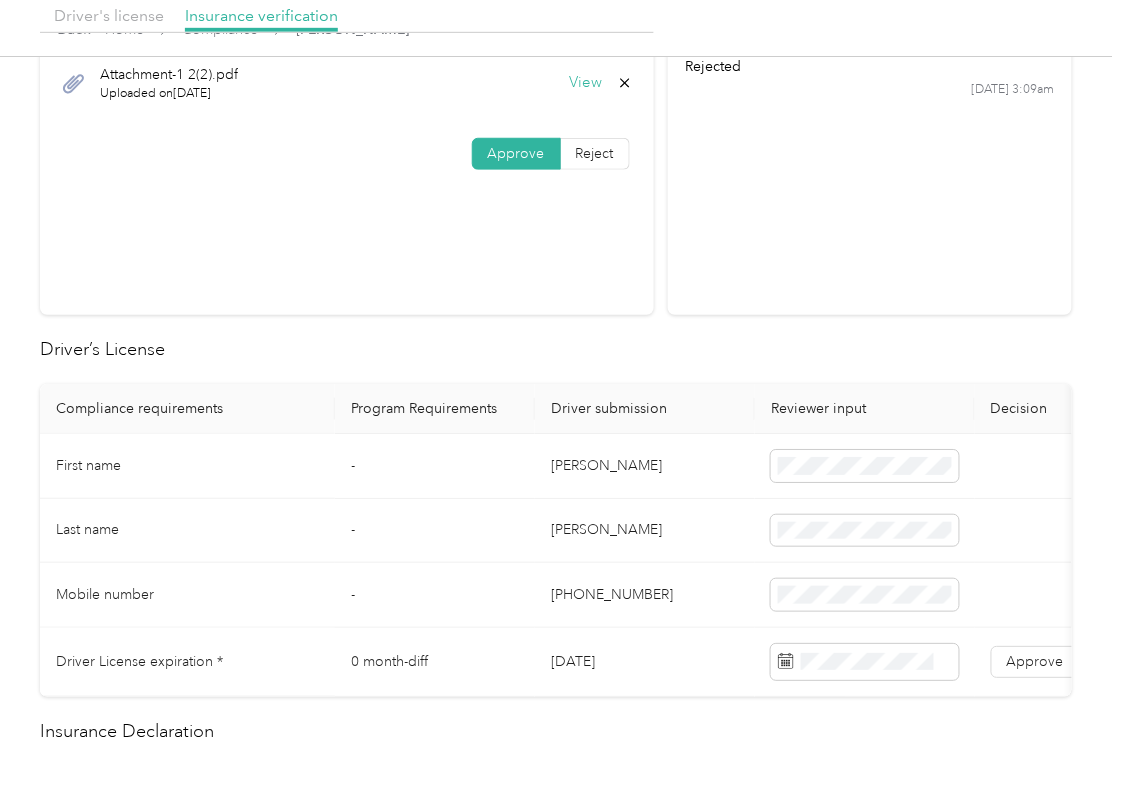 drag, startPoint x: 604, startPoint y: 398, endPoint x: 729, endPoint y: 480, distance: 149.49582 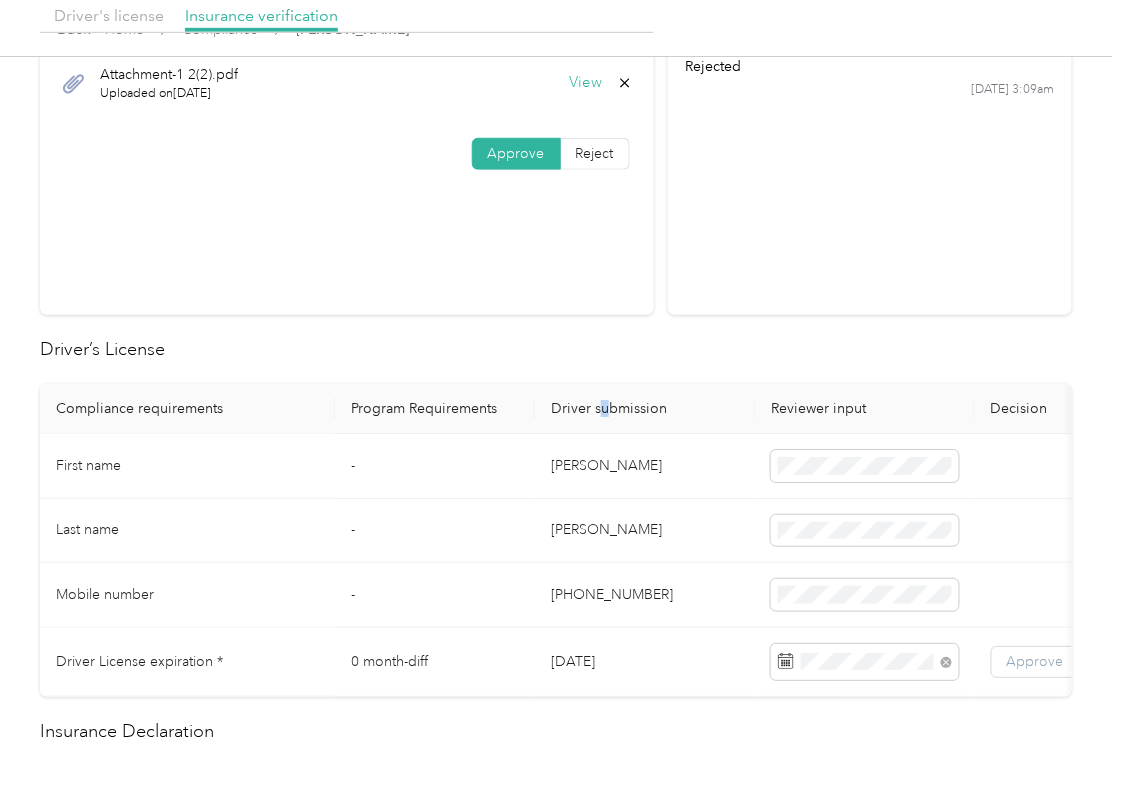click on "Approve" at bounding box center (1035, 662) 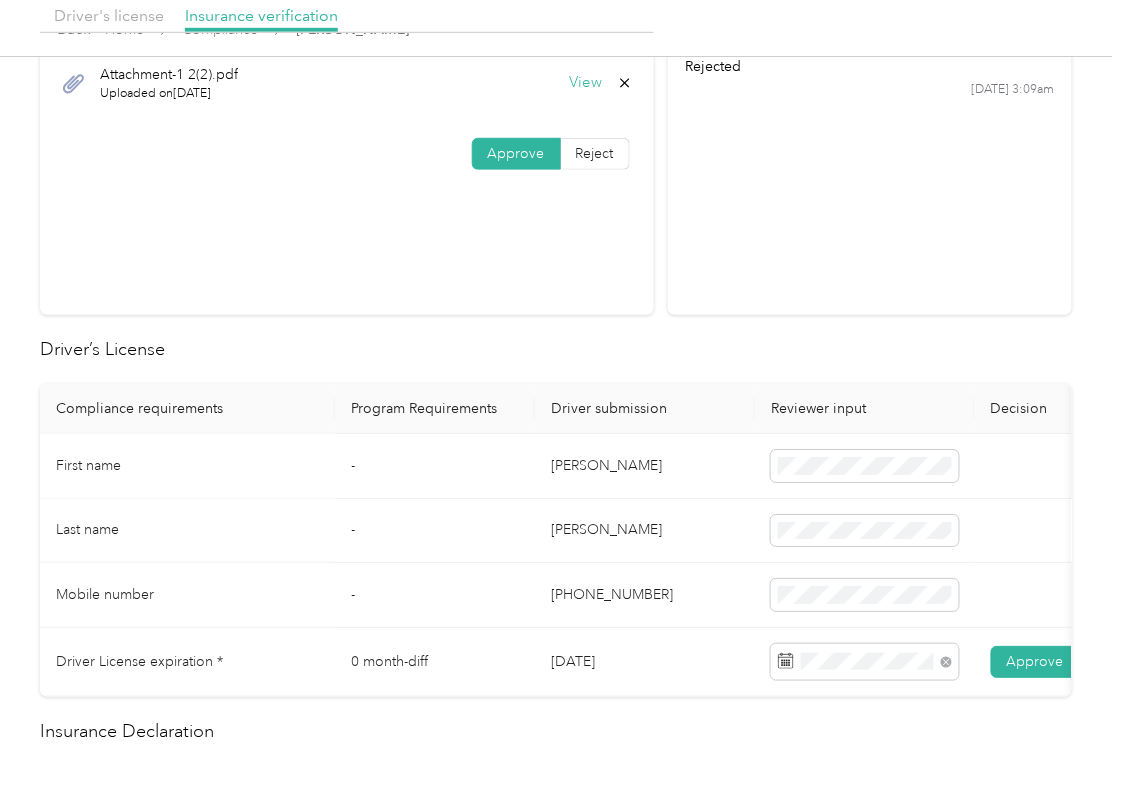 scroll, scrollTop: 400, scrollLeft: 0, axis: vertical 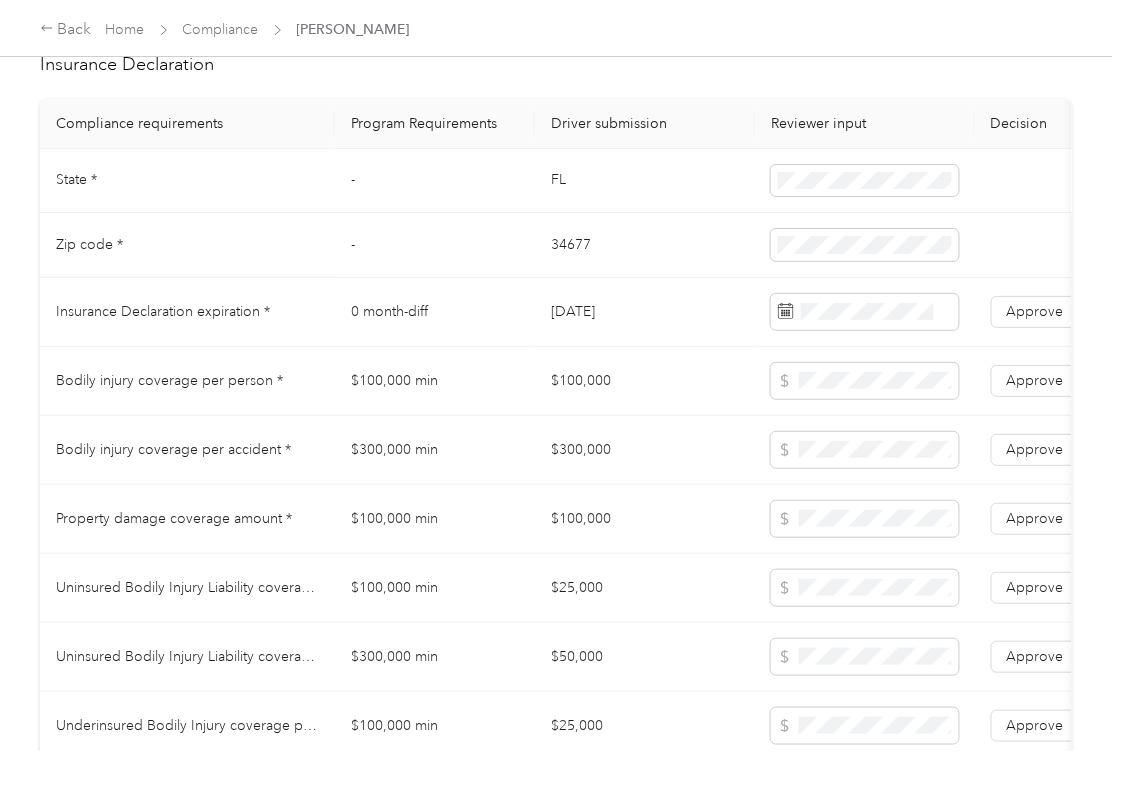 click on "FL" at bounding box center (645, 181) 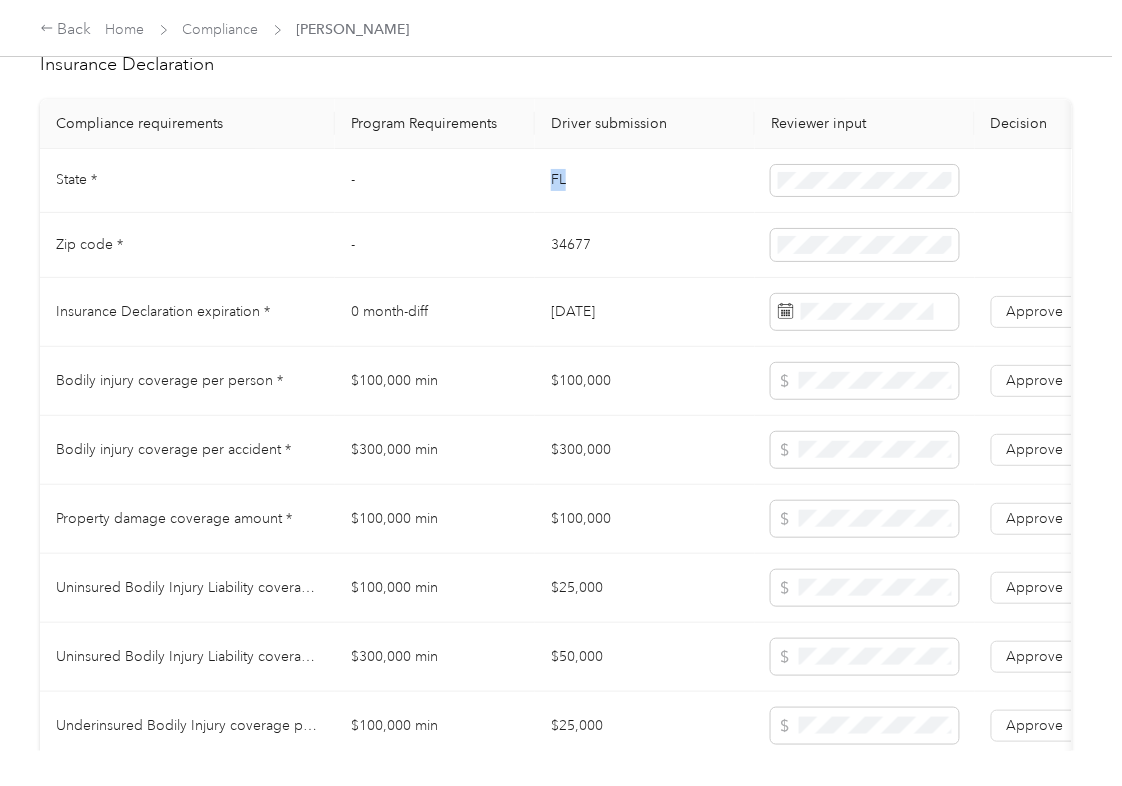 click on "FL" at bounding box center [645, 181] 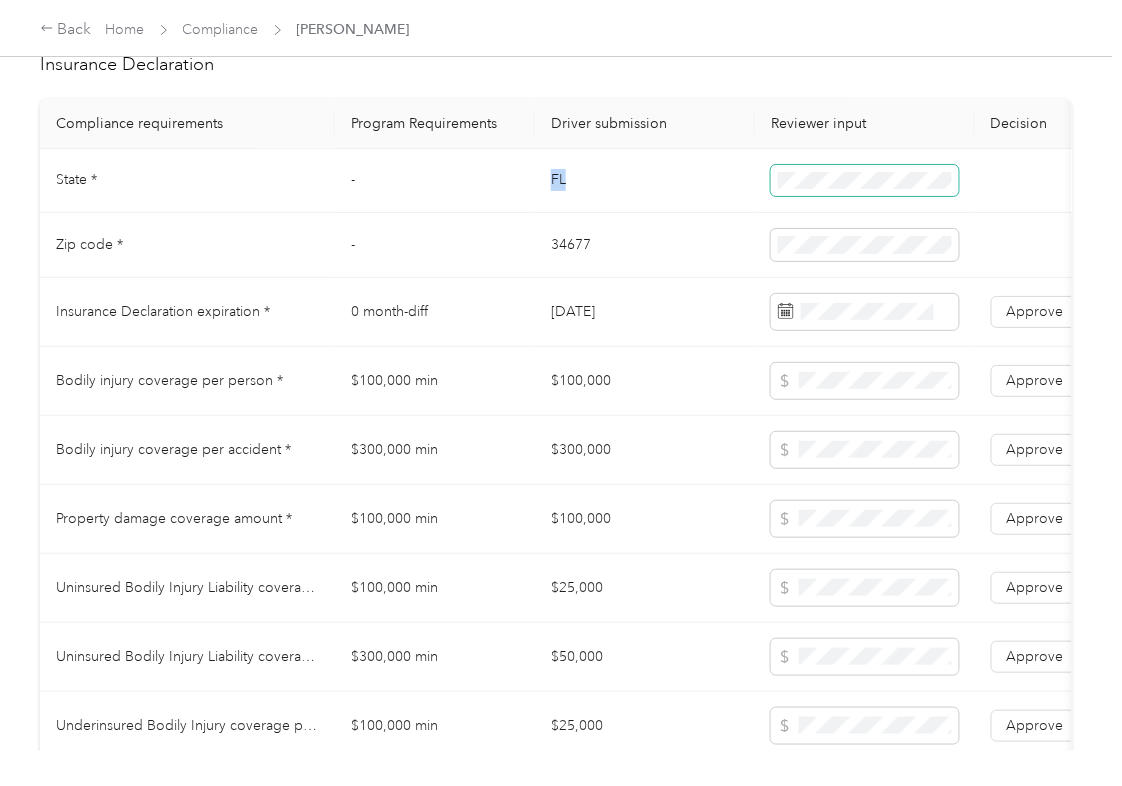 copy on "FL" 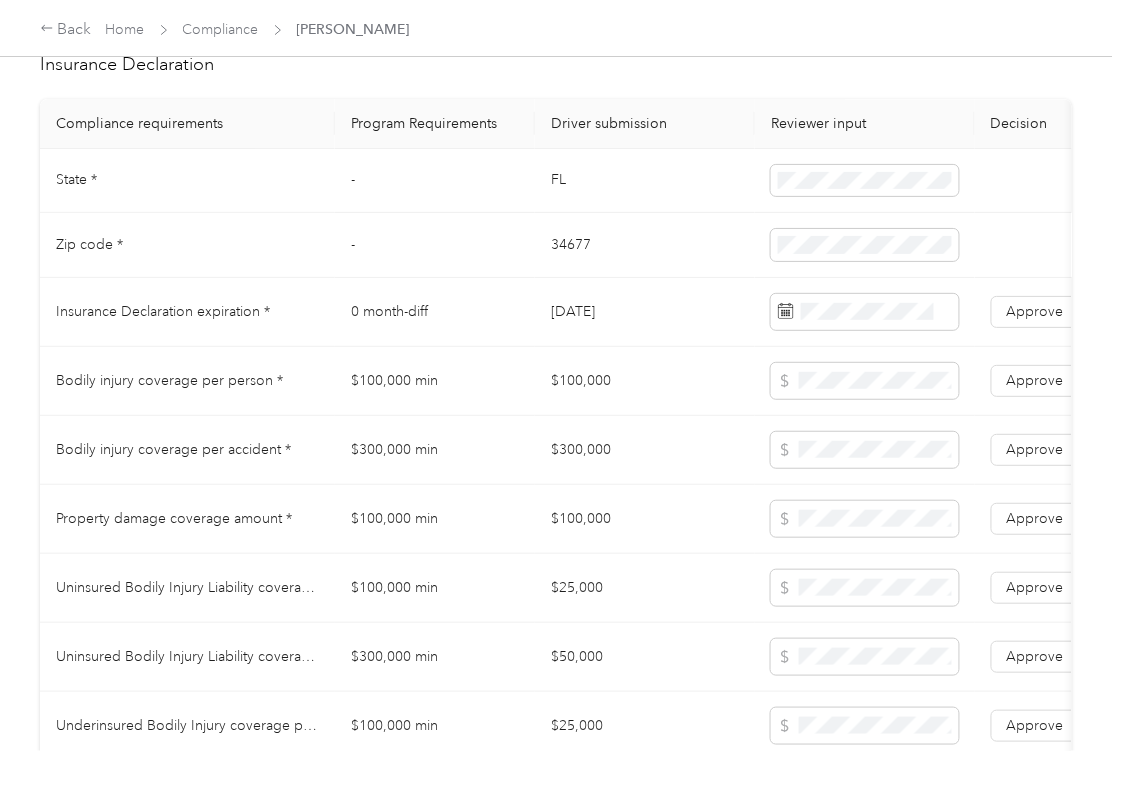 click on "34677" at bounding box center (645, 245) 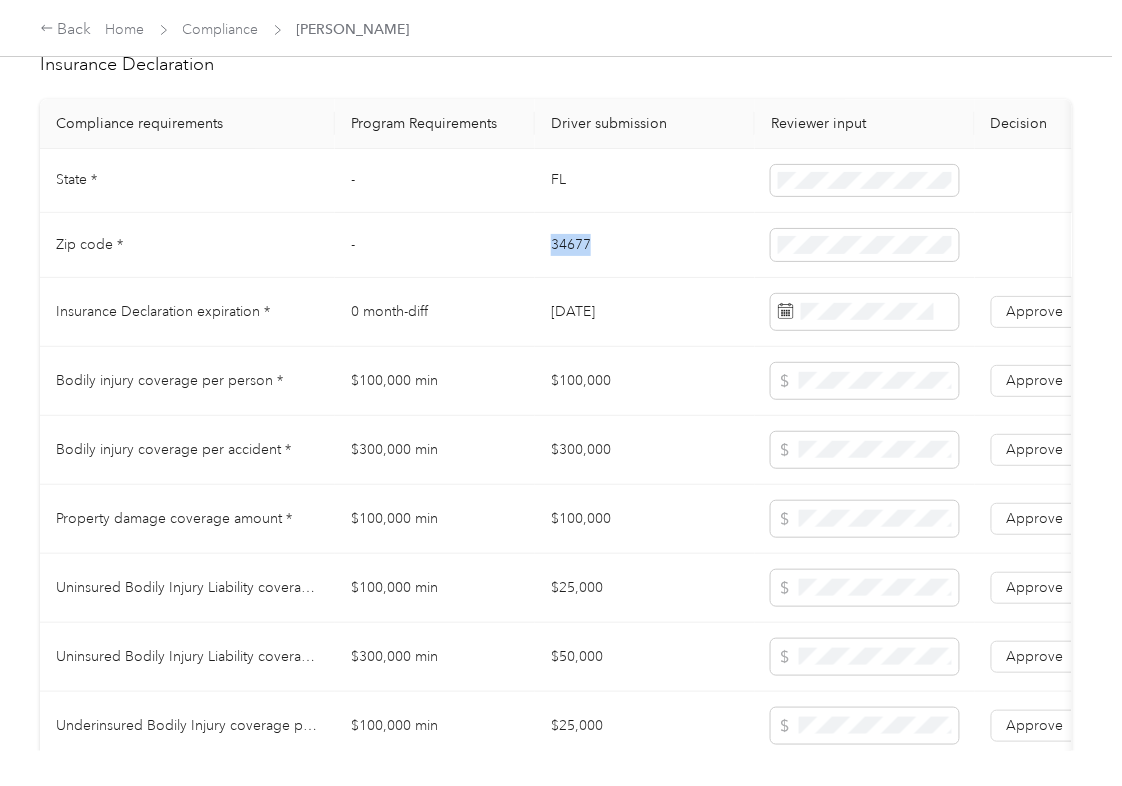 click on "34677" at bounding box center [645, 245] 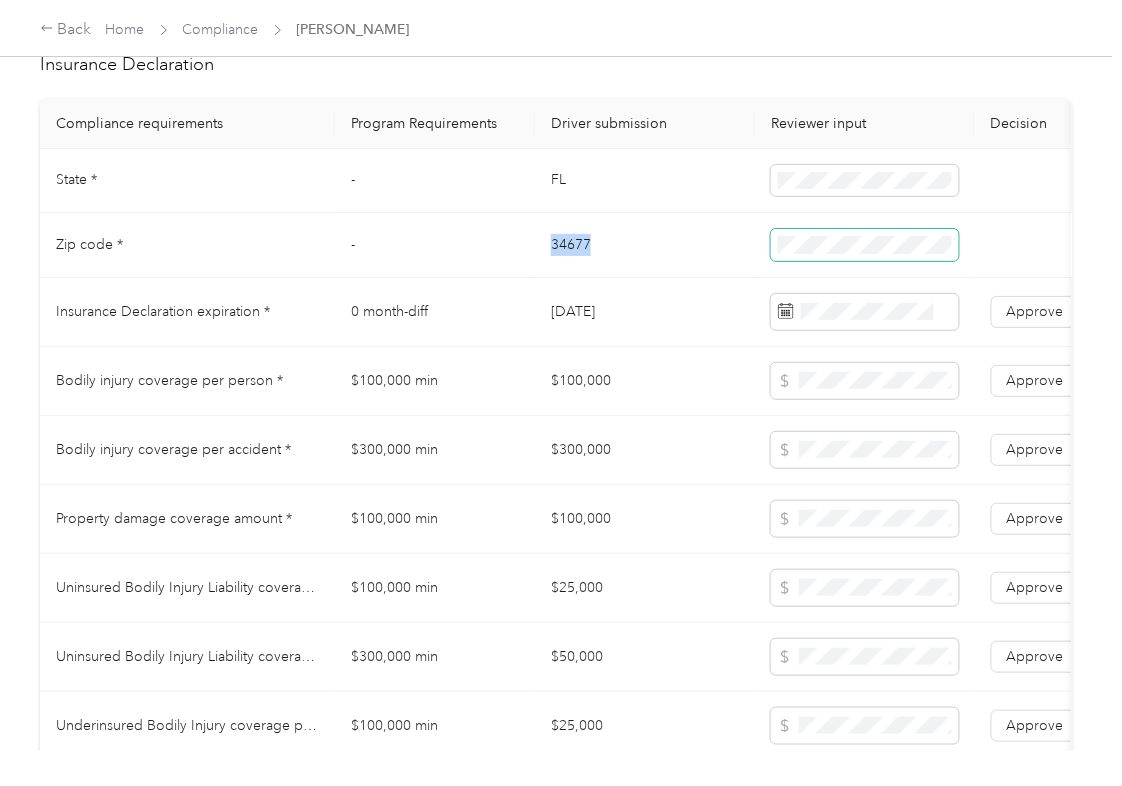 copy on "34677" 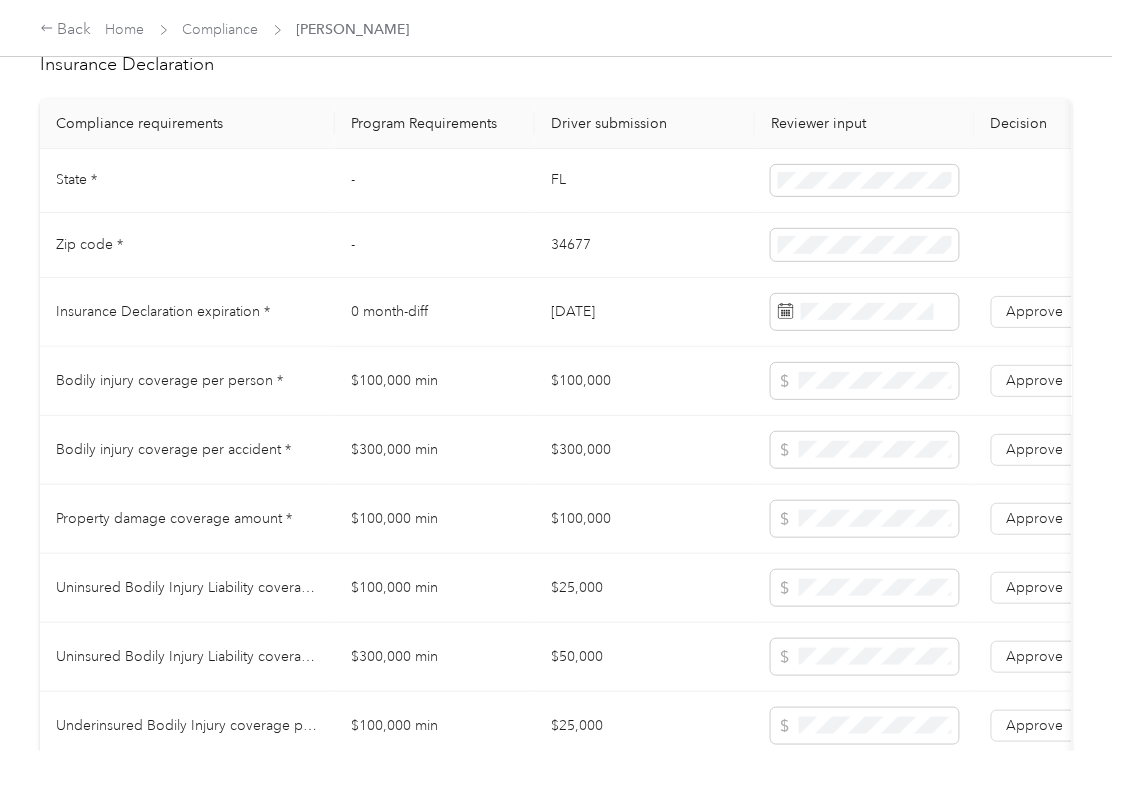 click on "$100,000" at bounding box center [645, 381] 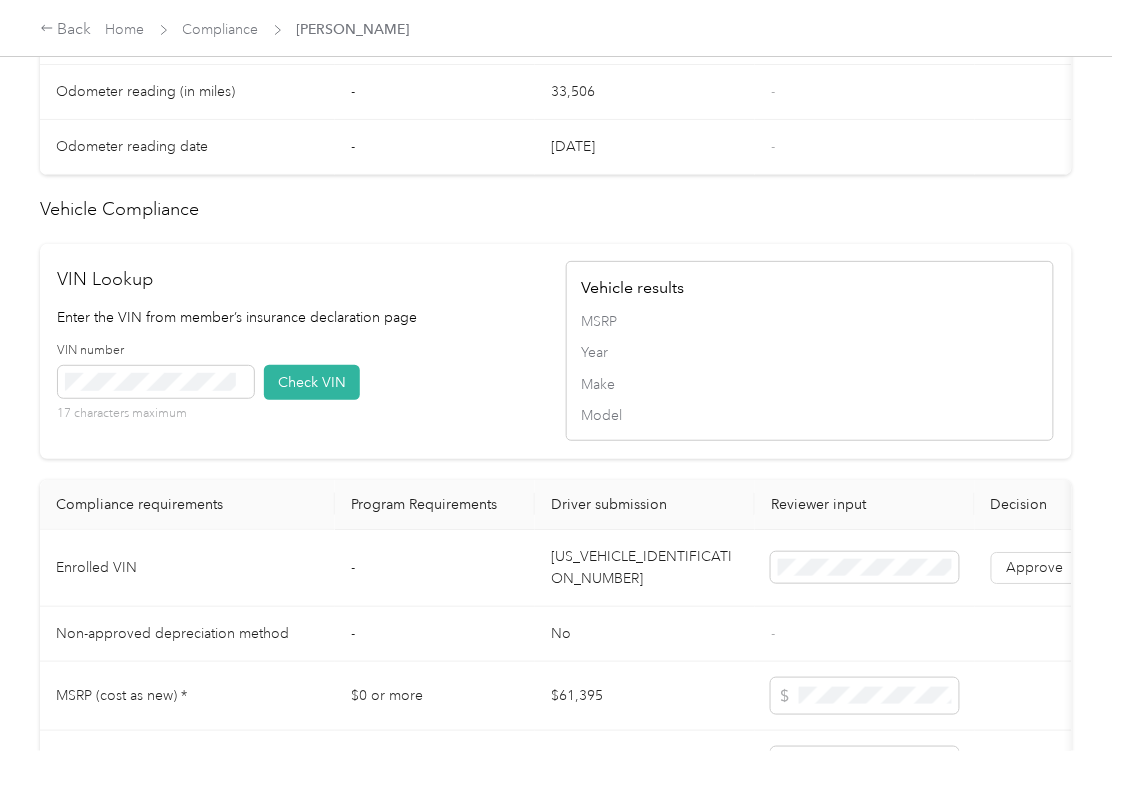 scroll, scrollTop: 2000, scrollLeft: 0, axis: vertical 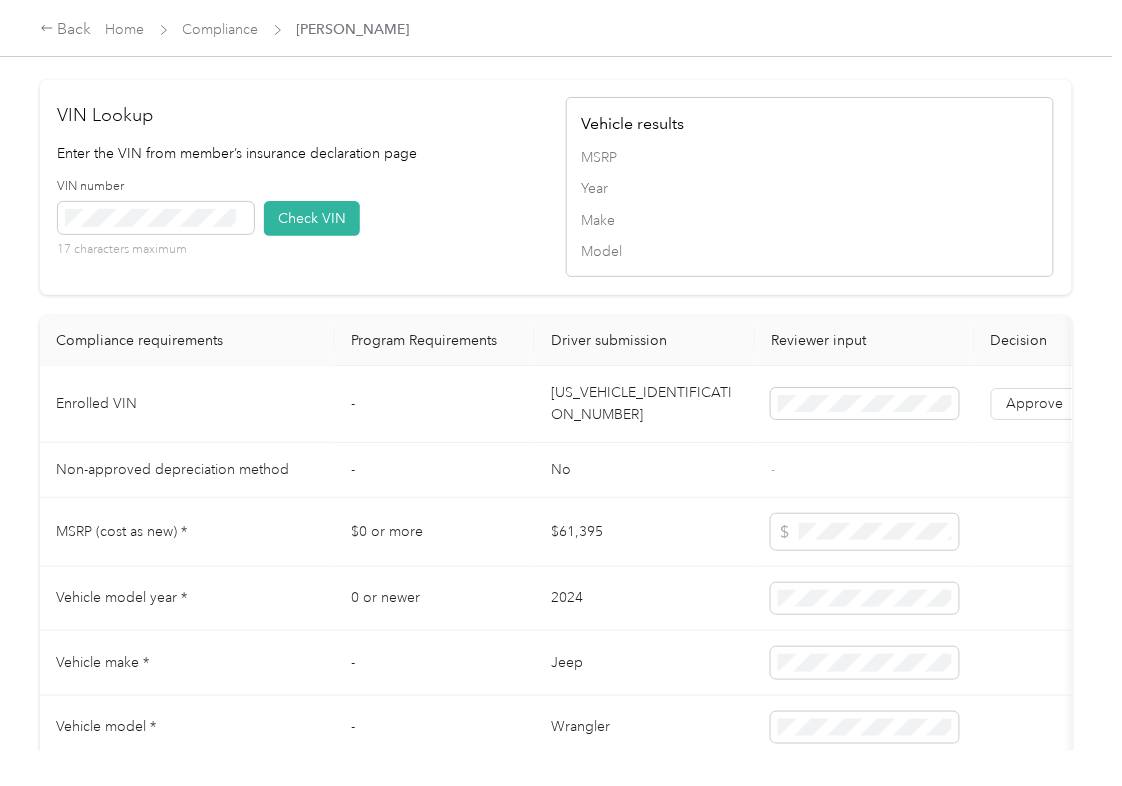 click on "[US_VEHICLE_IDENTIFICATION_NUMBER]" at bounding box center [645, 404] 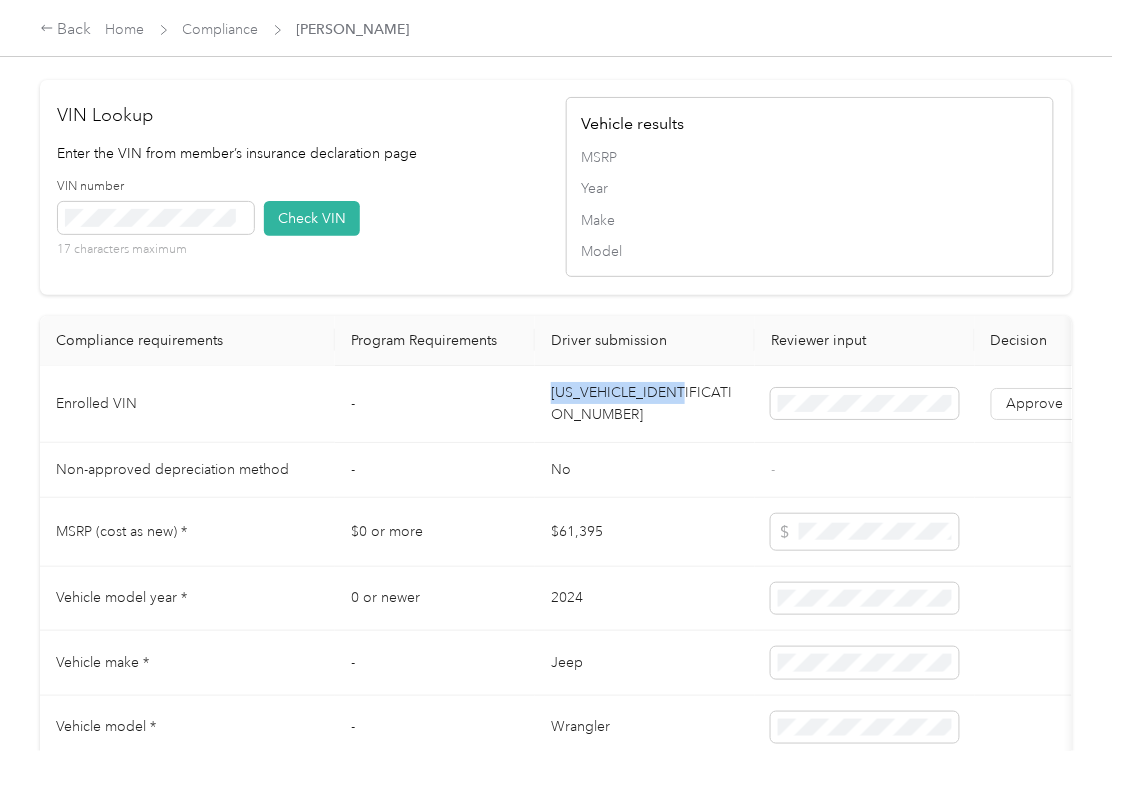 click on "[US_VEHICLE_IDENTIFICATION_NUMBER]" at bounding box center [645, 404] 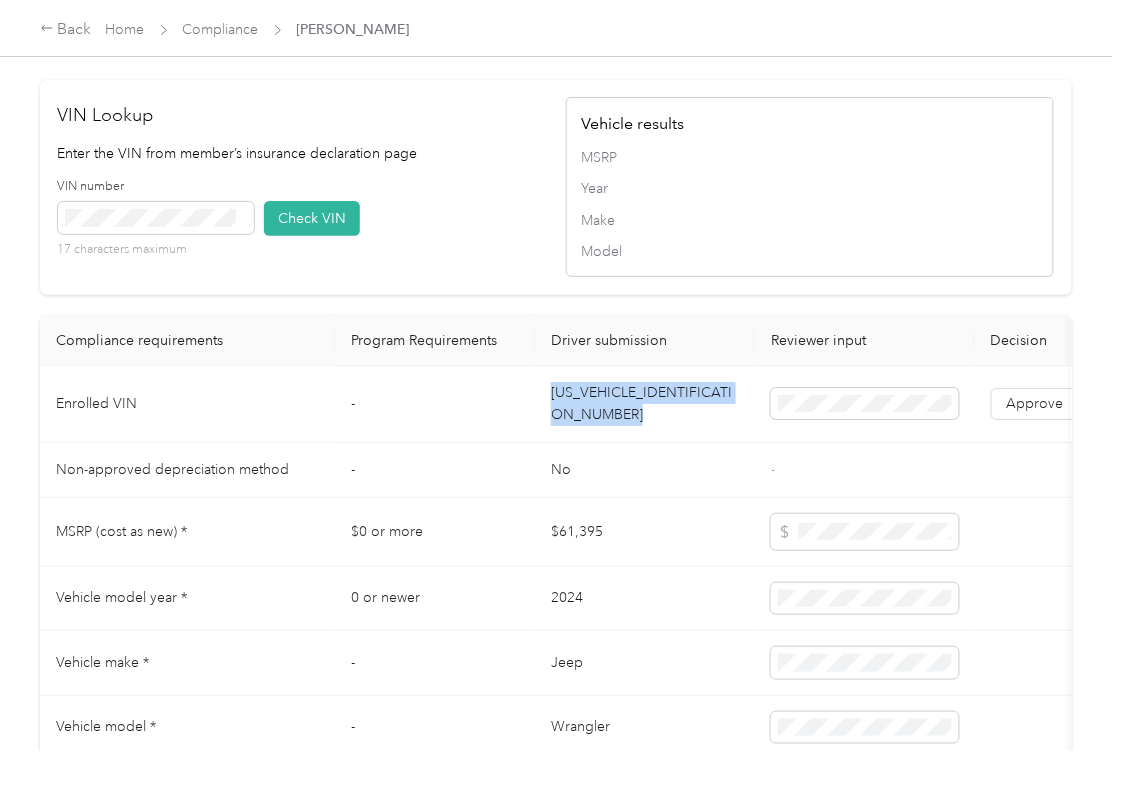 copy on "[US_VEHICLE_IDENTIFICATION_NUMBER]" 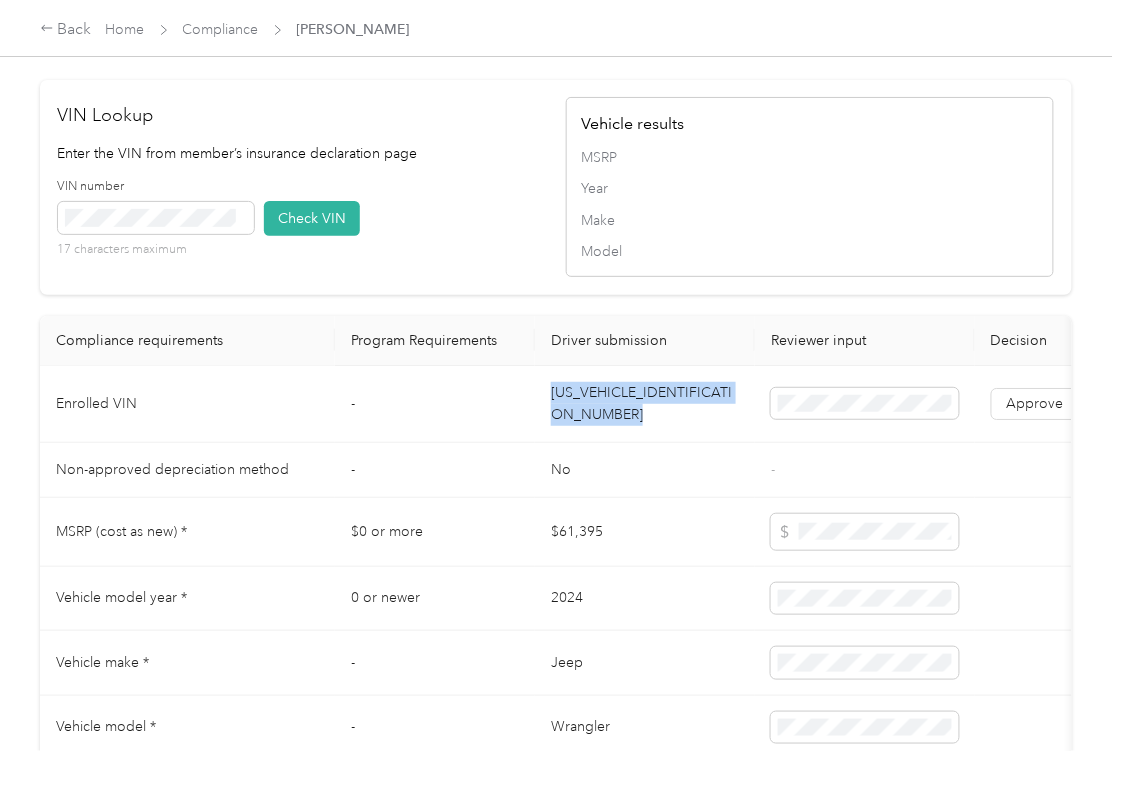 click on "VIN number   17 characters maximum Check VIN" at bounding box center [302, 225] 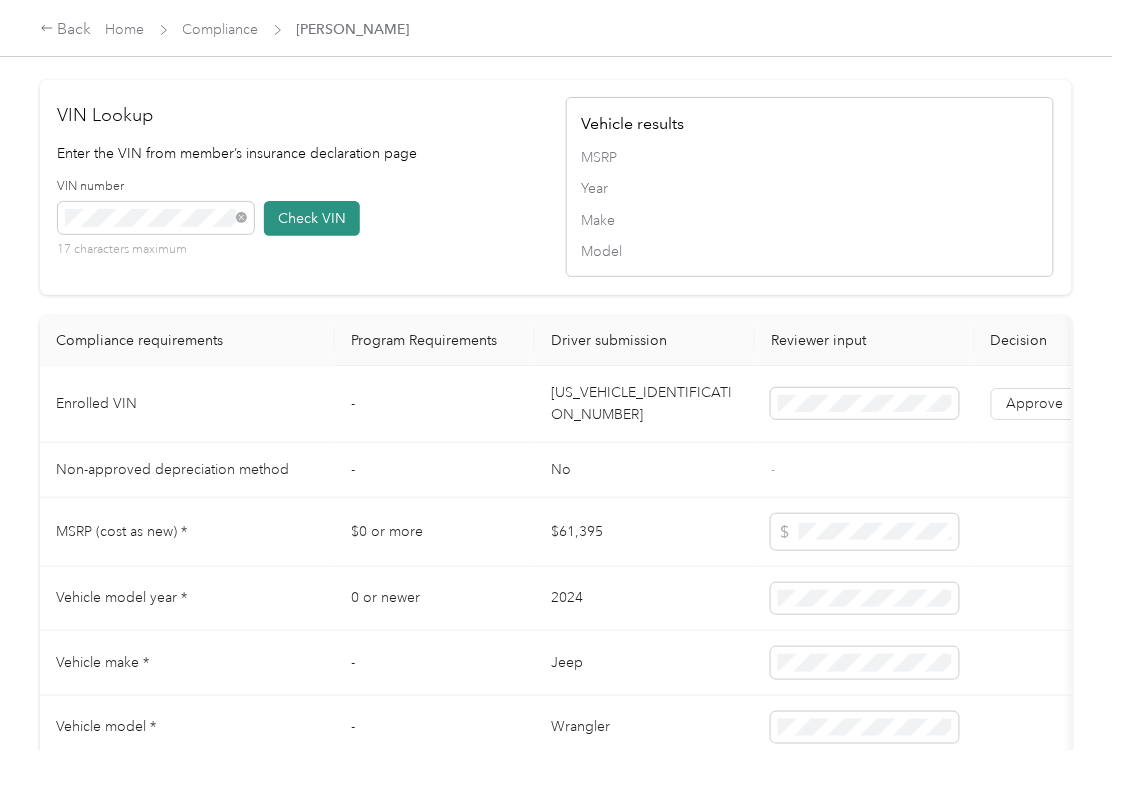 drag, startPoint x: 312, startPoint y: 264, endPoint x: 340, endPoint y: 289, distance: 37.536648 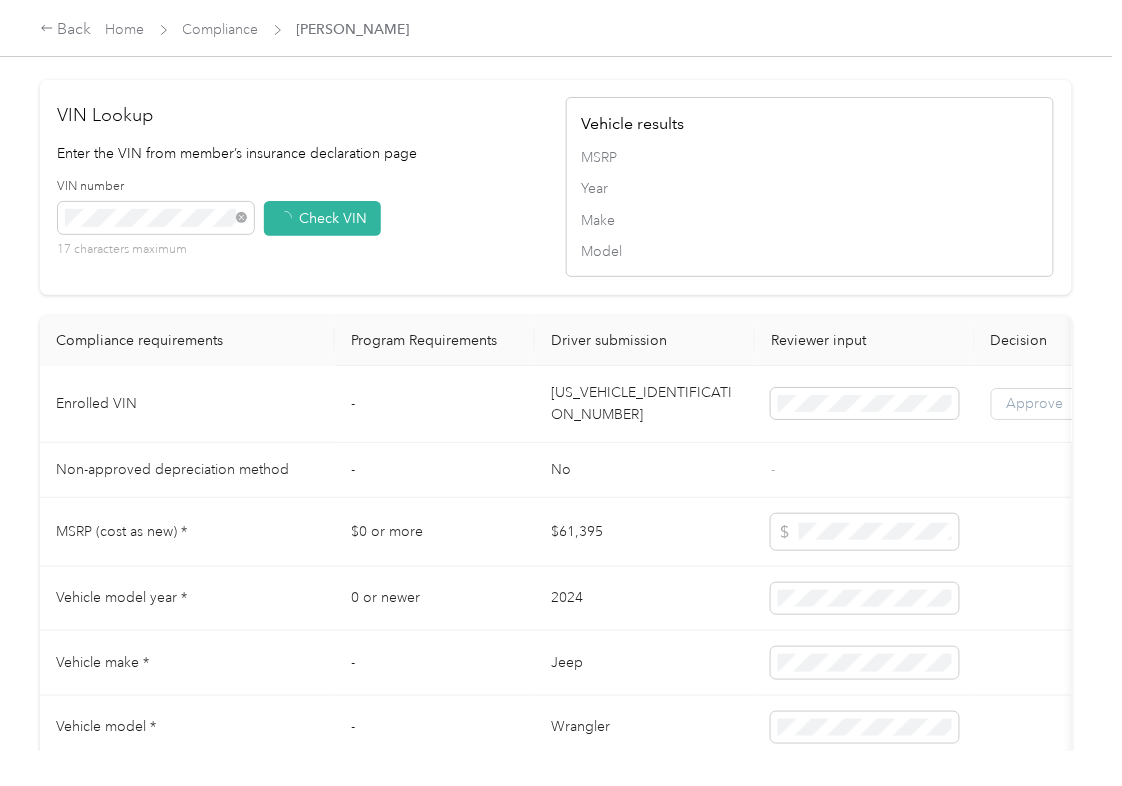 click on "Approve" at bounding box center (1035, 404) 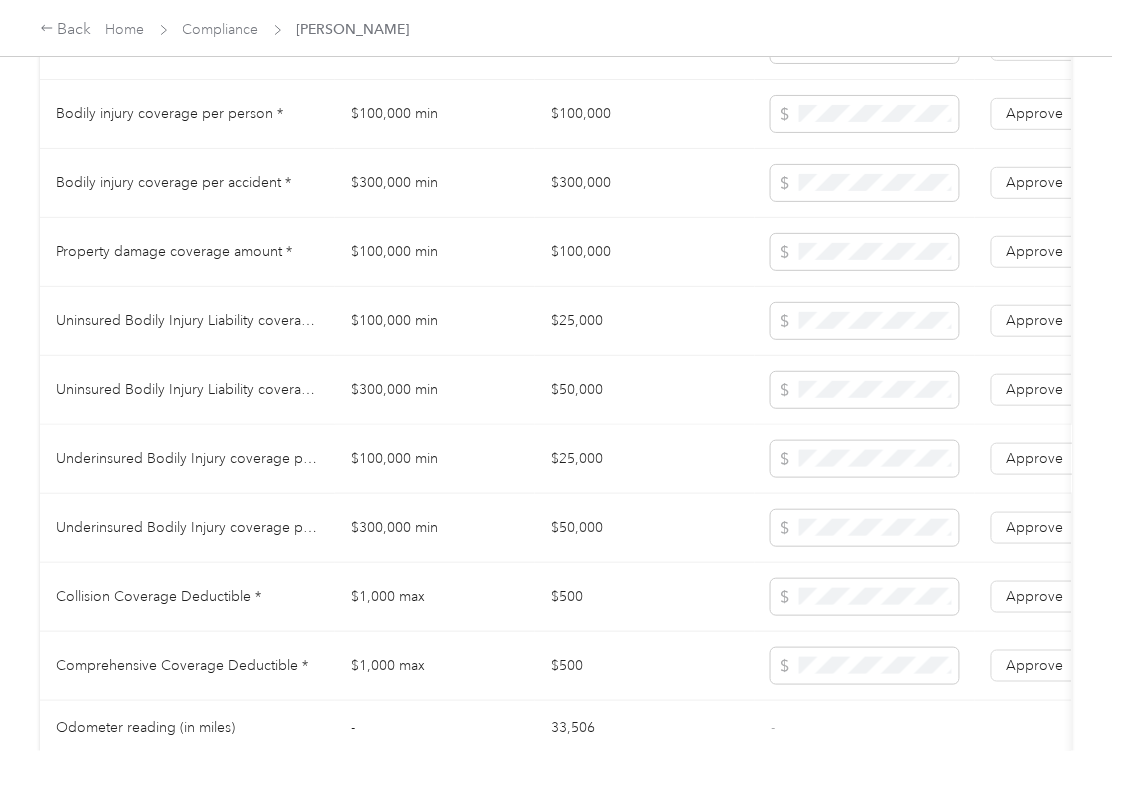 scroll, scrollTop: 1066, scrollLeft: 0, axis: vertical 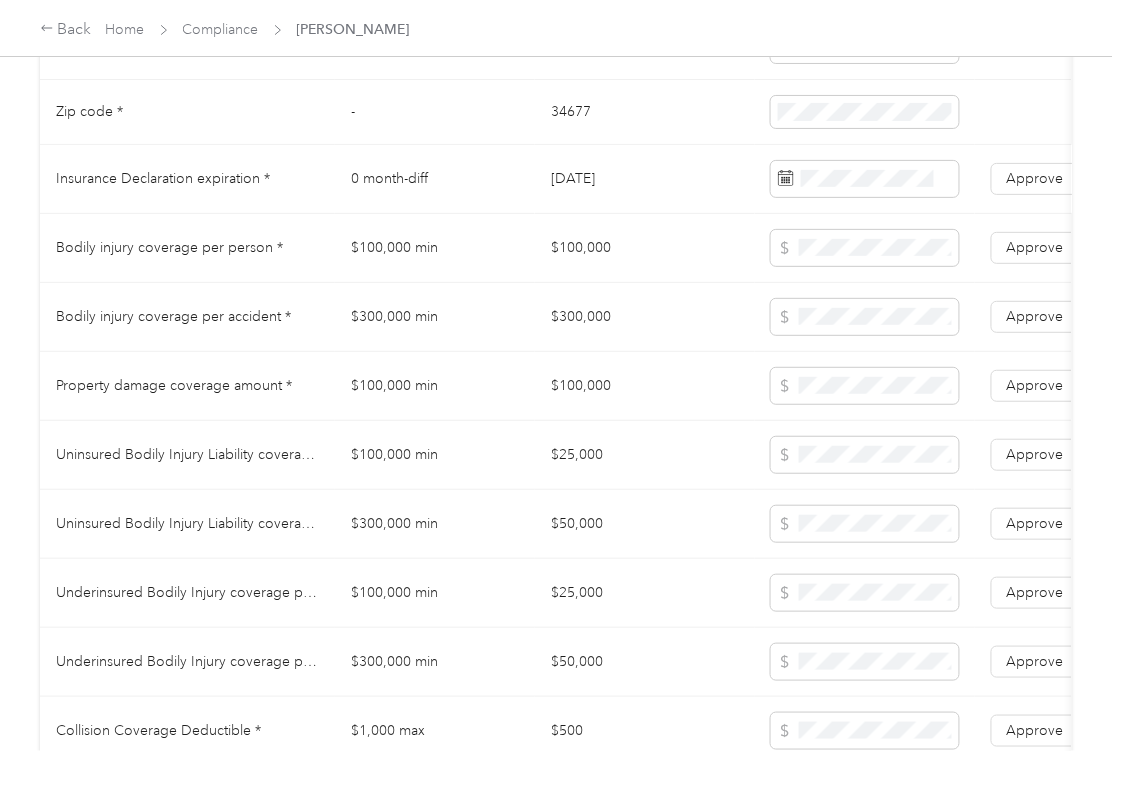 click on "[DATE]" at bounding box center (645, 179) 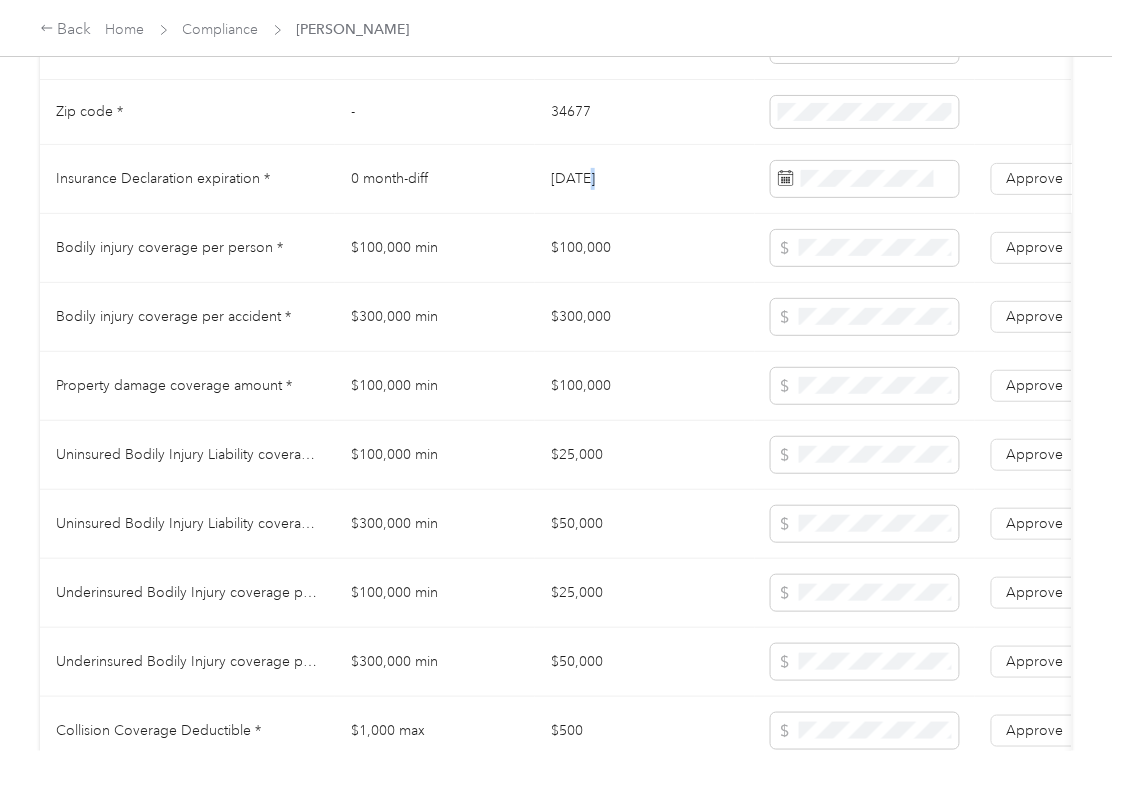 click on "[DATE]" at bounding box center [645, 179] 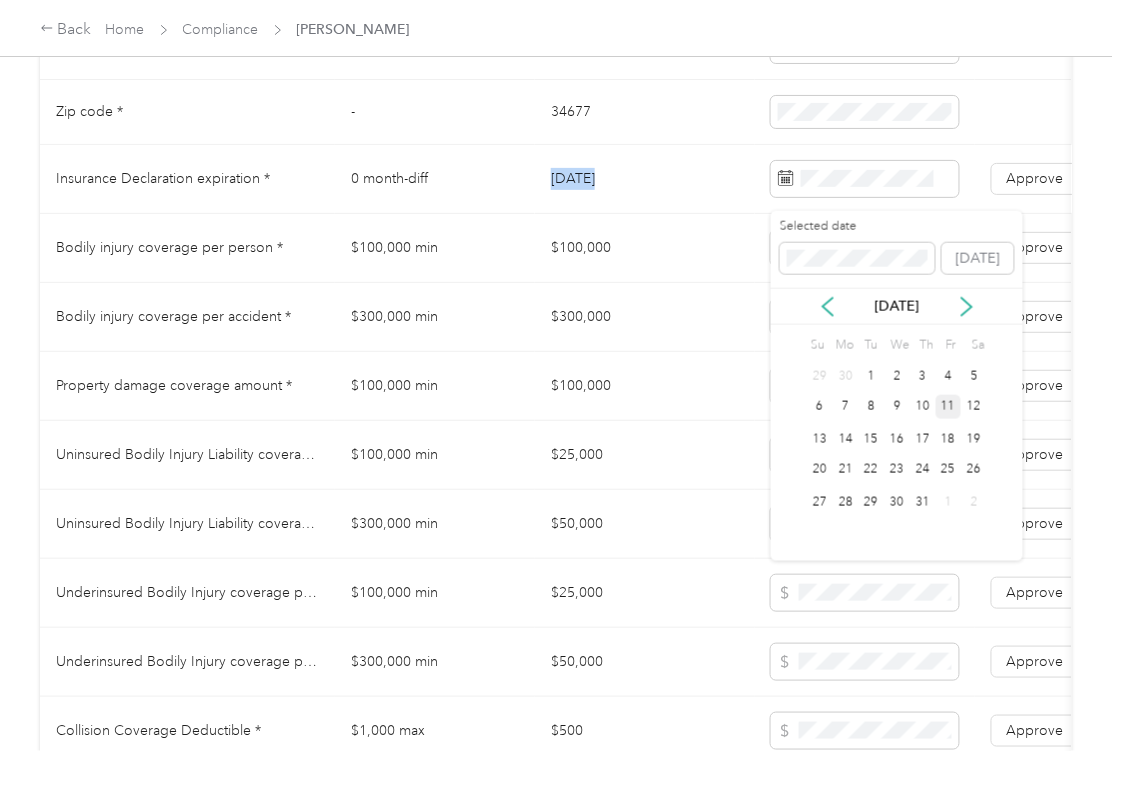 click on "[DATE]" at bounding box center (645, 179) 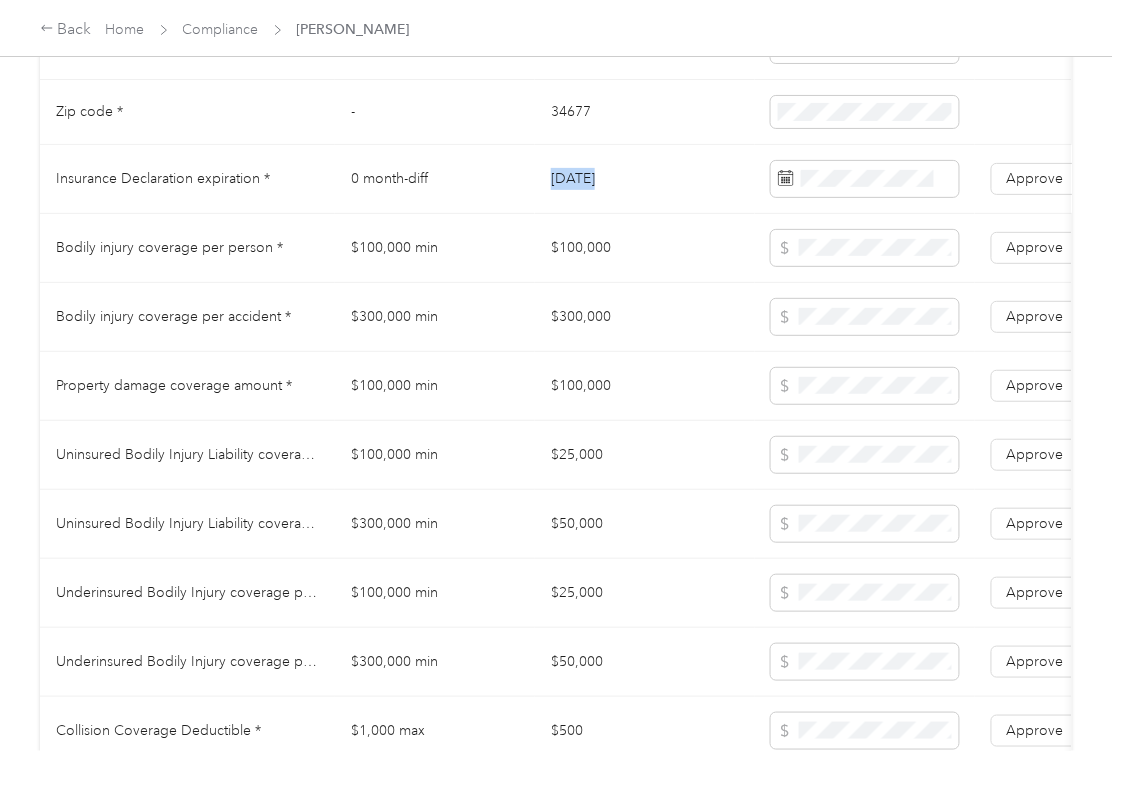 copy on "[DATE]" 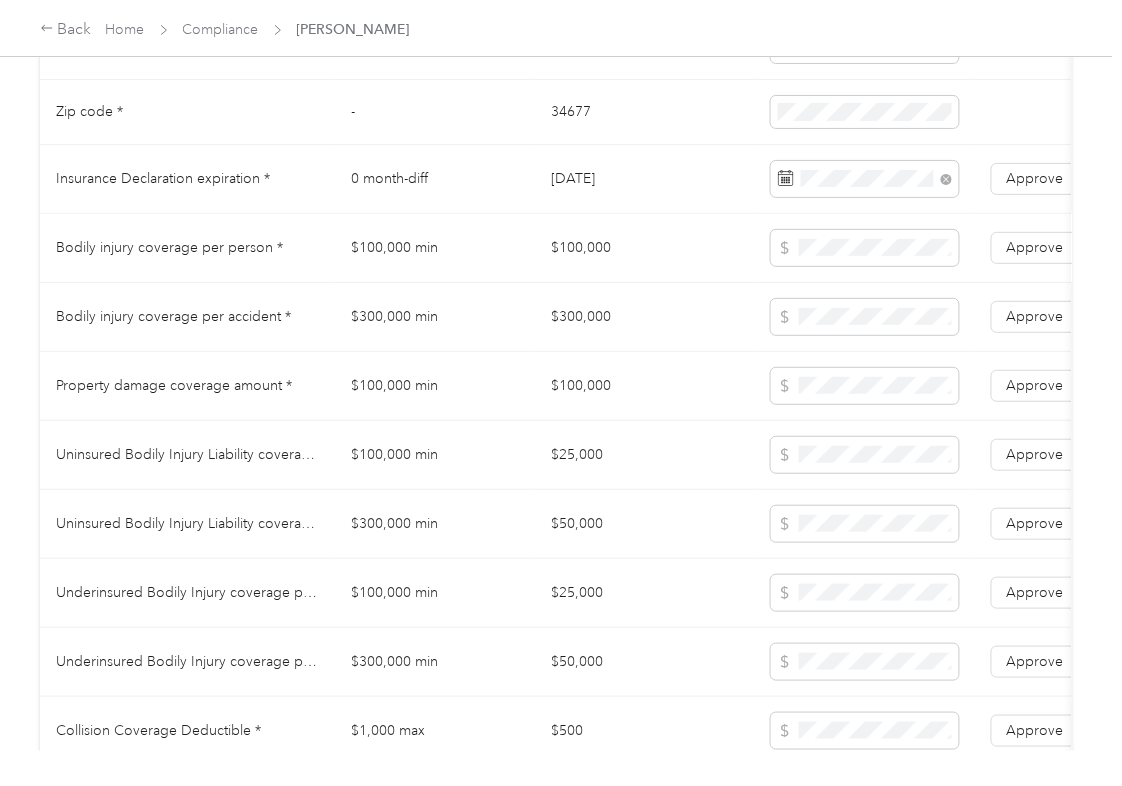 click on "$100,000" at bounding box center [645, 248] 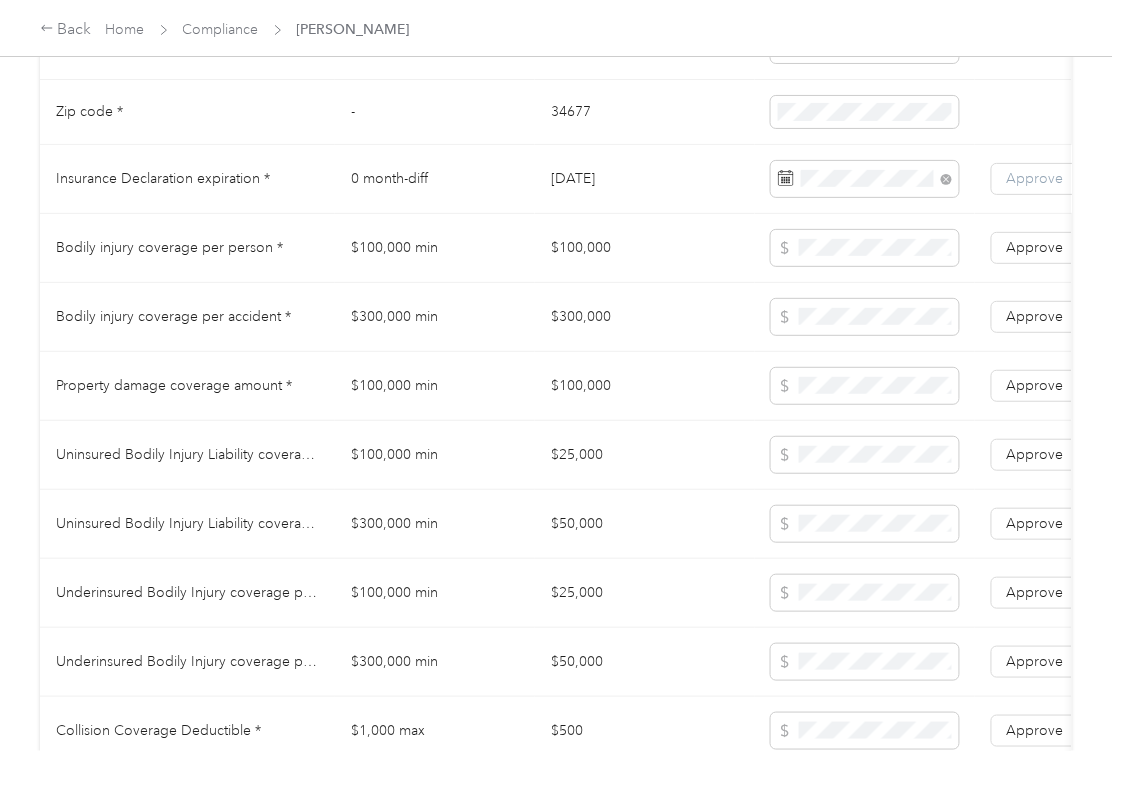 click on "Approve" at bounding box center (1035, 179) 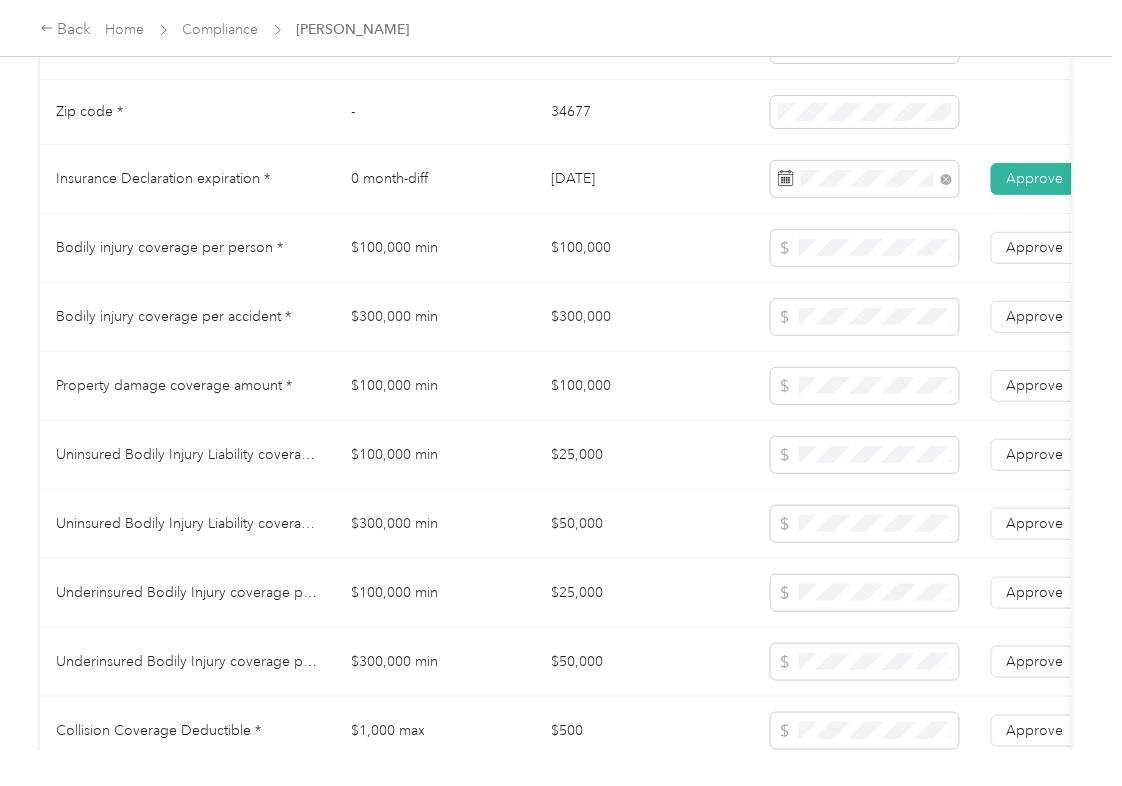 click on "$100,000" at bounding box center [645, 248] 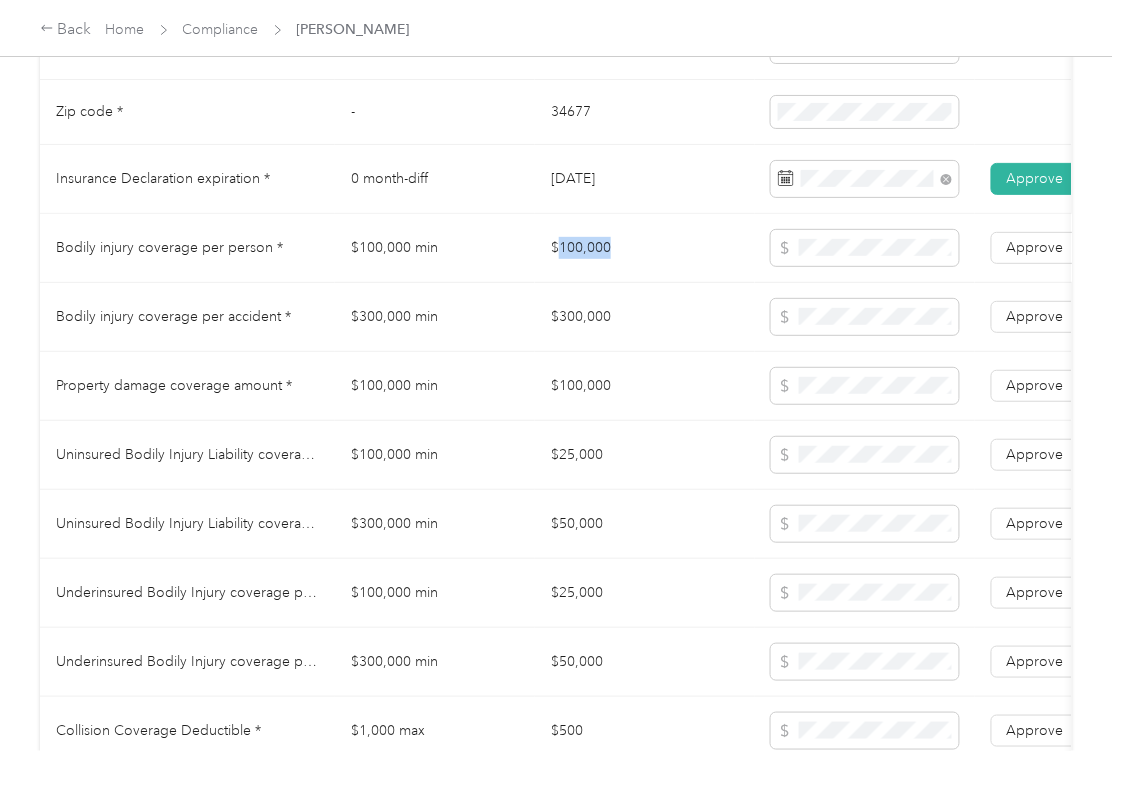 click on "$100,000" at bounding box center (645, 248) 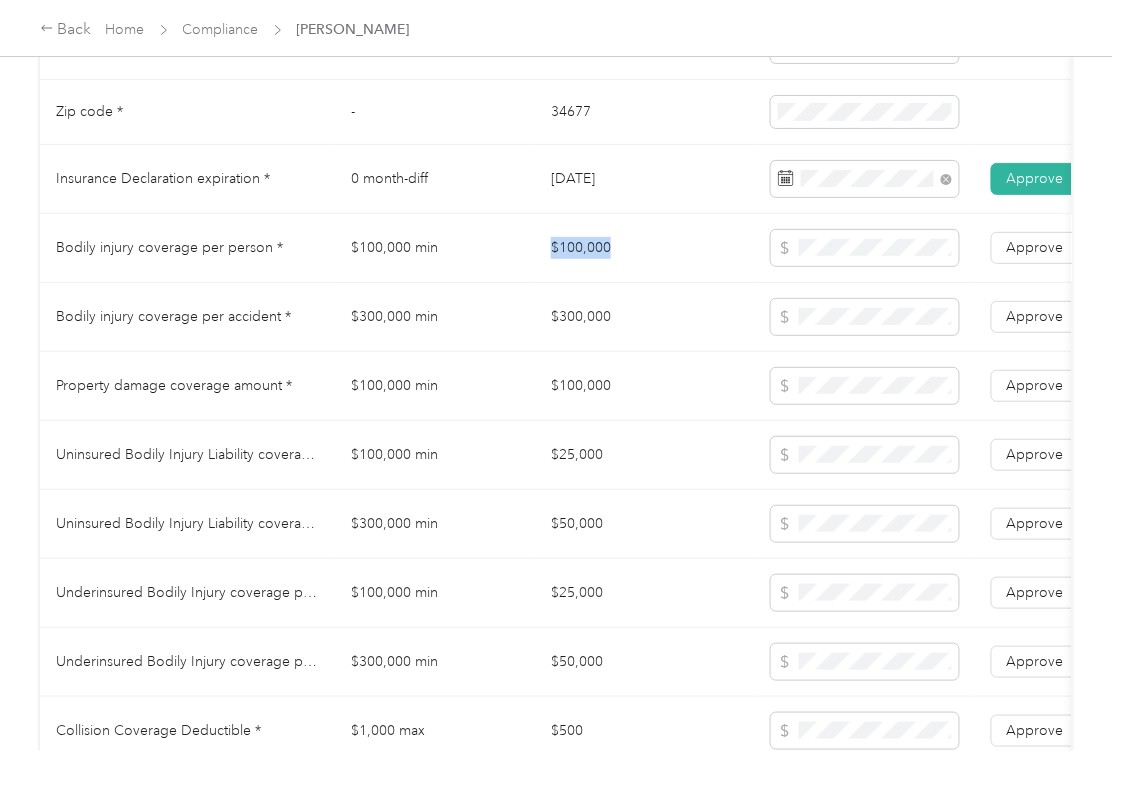 click on "$100,000" at bounding box center (645, 248) 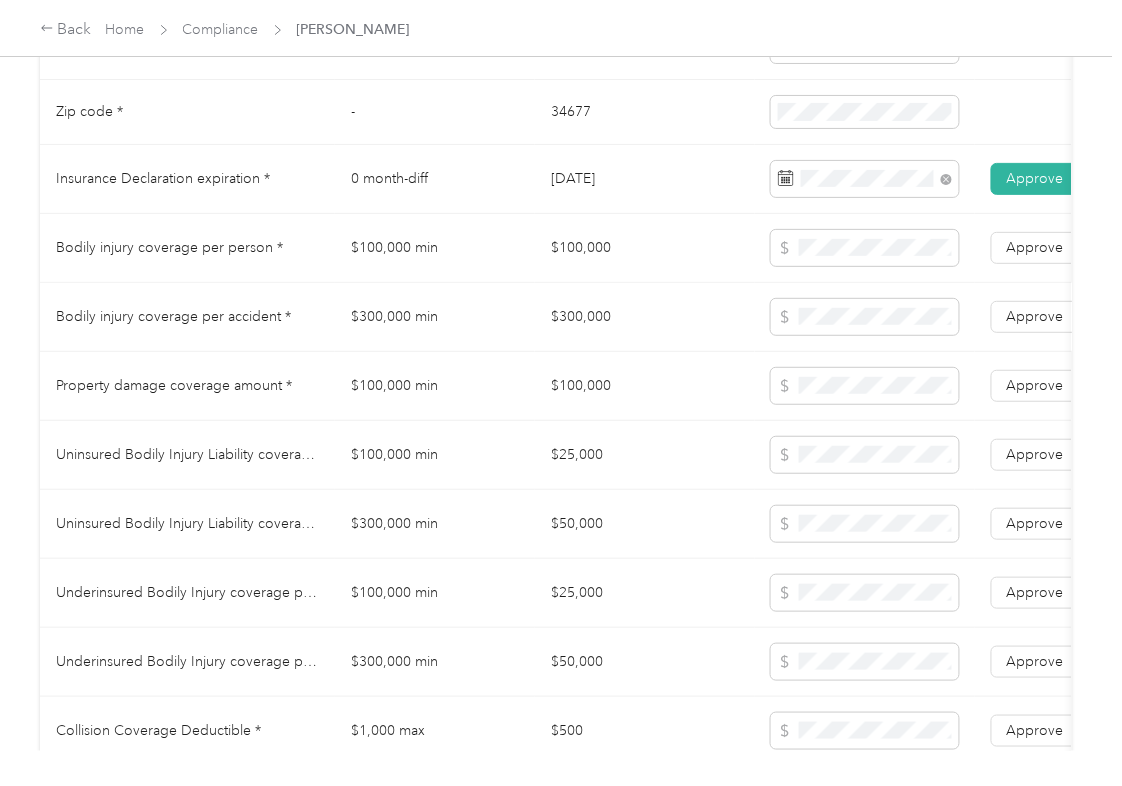 click on "$300,000" at bounding box center (645, 317) 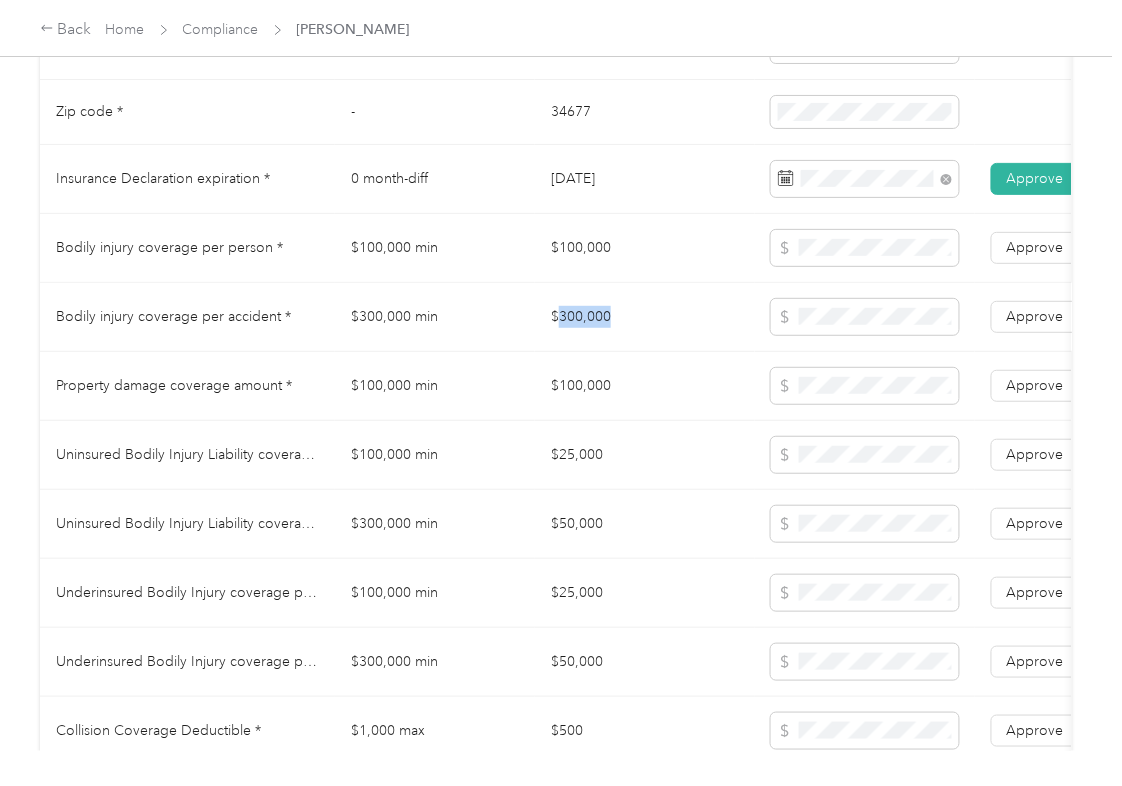 click on "$300,000" at bounding box center (645, 317) 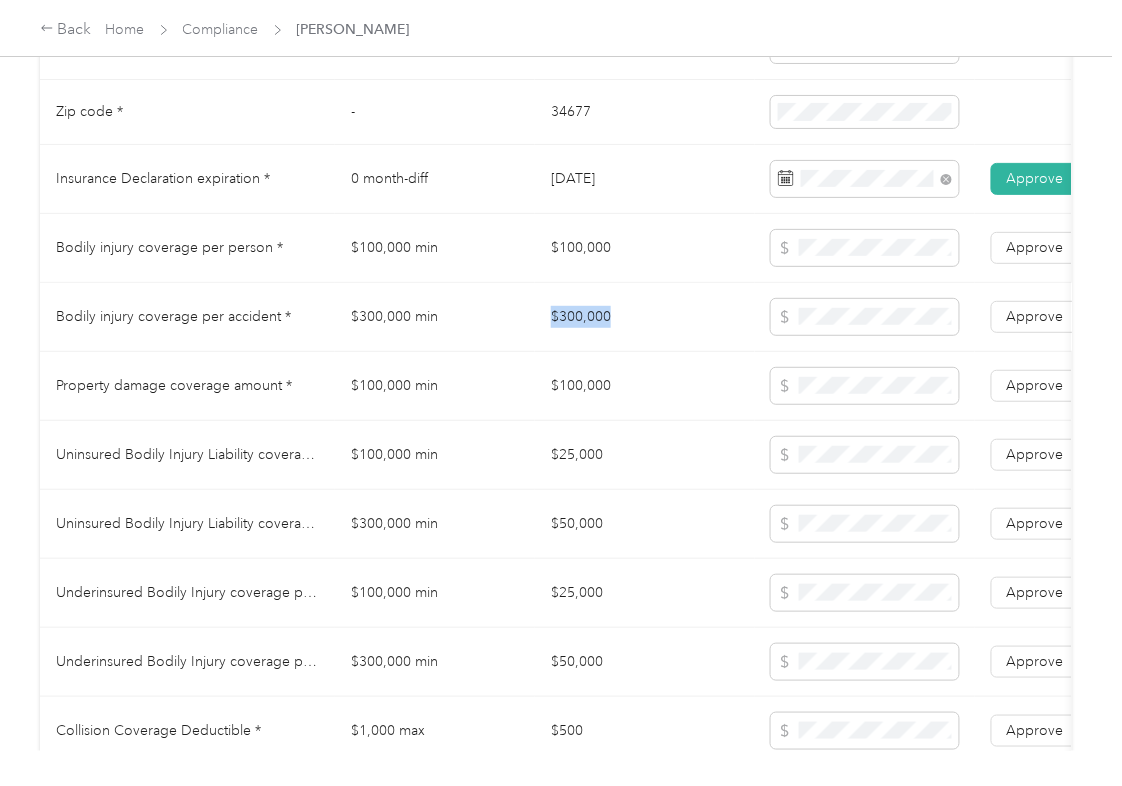 click on "$300,000" at bounding box center (645, 317) 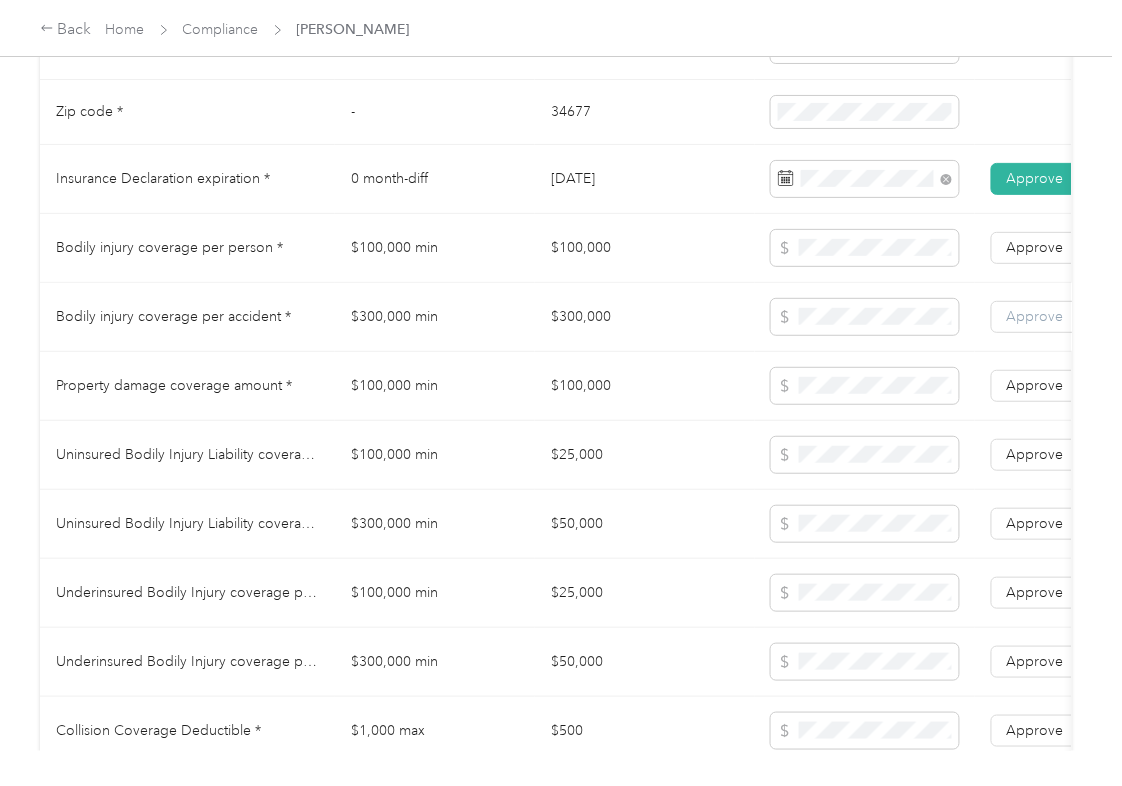 click on "Approve" at bounding box center [1035, 317] 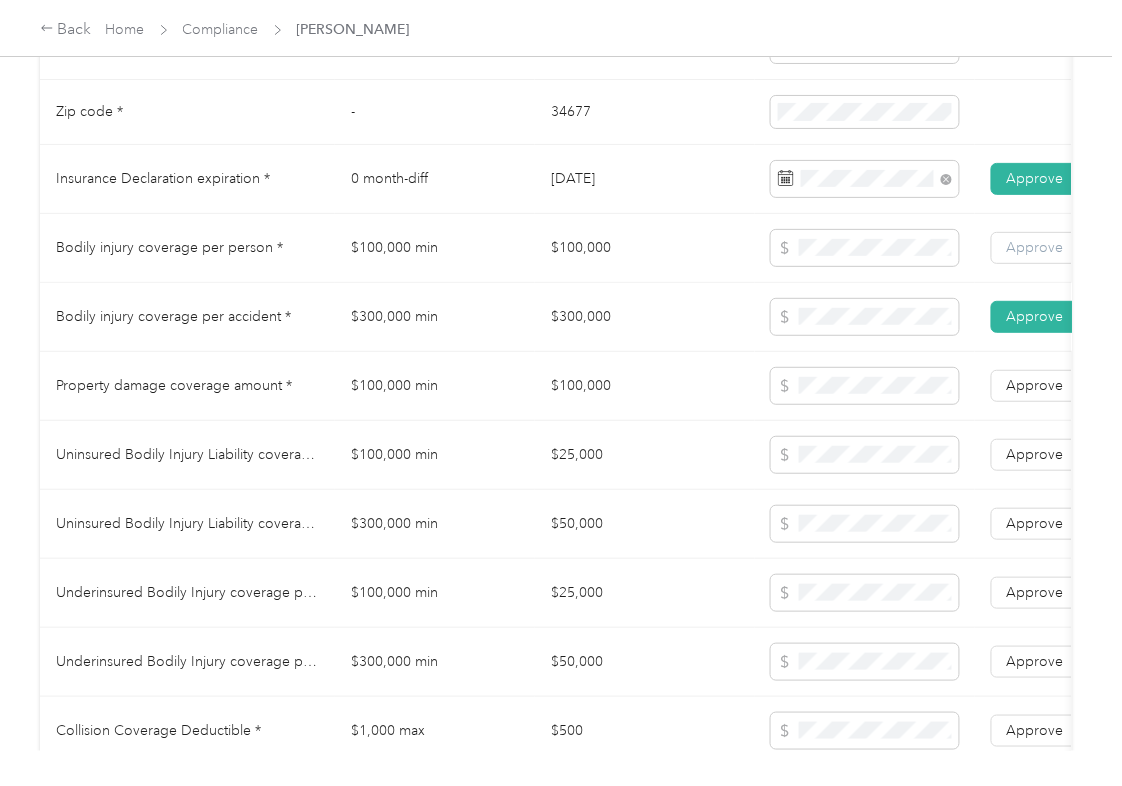 click on "Approve" at bounding box center (1035, 248) 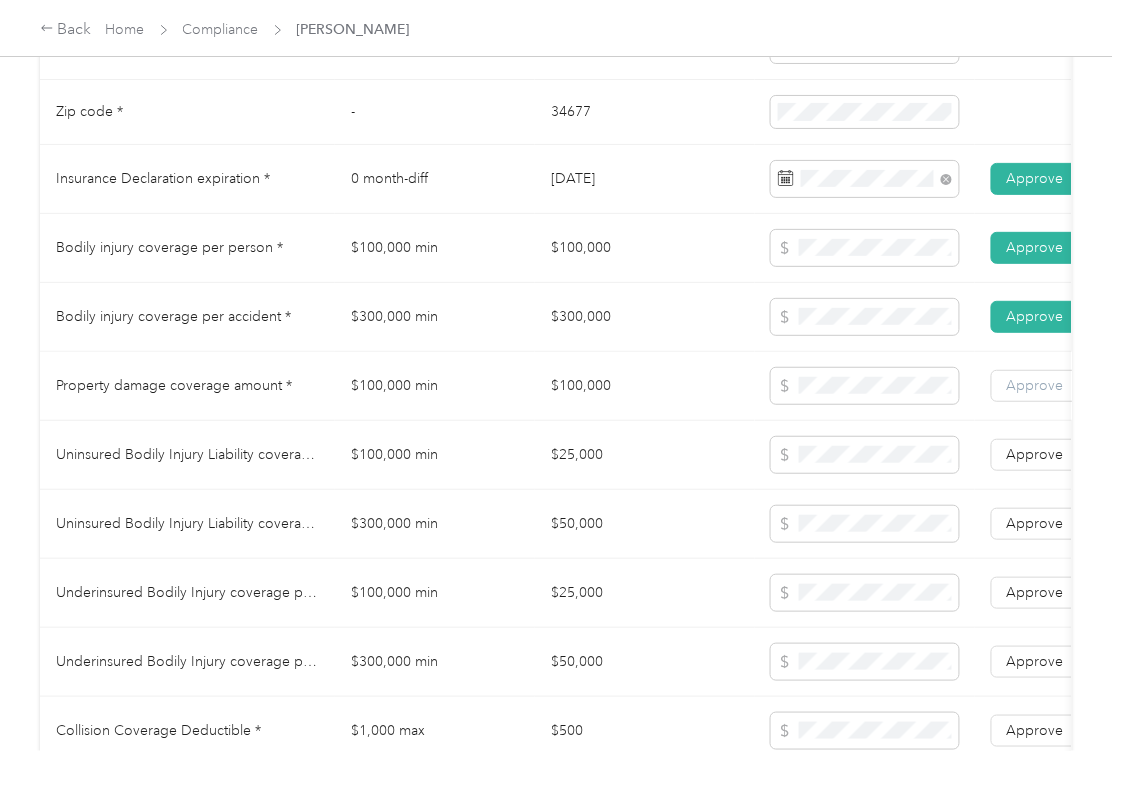 click on "Approve" at bounding box center (1035, 385) 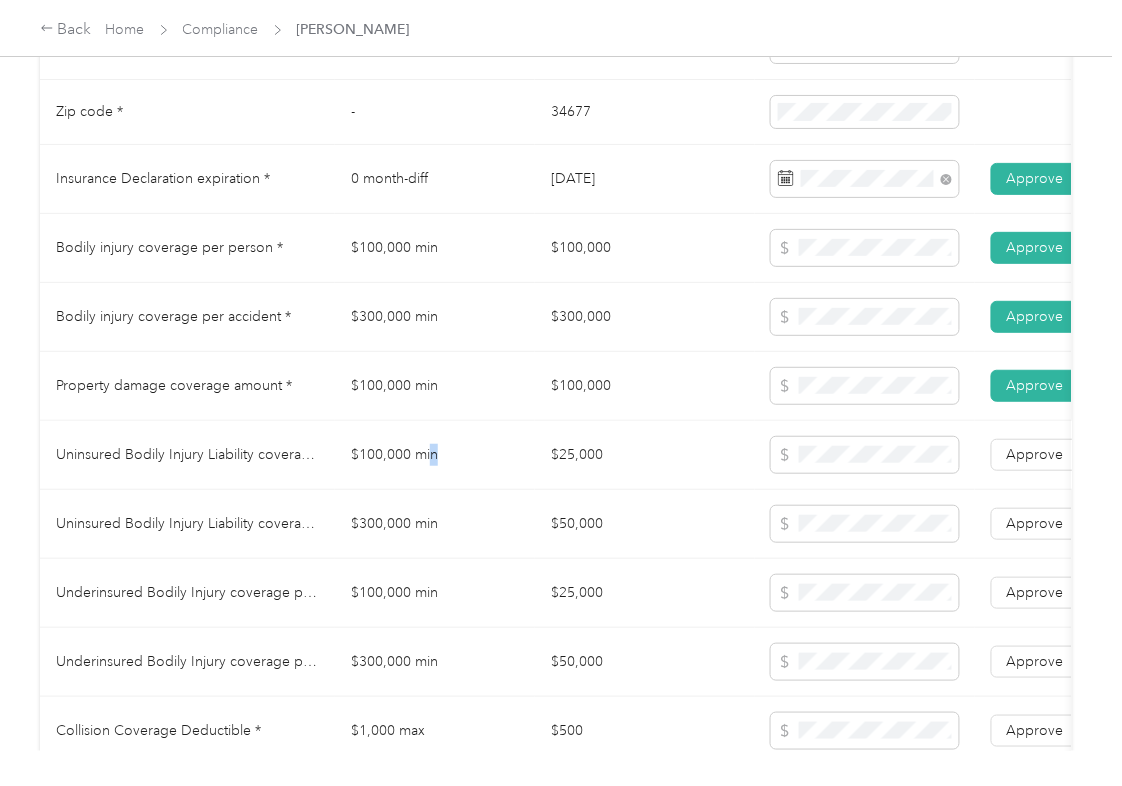 drag, startPoint x: 446, startPoint y: 474, endPoint x: 633, endPoint y: 474, distance: 187 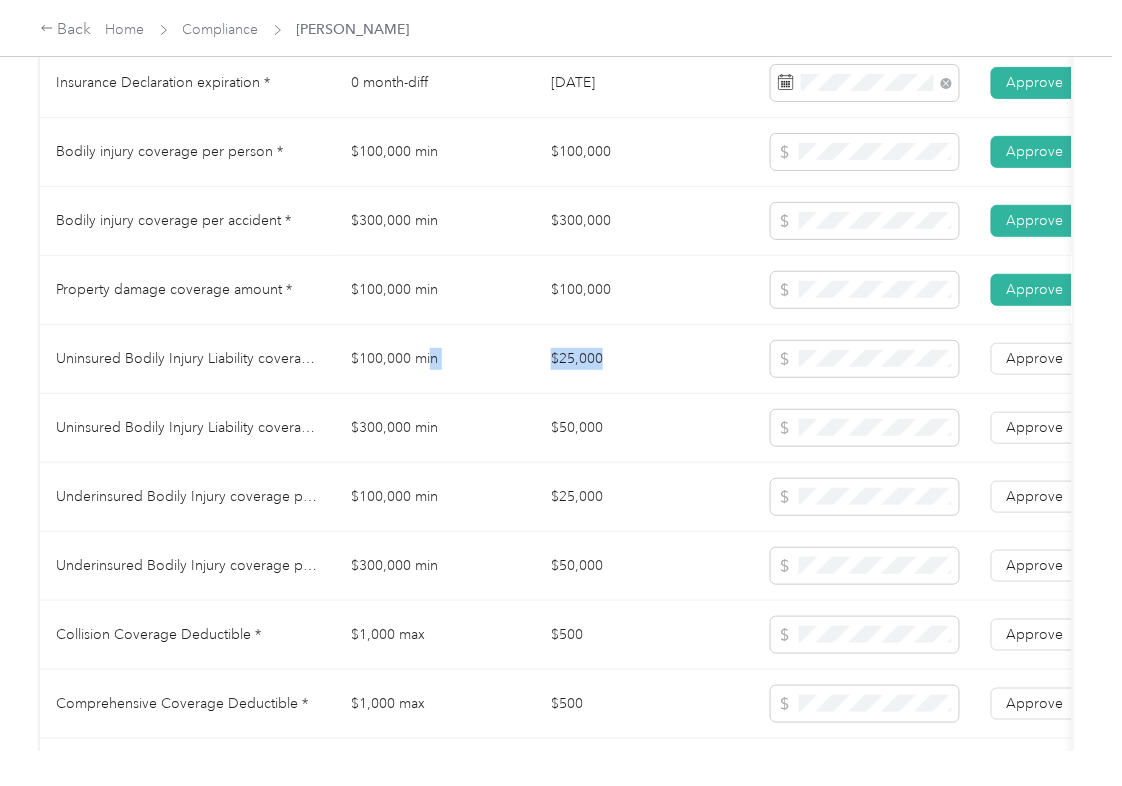 scroll, scrollTop: 1200, scrollLeft: 0, axis: vertical 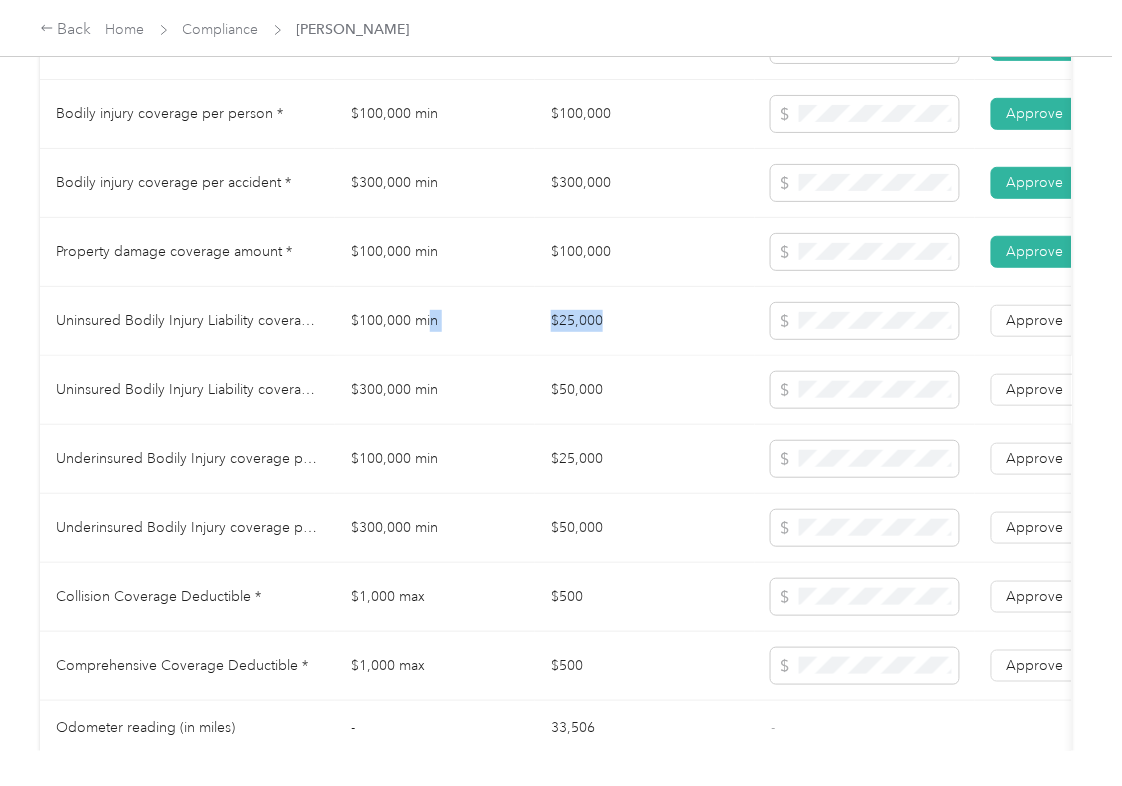 click on "$25,000" at bounding box center (645, 321) 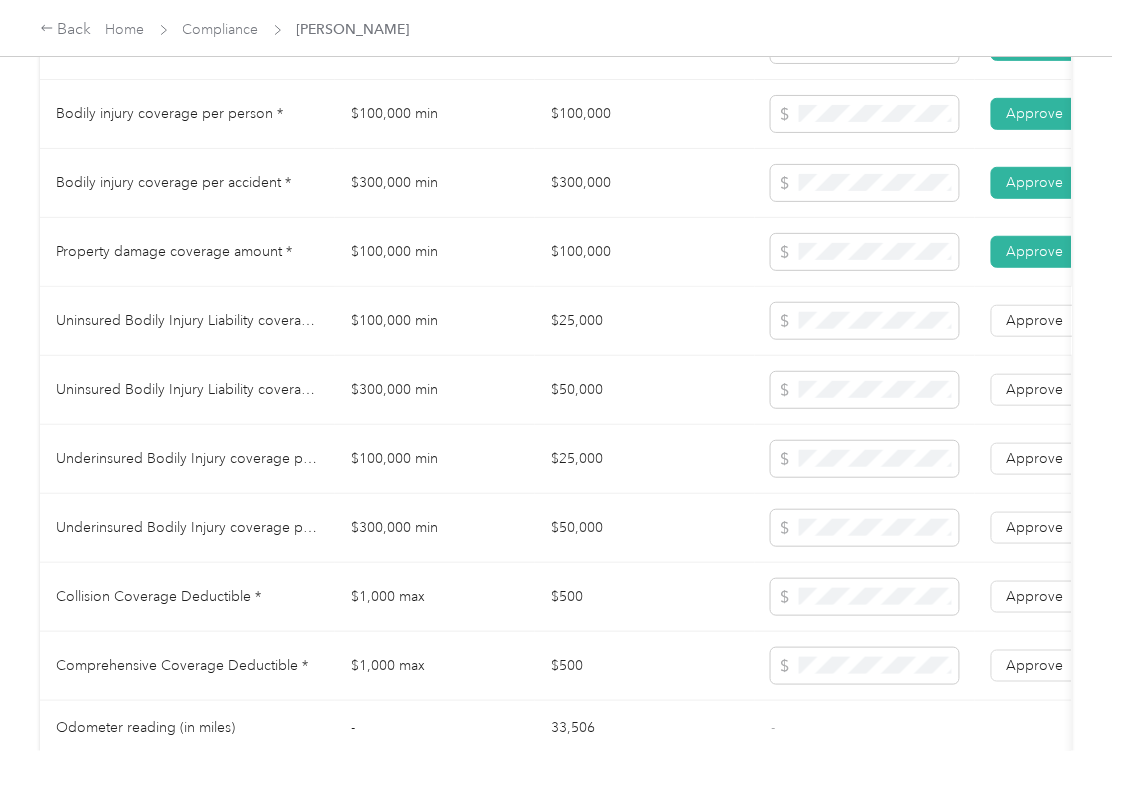 click on "$100,000 min" at bounding box center [435, 321] 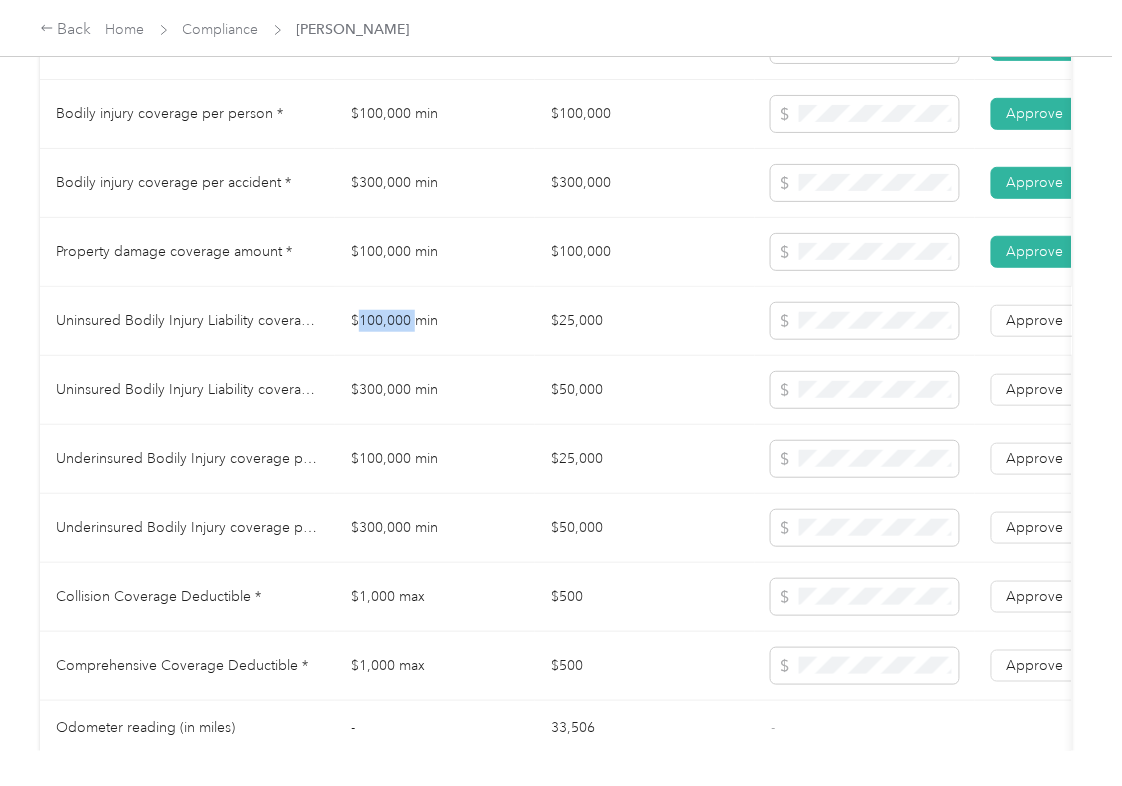 click on "$100,000 min" at bounding box center (435, 321) 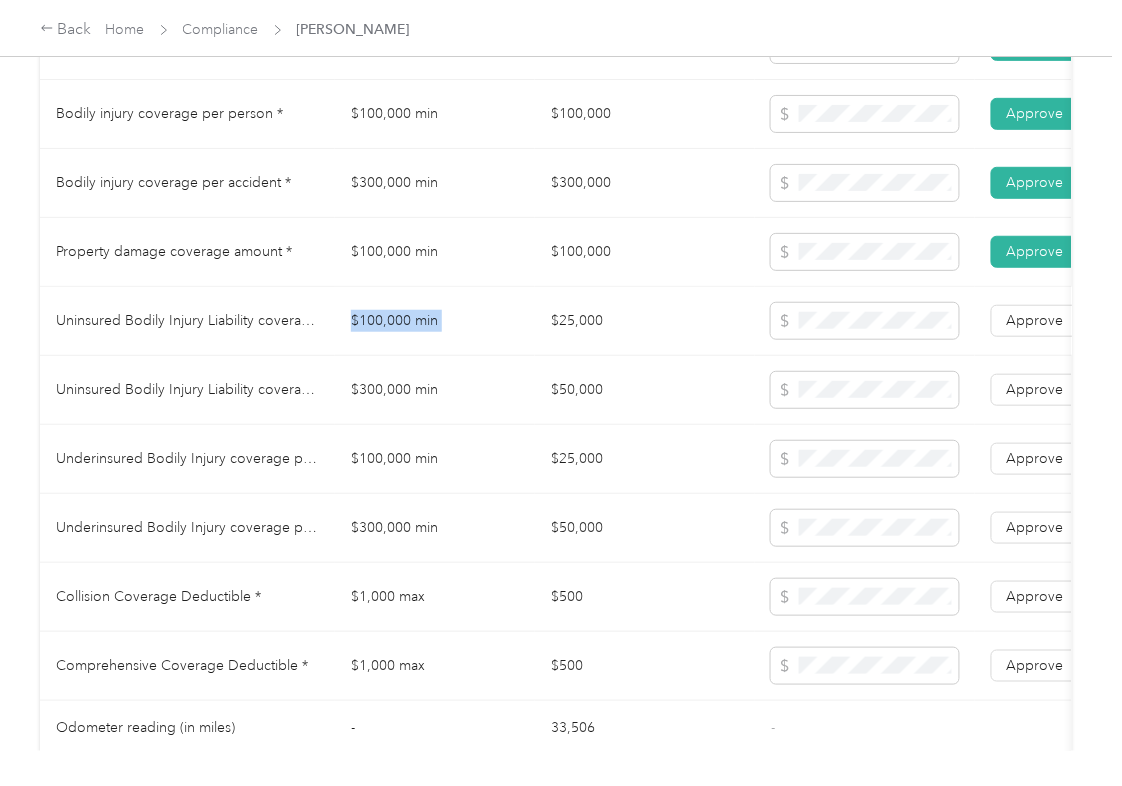 click on "$100,000 min" at bounding box center [435, 321] 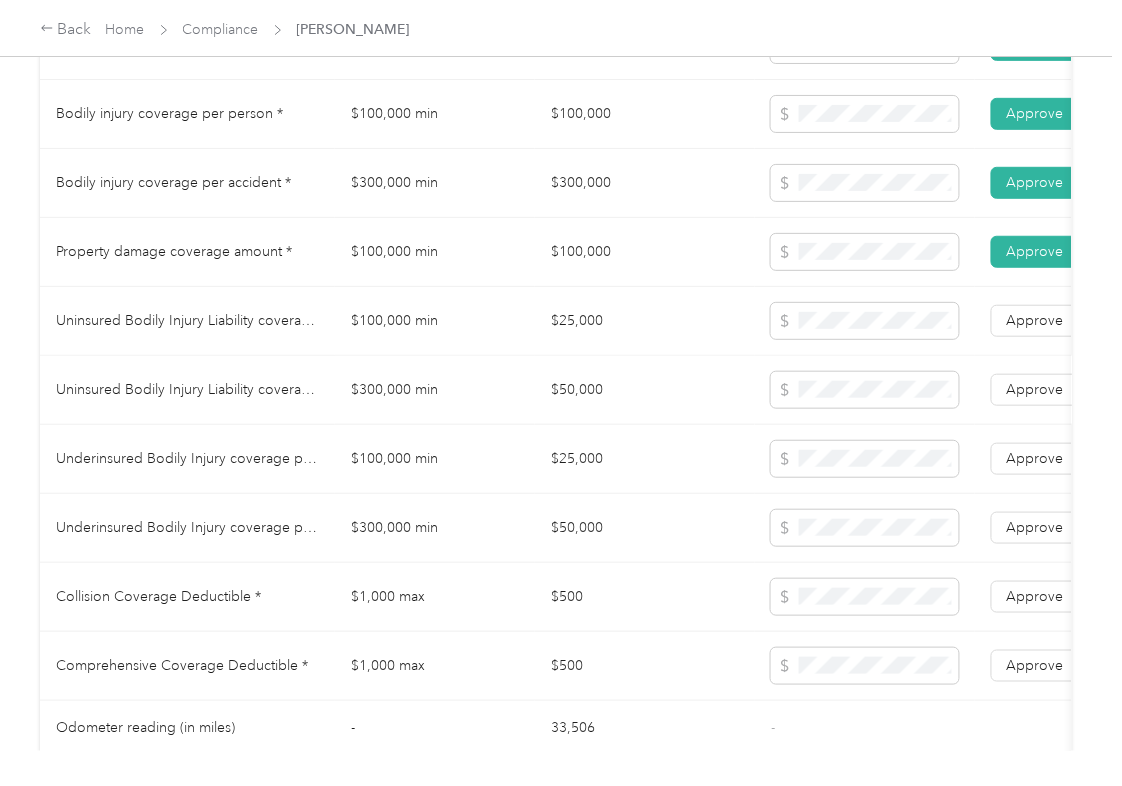 click on "$300,000 min" at bounding box center (435, 390) 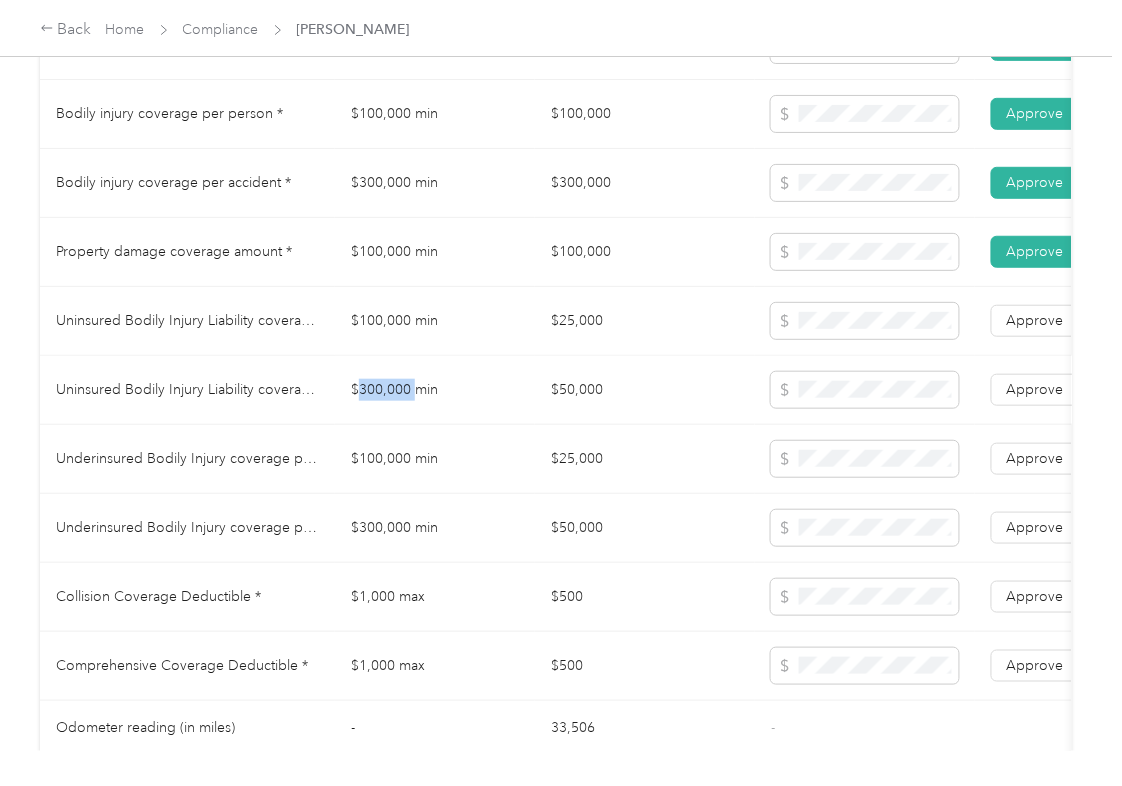 click on "$300,000 min" at bounding box center (435, 390) 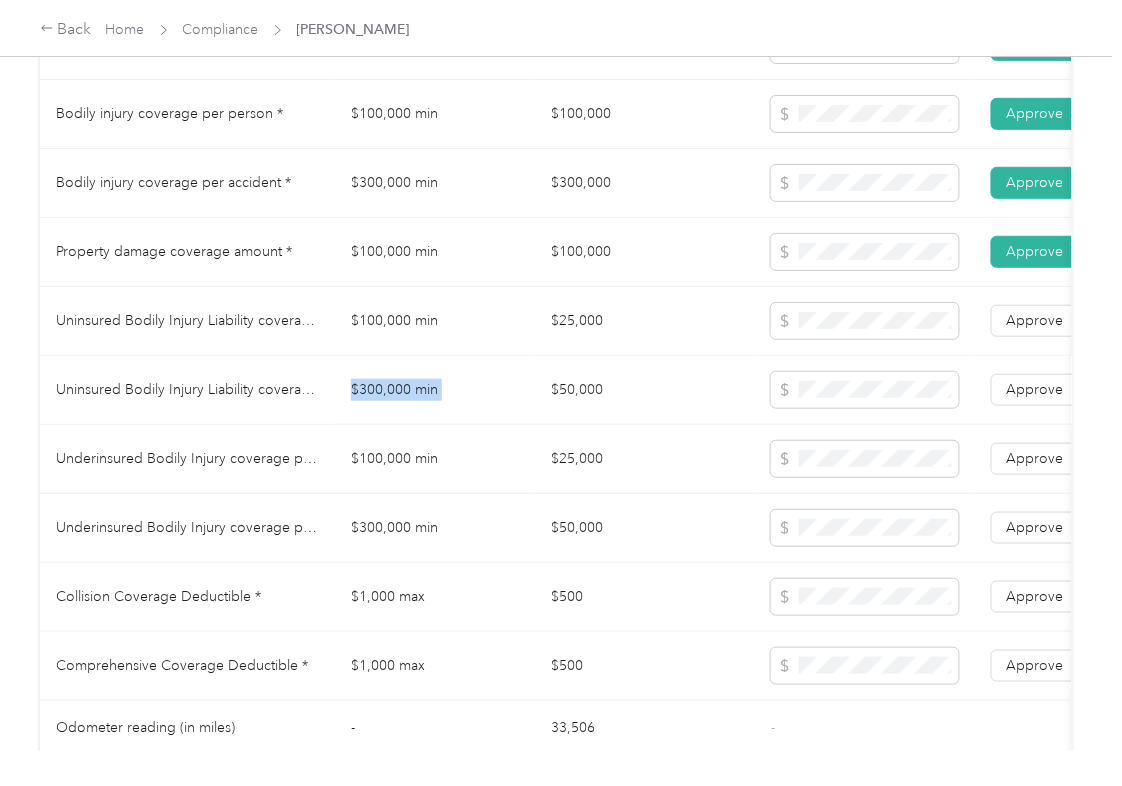 click on "$300,000 min" at bounding box center (435, 390) 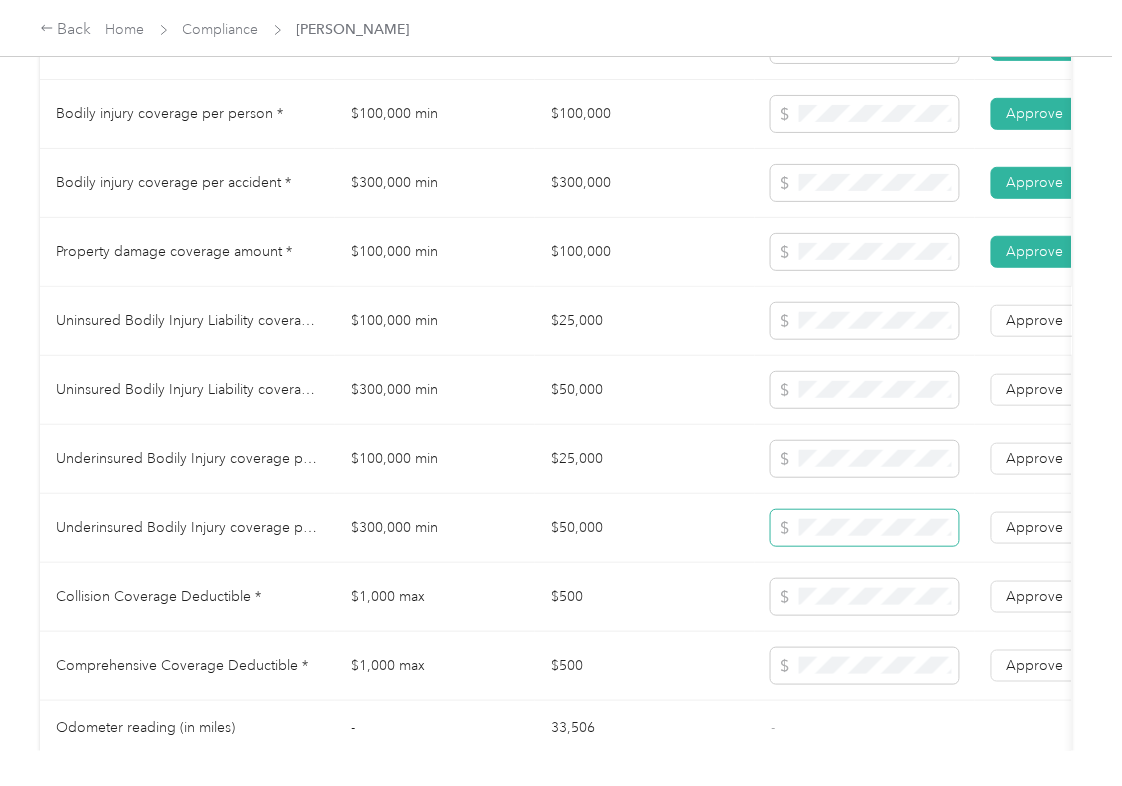 scroll, scrollTop: 1466, scrollLeft: 0, axis: vertical 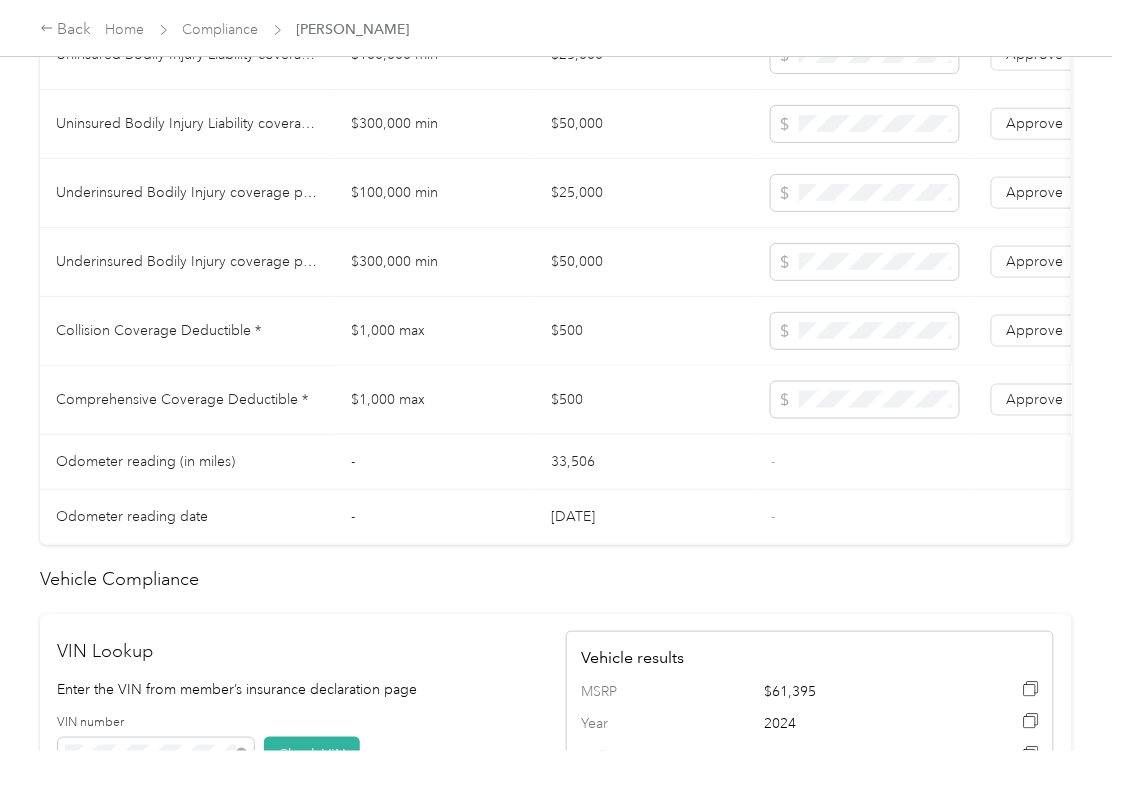 click on "$500" at bounding box center (645, 331) 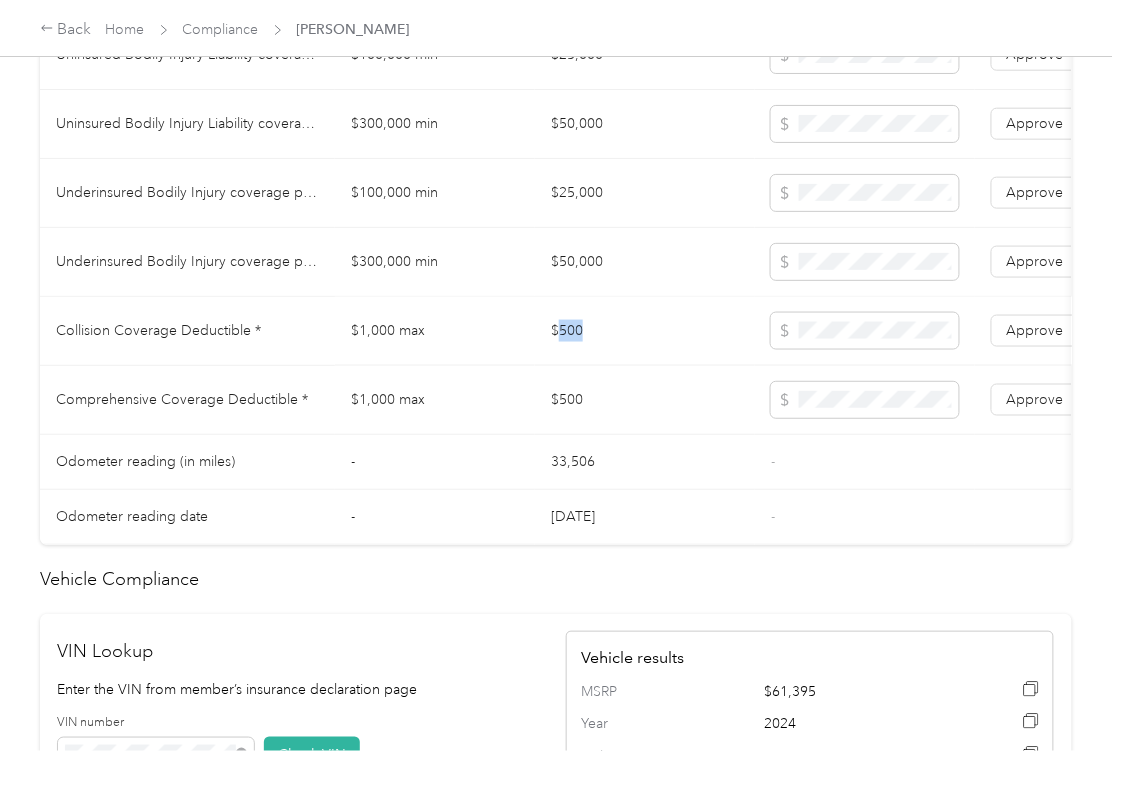 click on "$500" at bounding box center [645, 331] 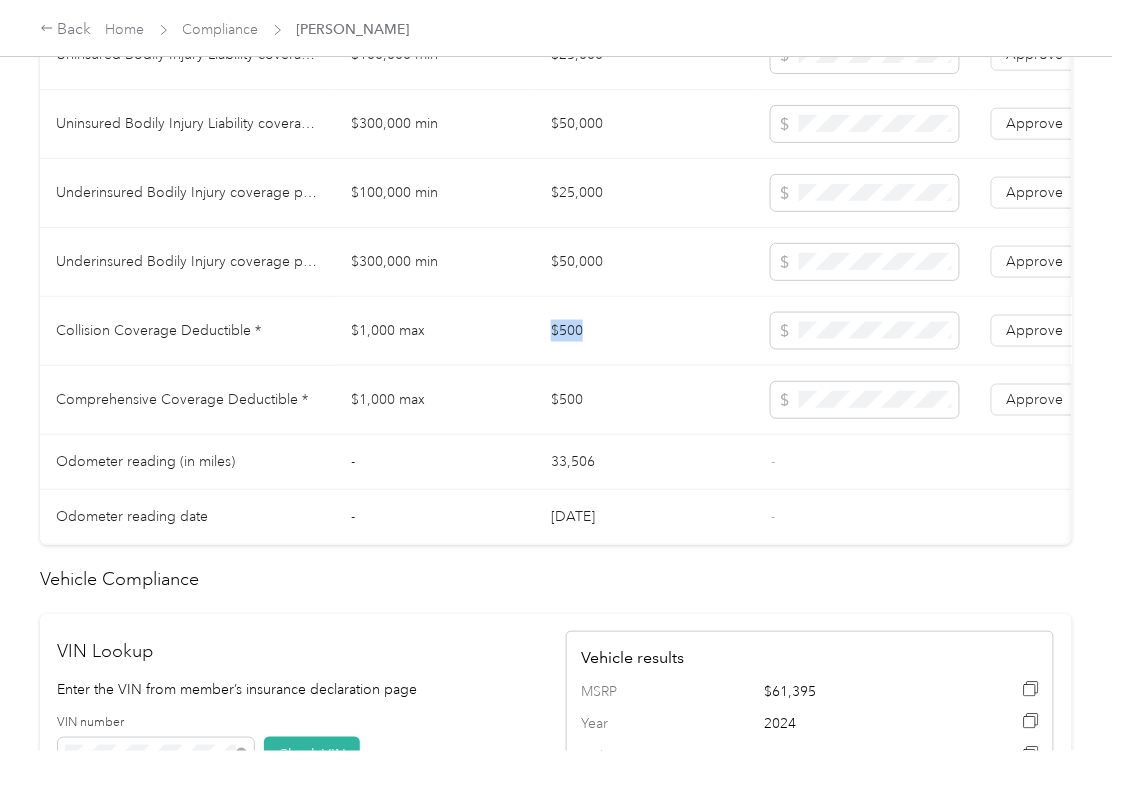 click on "$500" at bounding box center (645, 331) 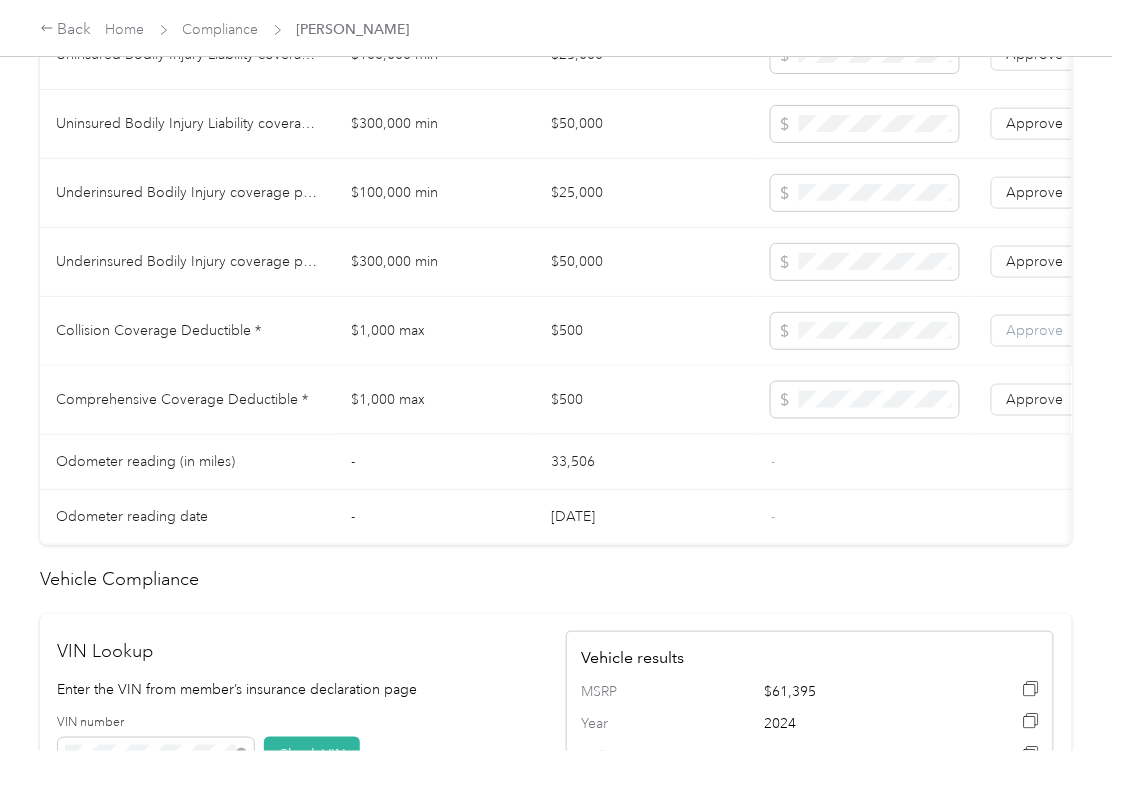 drag, startPoint x: 1037, startPoint y: 418, endPoint x: 1010, endPoint y: 361, distance: 63.07139 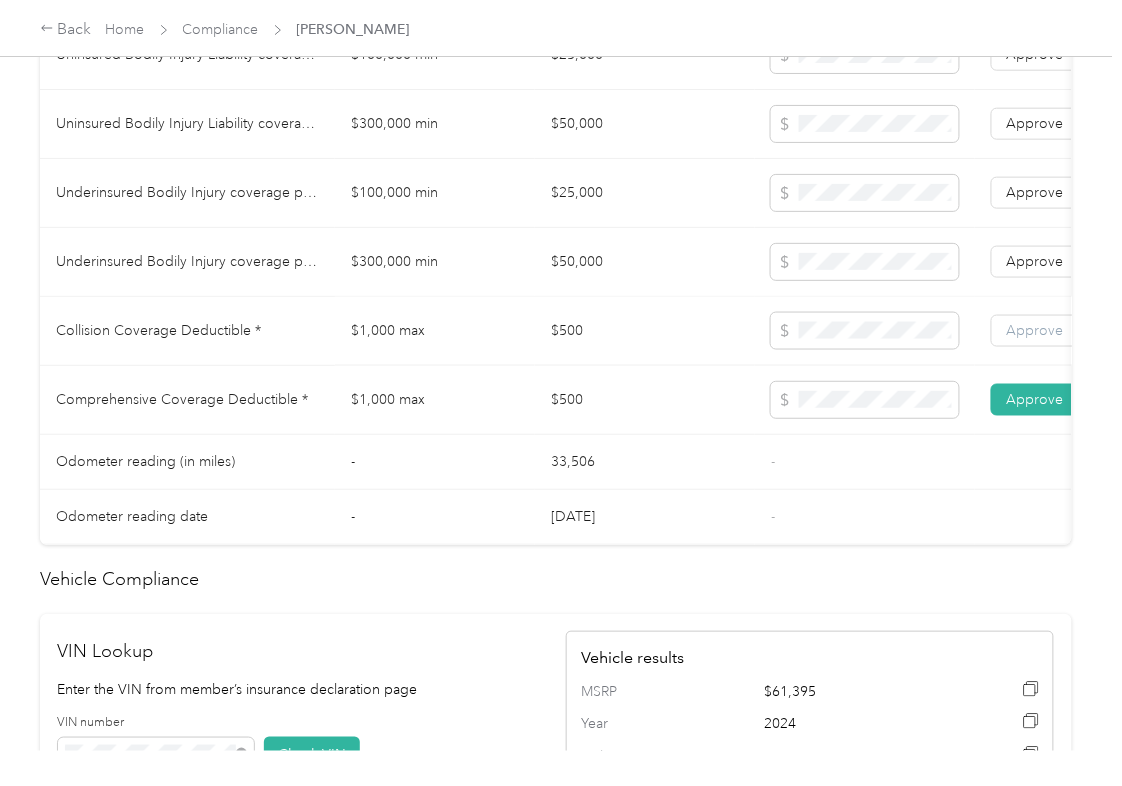 click on "Approve" at bounding box center (1035, 331) 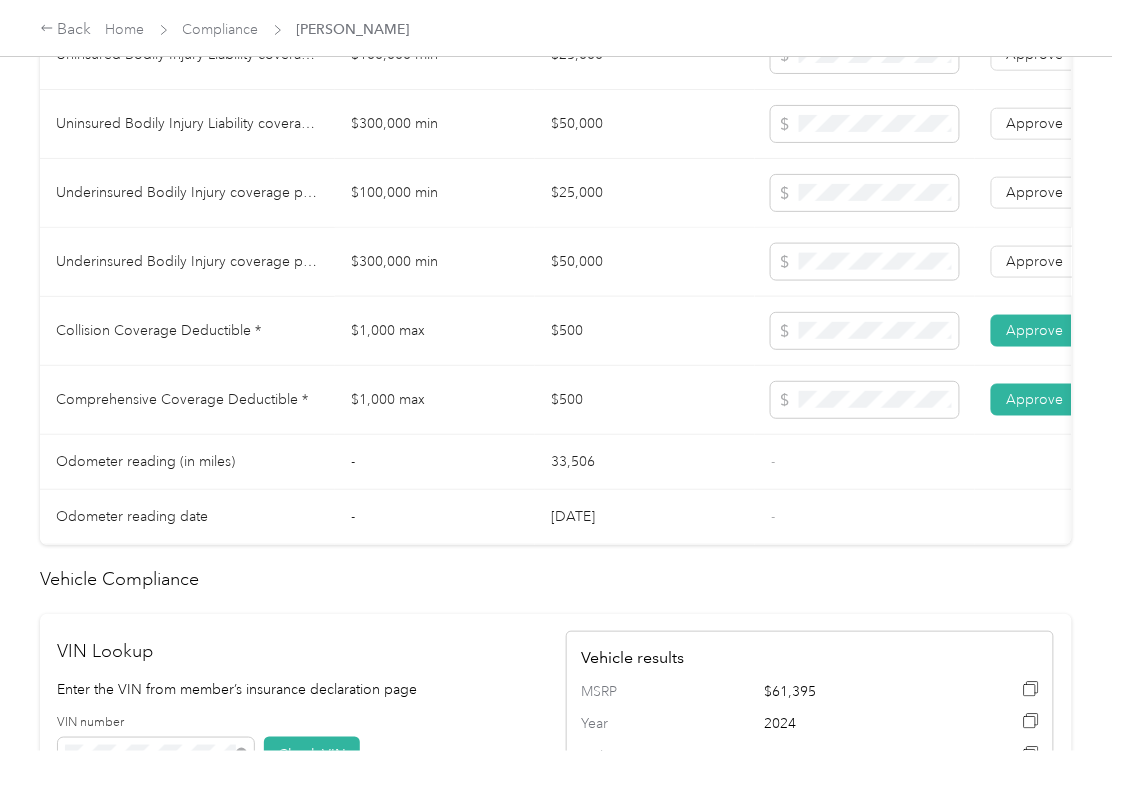 drag, startPoint x: 1026, startPoint y: 288, endPoint x: 1033, endPoint y: 234, distance: 54.451813 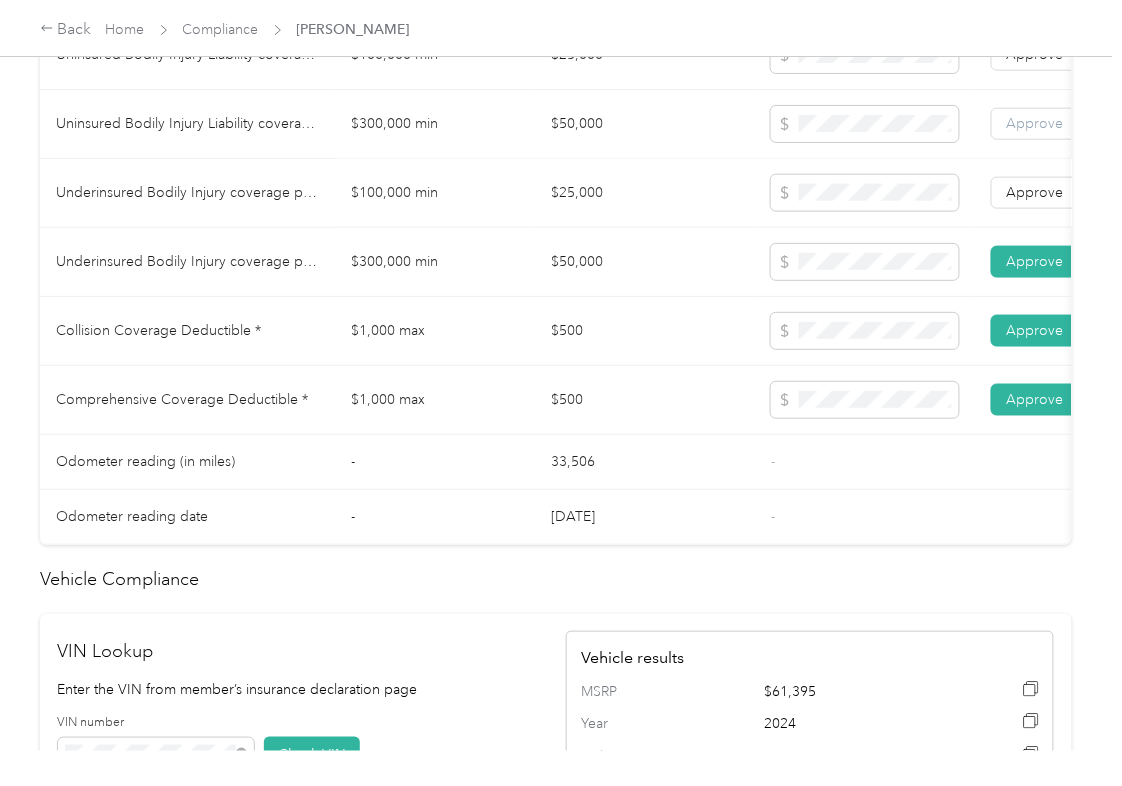 drag, startPoint x: 1033, startPoint y: 213, endPoint x: 1040, endPoint y: 153, distance: 60.40695 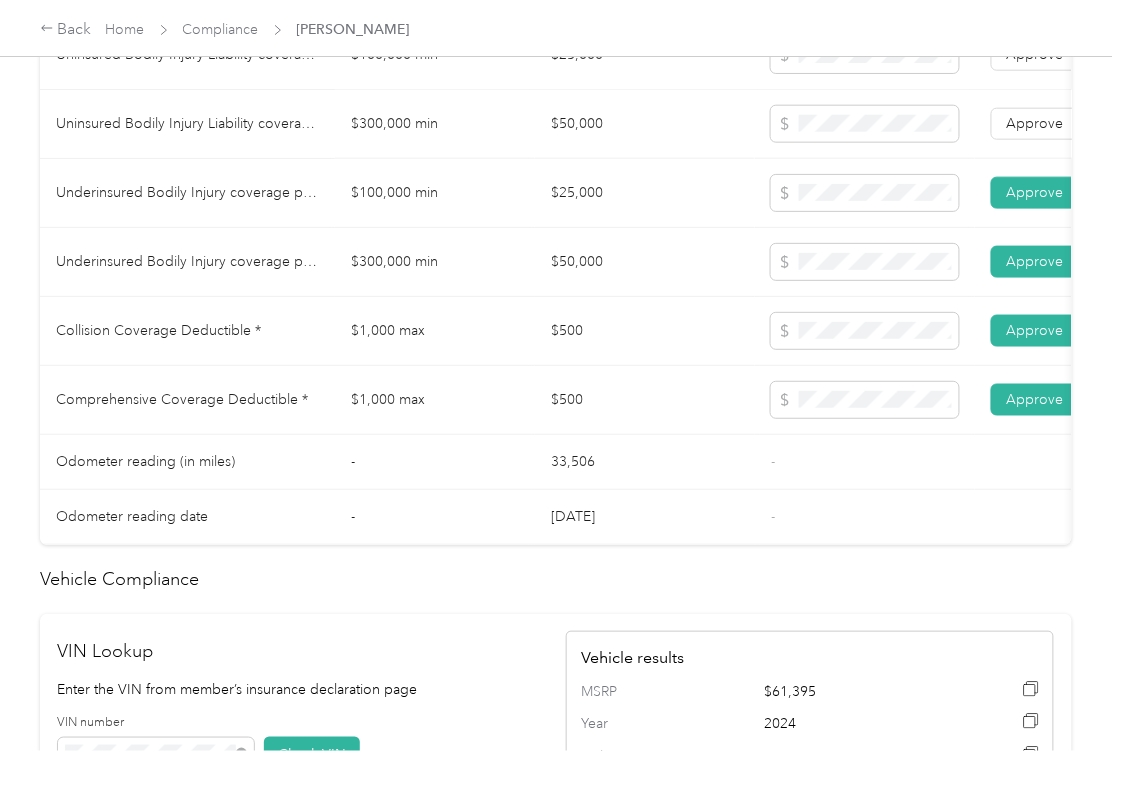 click on "Approve" at bounding box center (1035, 124) 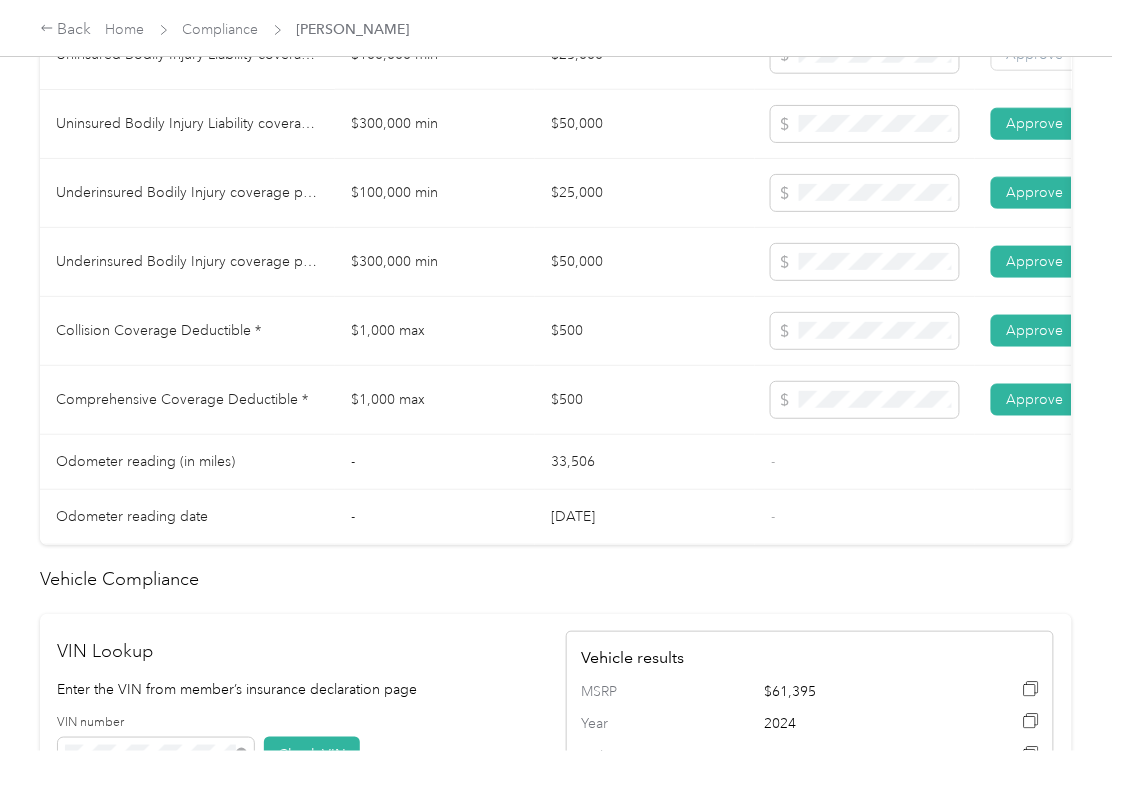 click on "Approve" at bounding box center (1035, 54) 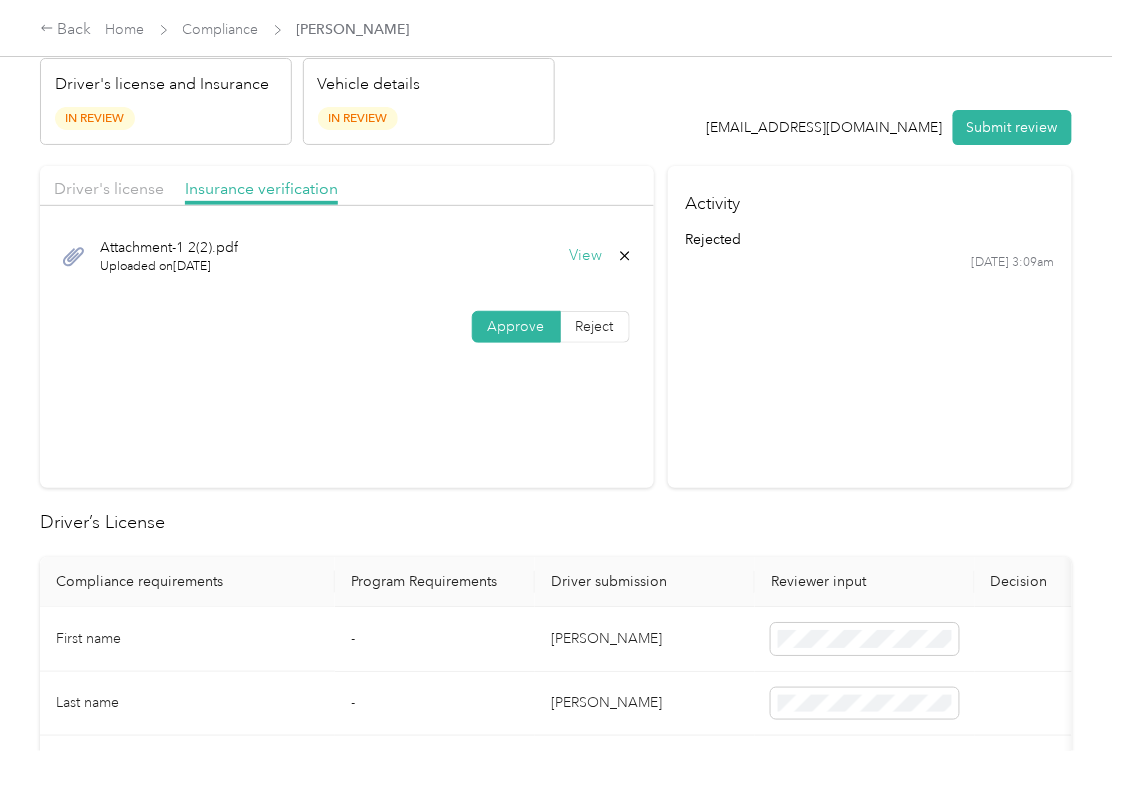 scroll, scrollTop: 0, scrollLeft: 0, axis: both 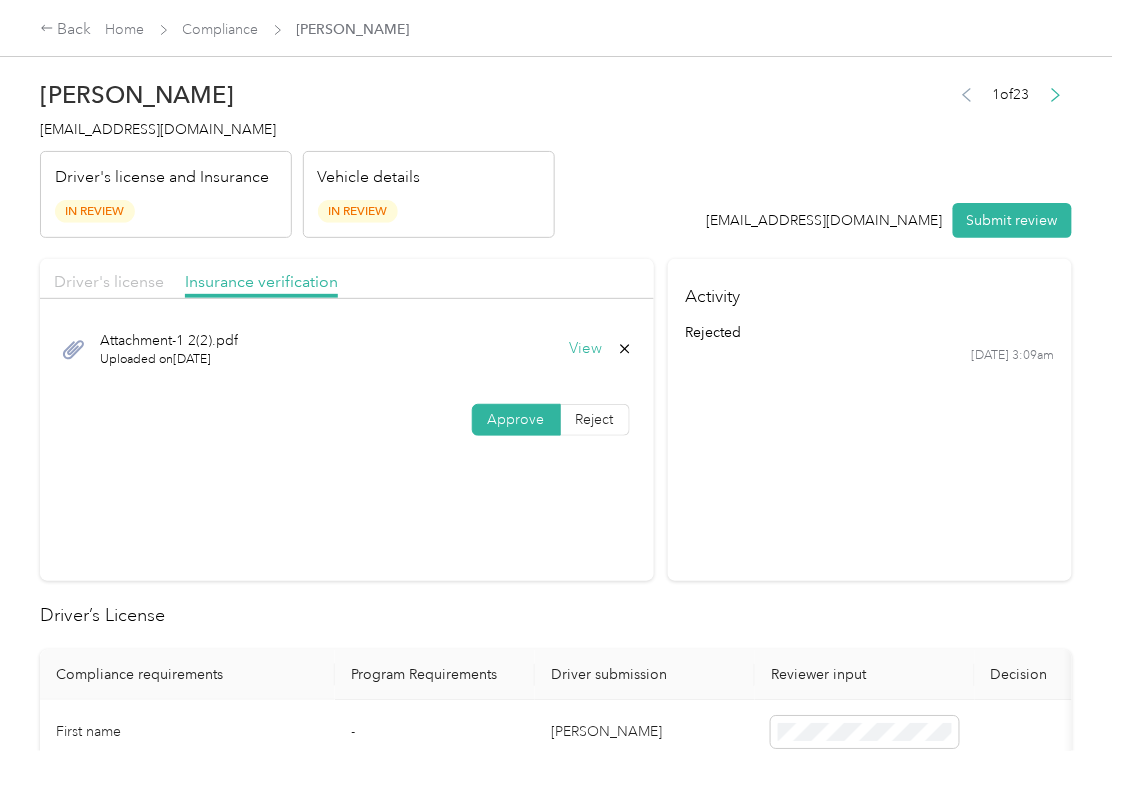 click on "Driver's license" at bounding box center [109, 281] 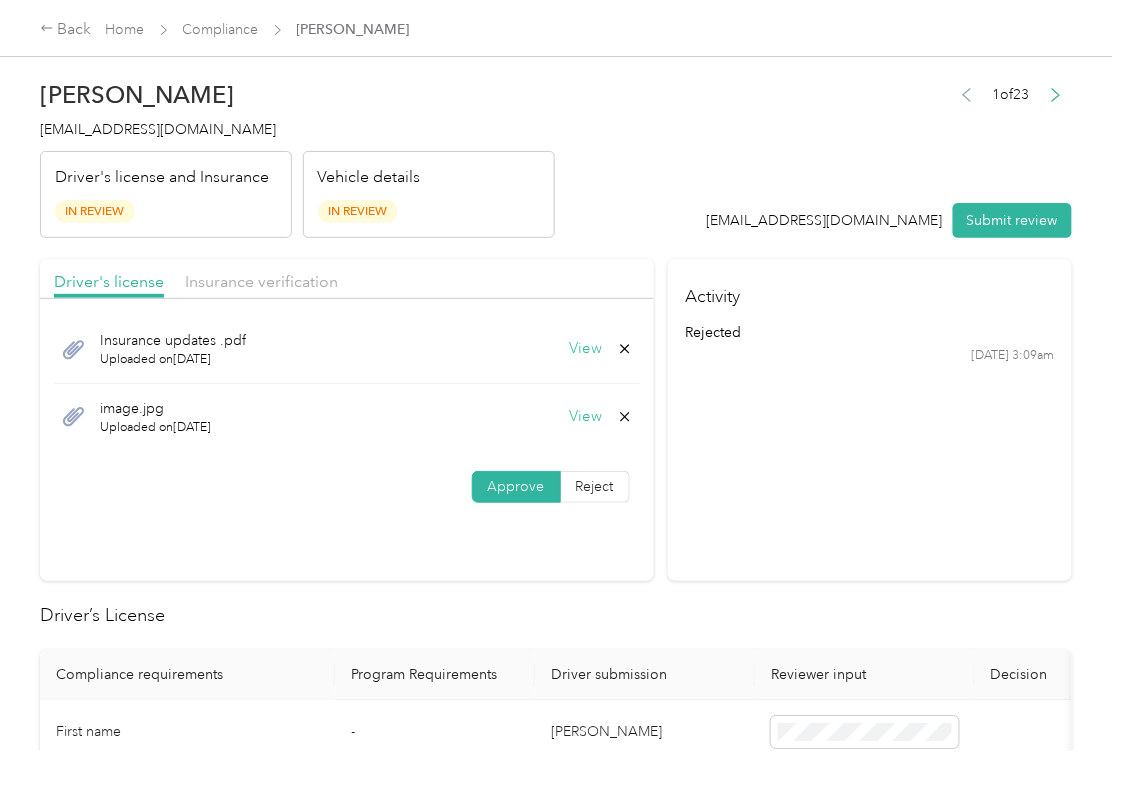 click on "Insurance verification" at bounding box center (261, 282) 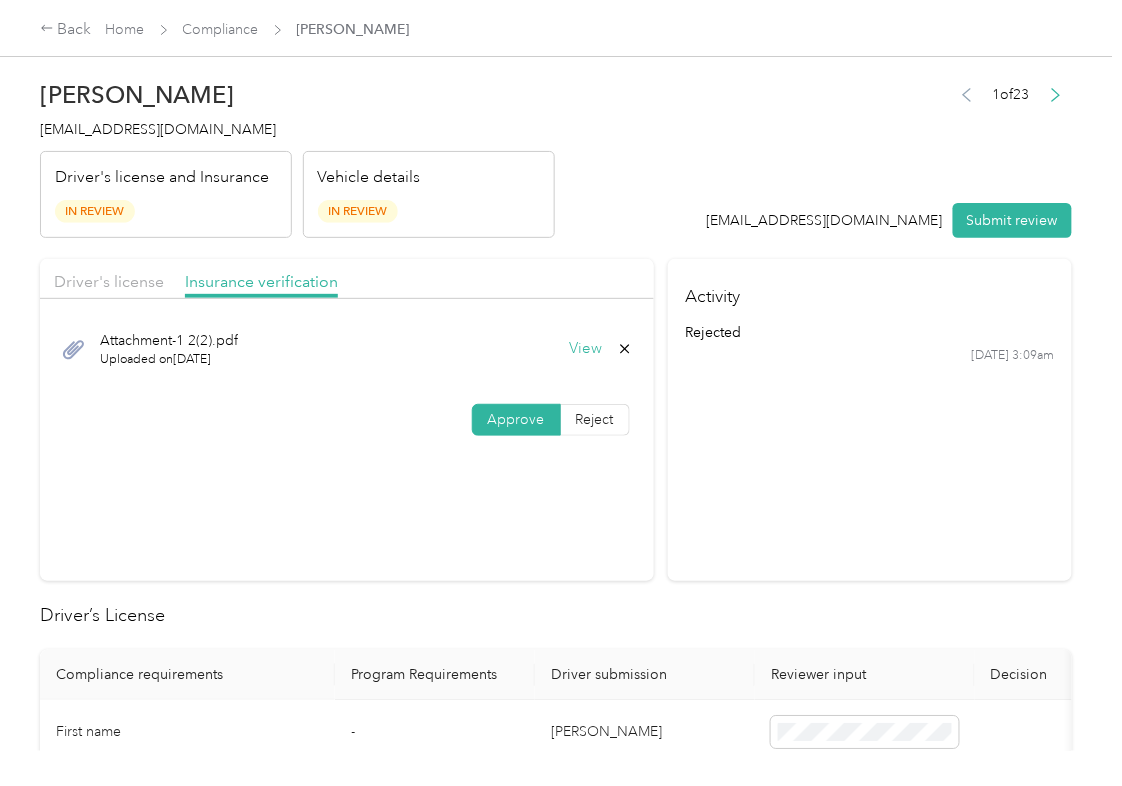 click on "[EMAIL_ADDRESS][DOMAIN_NAME]" at bounding box center [158, 129] 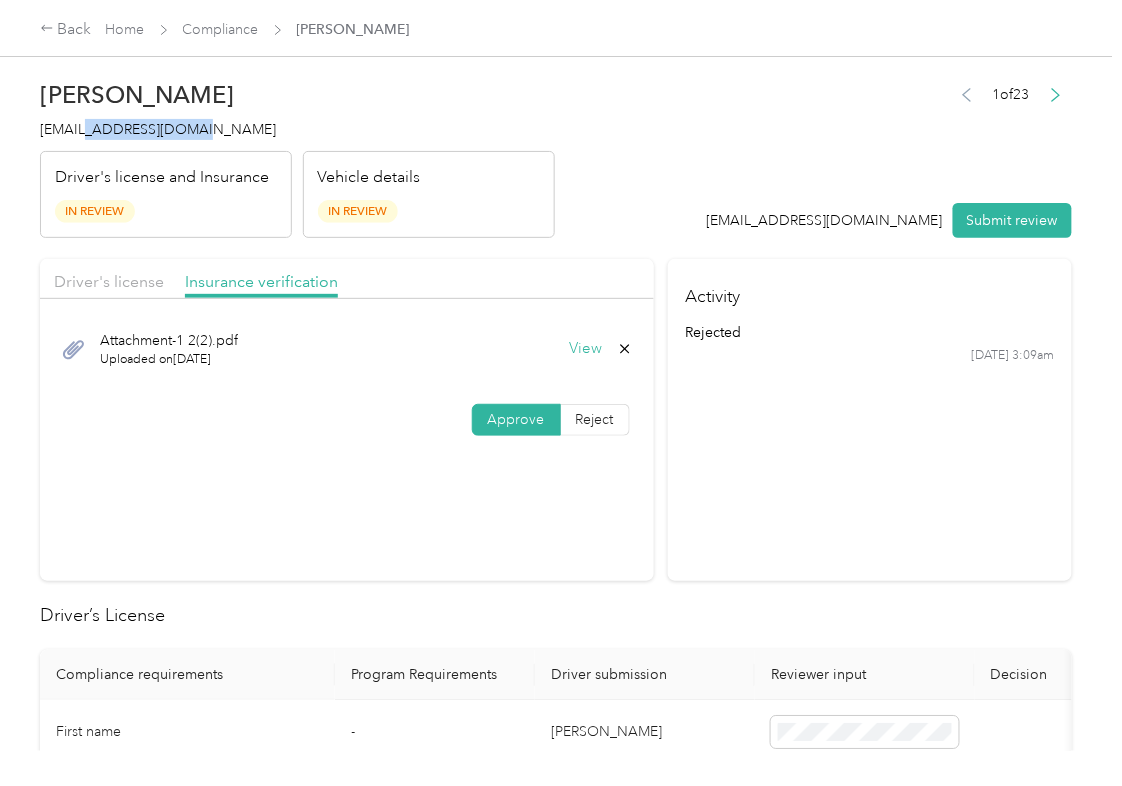 click on "[EMAIL_ADDRESS][DOMAIN_NAME]" at bounding box center [158, 129] 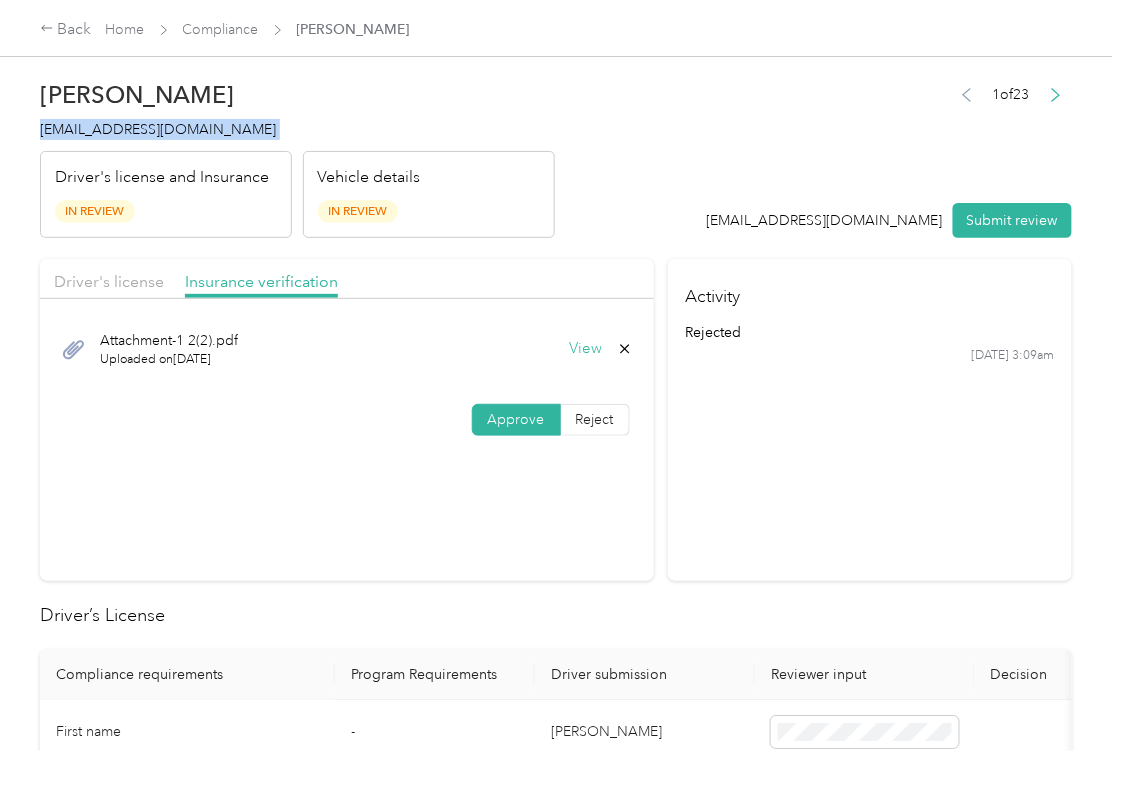 click on "[EMAIL_ADDRESS][DOMAIN_NAME]" at bounding box center [158, 129] 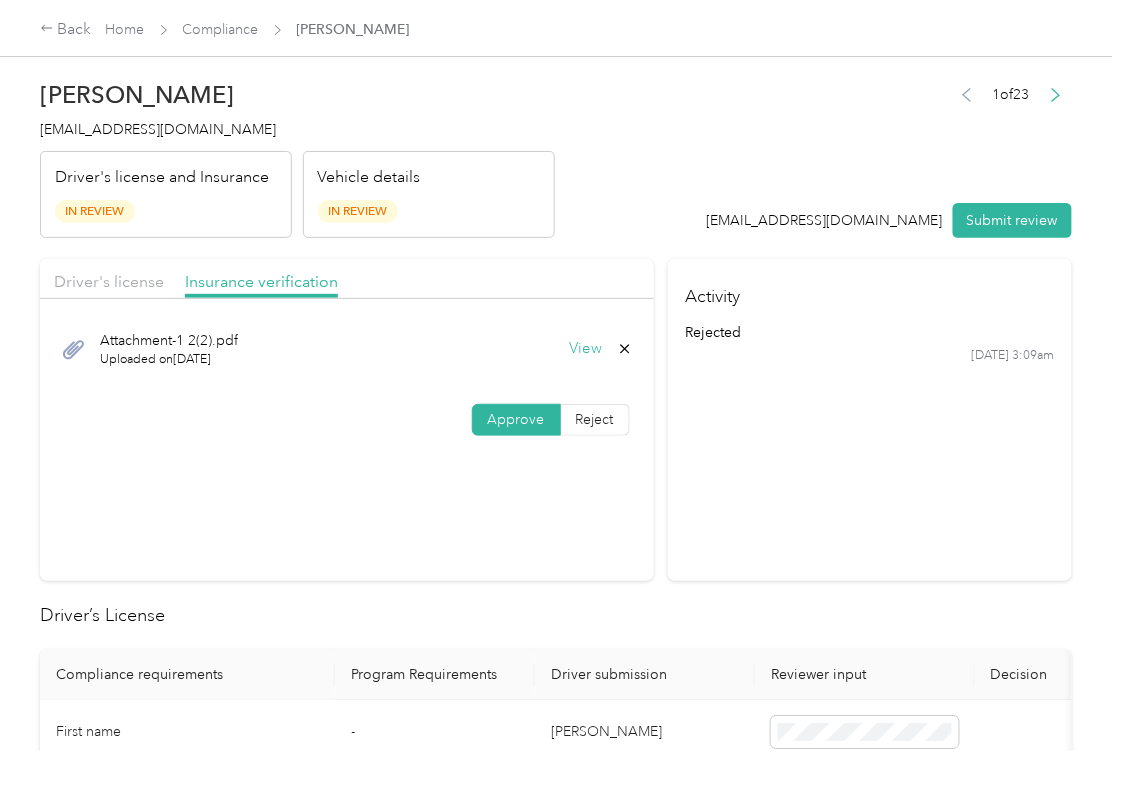 click on "View" at bounding box center (586, 349) 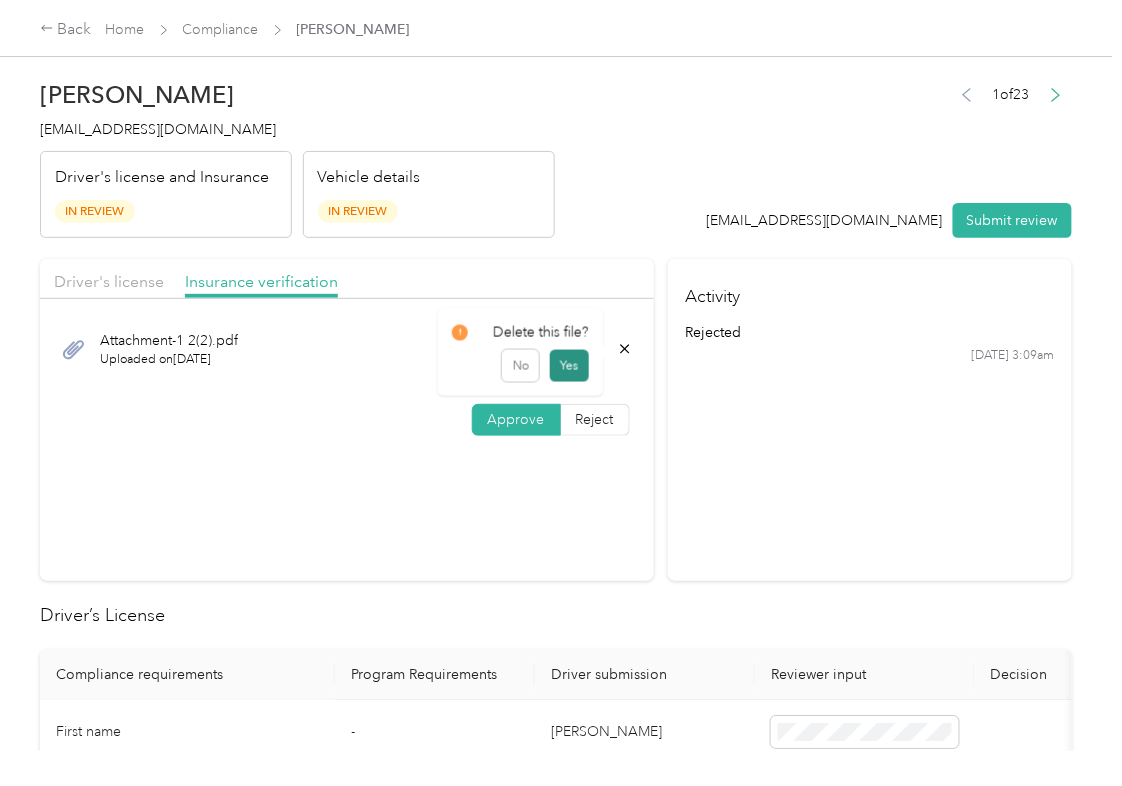 drag, startPoint x: 573, startPoint y: 358, endPoint x: 504, endPoint y: 356, distance: 69.02898 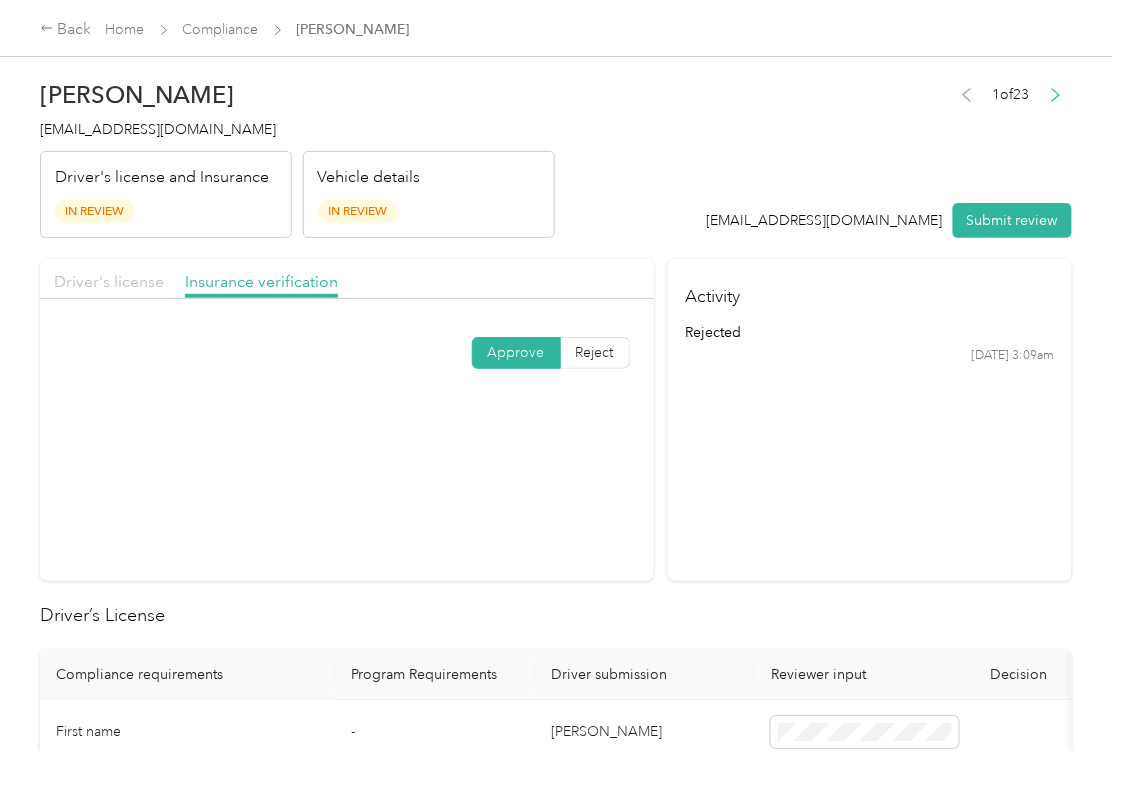 click on "Driver's license" at bounding box center [109, 281] 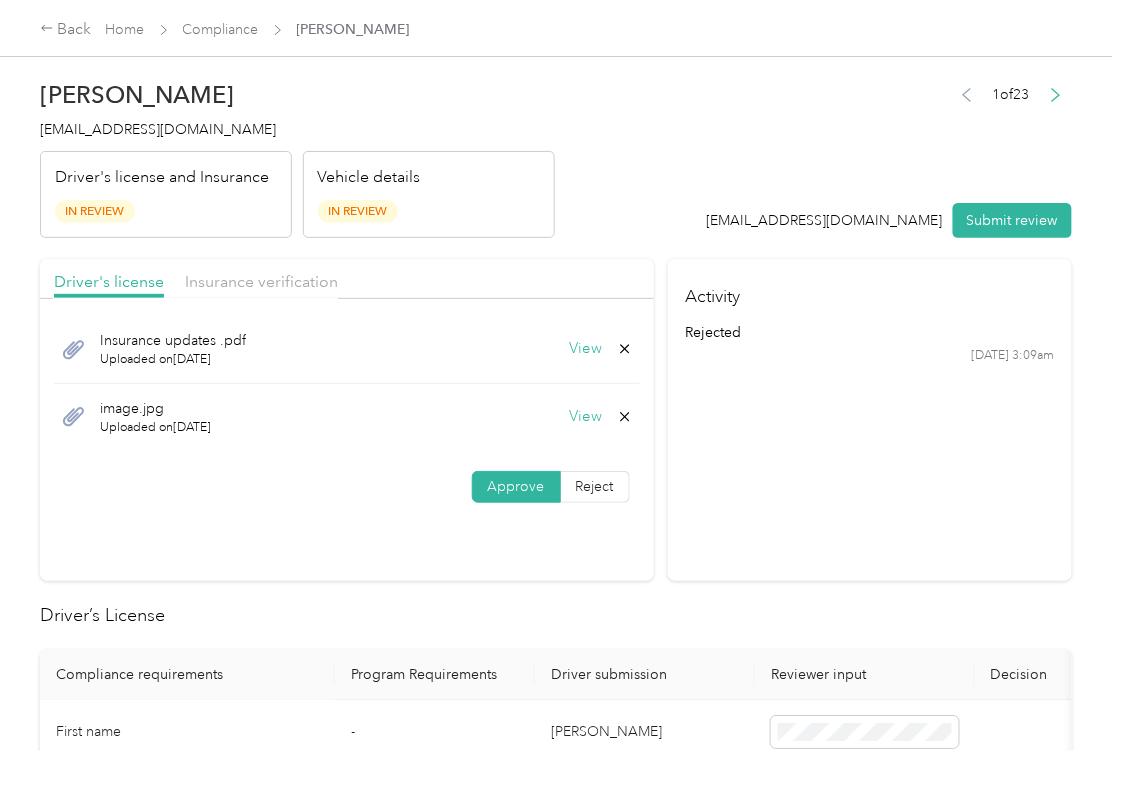 click on "View" at bounding box center [586, 349] 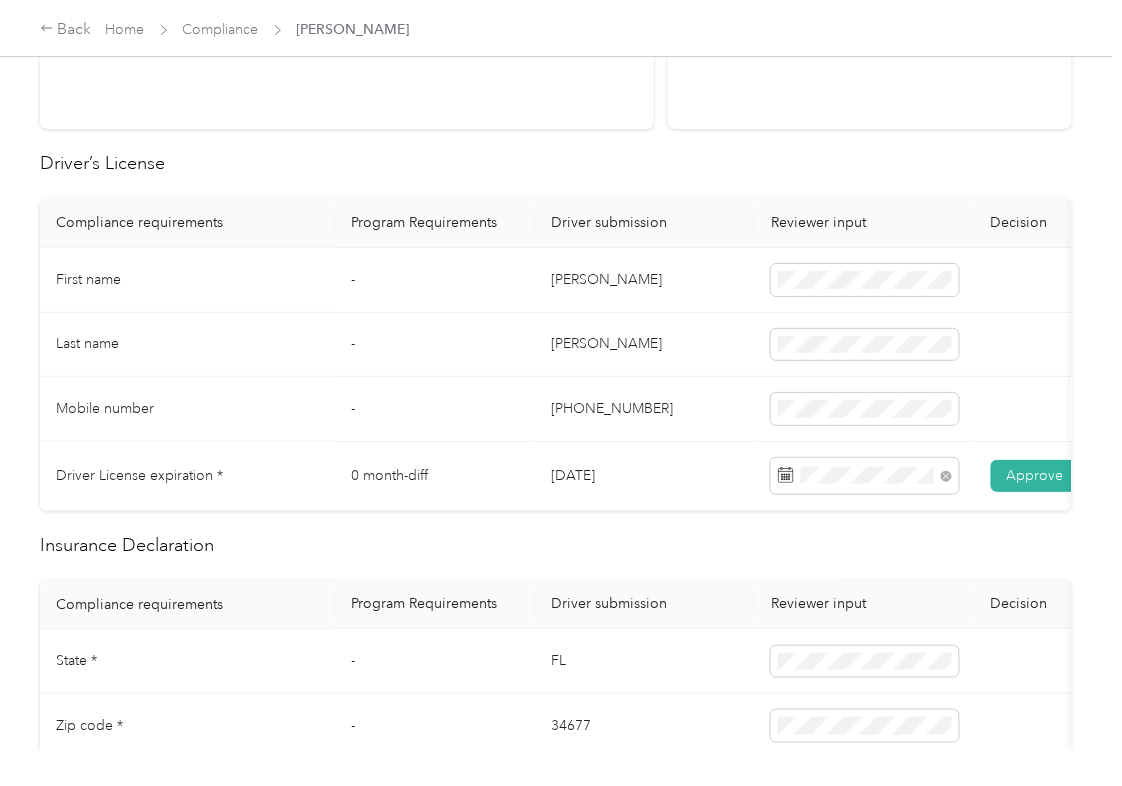 scroll, scrollTop: 933, scrollLeft: 0, axis: vertical 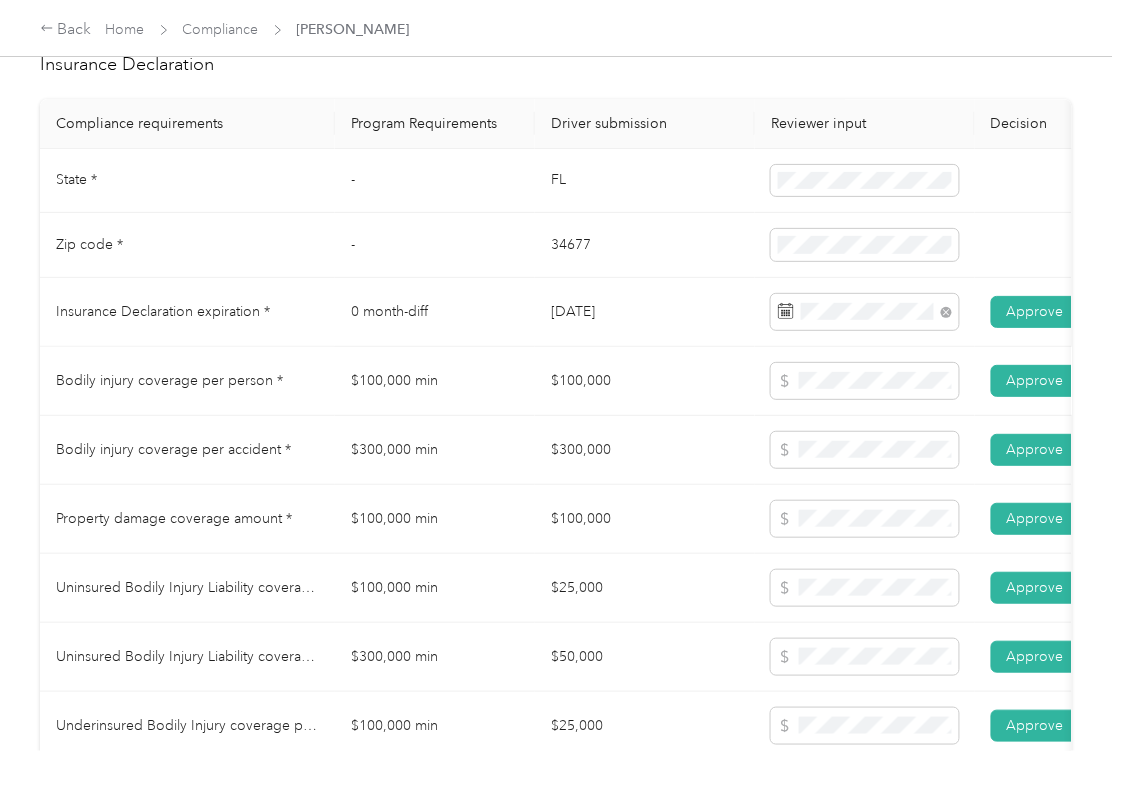 click on "$100,000" at bounding box center [645, 381] 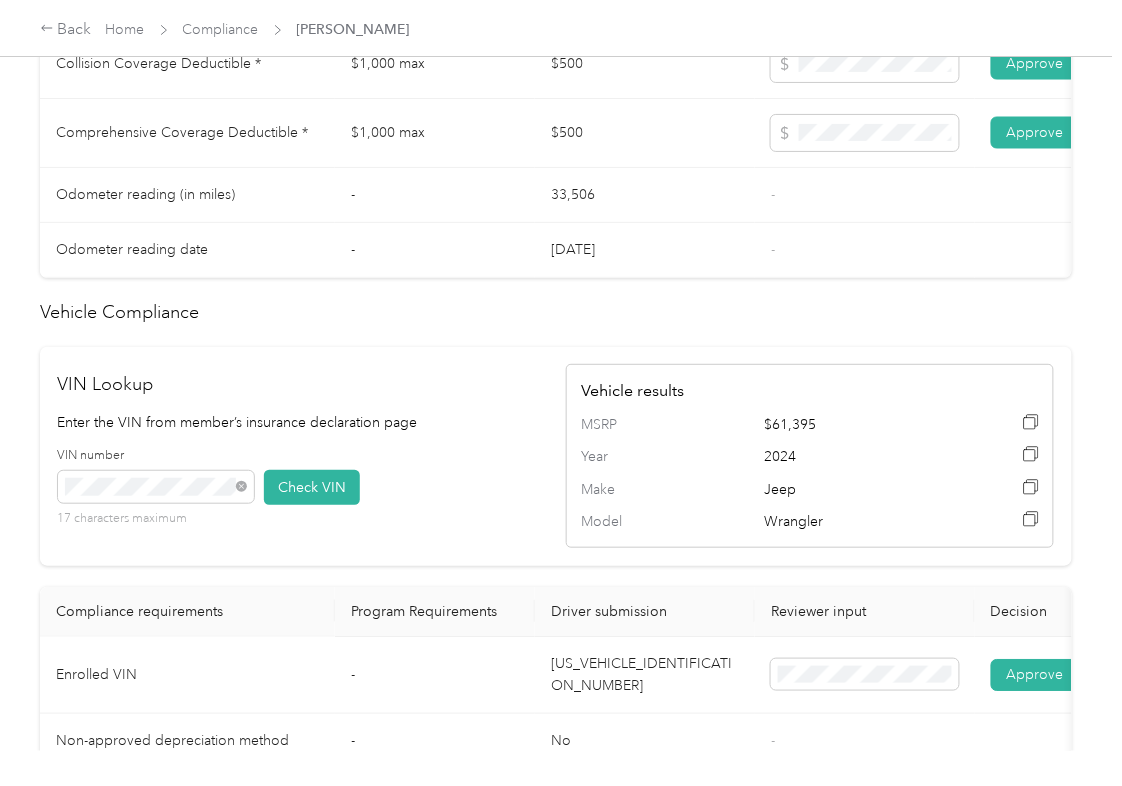 scroll, scrollTop: 2133, scrollLeft: 0, axis: vertical 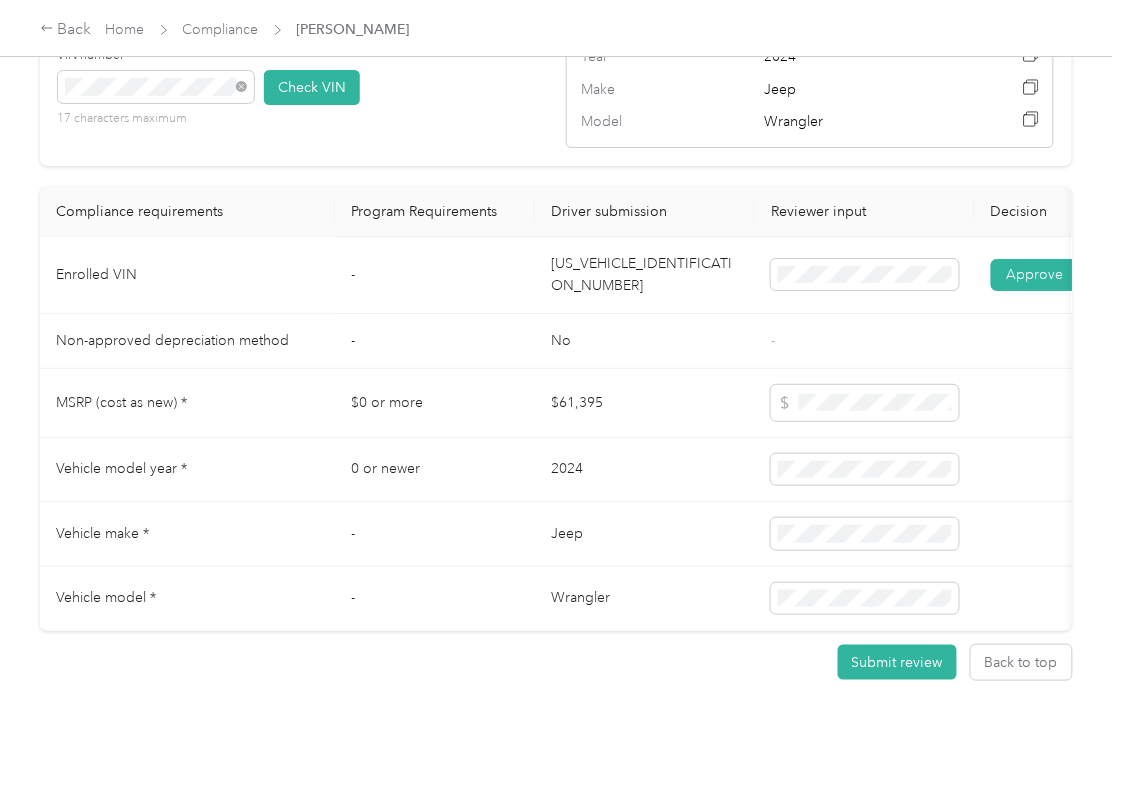 click on "[US_VEHICLE_IDENTIFICATION_NUMBER]" at bounding box center [645, 275] 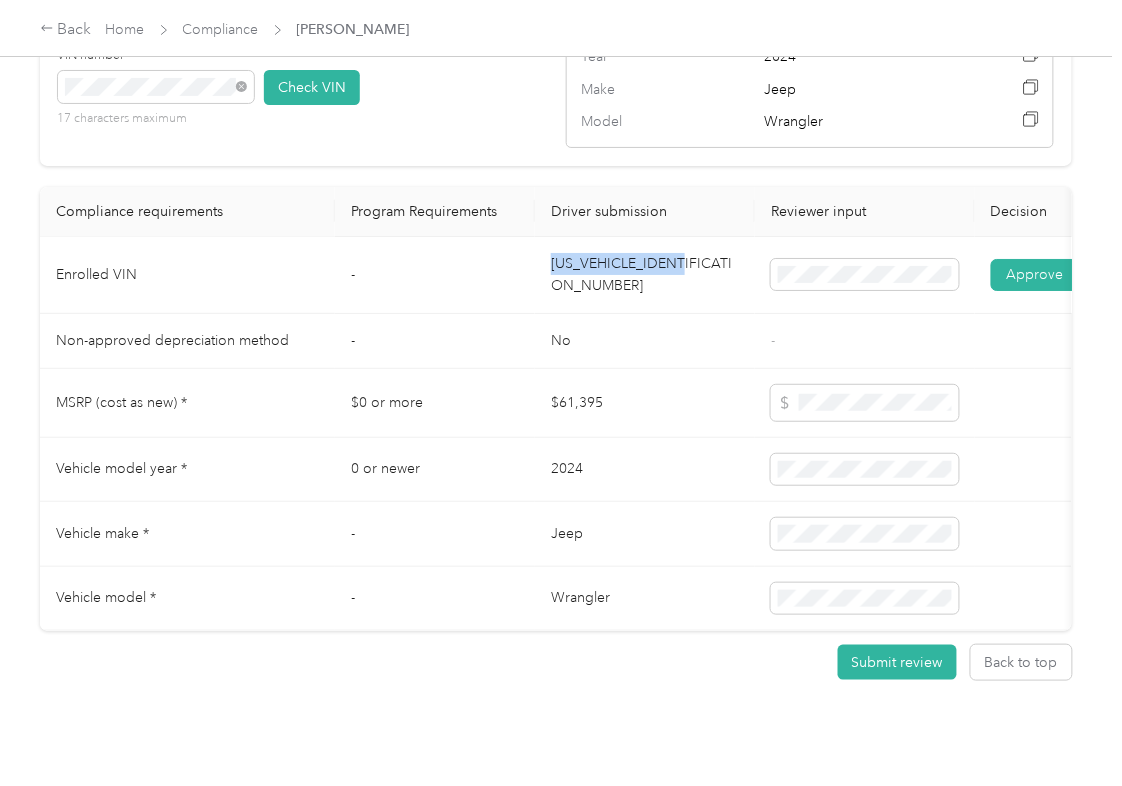 click on "[US_VEHICLE_IDENTIFICATION_NUMBER]" at bounding box center (645, 275) 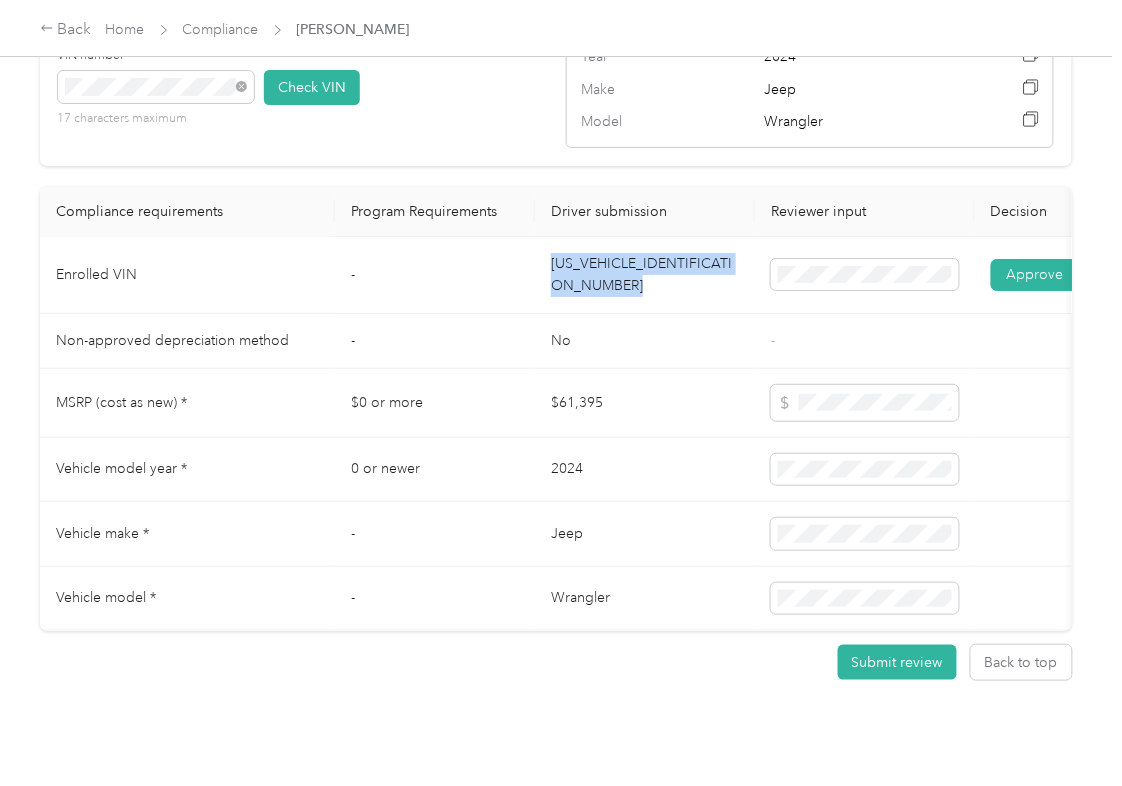 click on "[US_VEHICLE_IDENTIFICATION_NUMBER]" at bounding box center (645, 275) 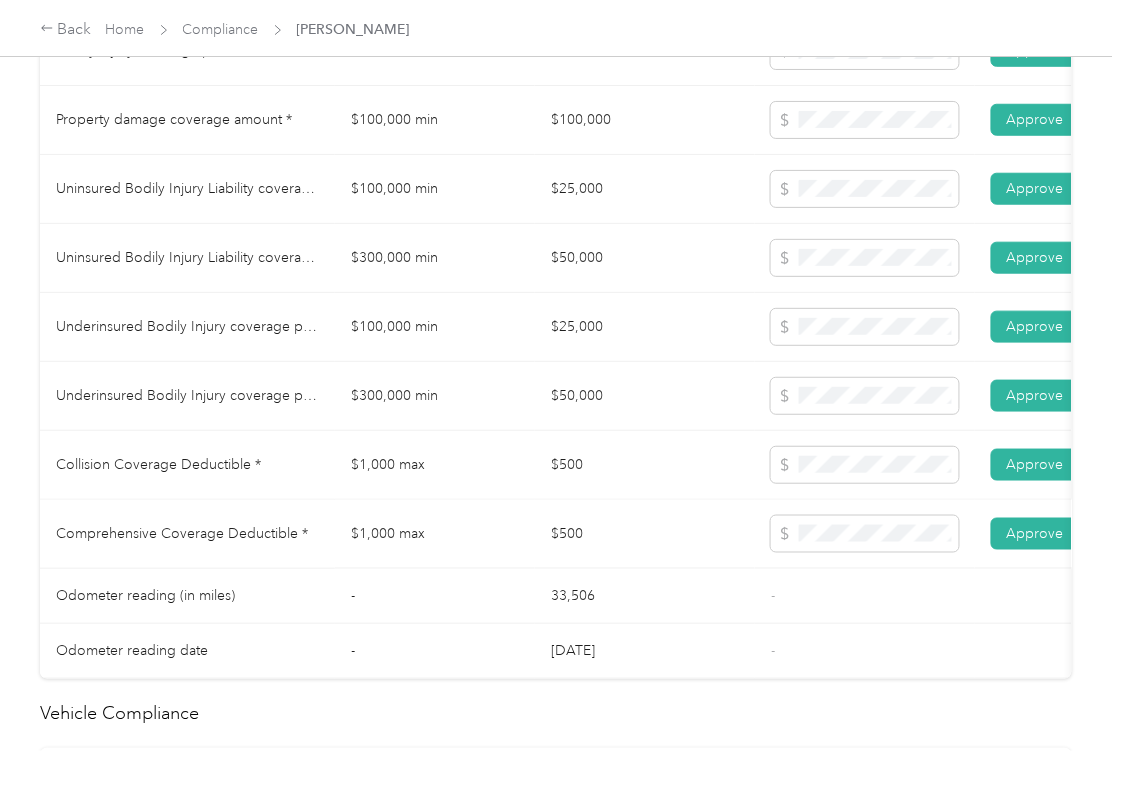 scroll, scrollTop: 1200, scrollLeft: 0, axis: vertical 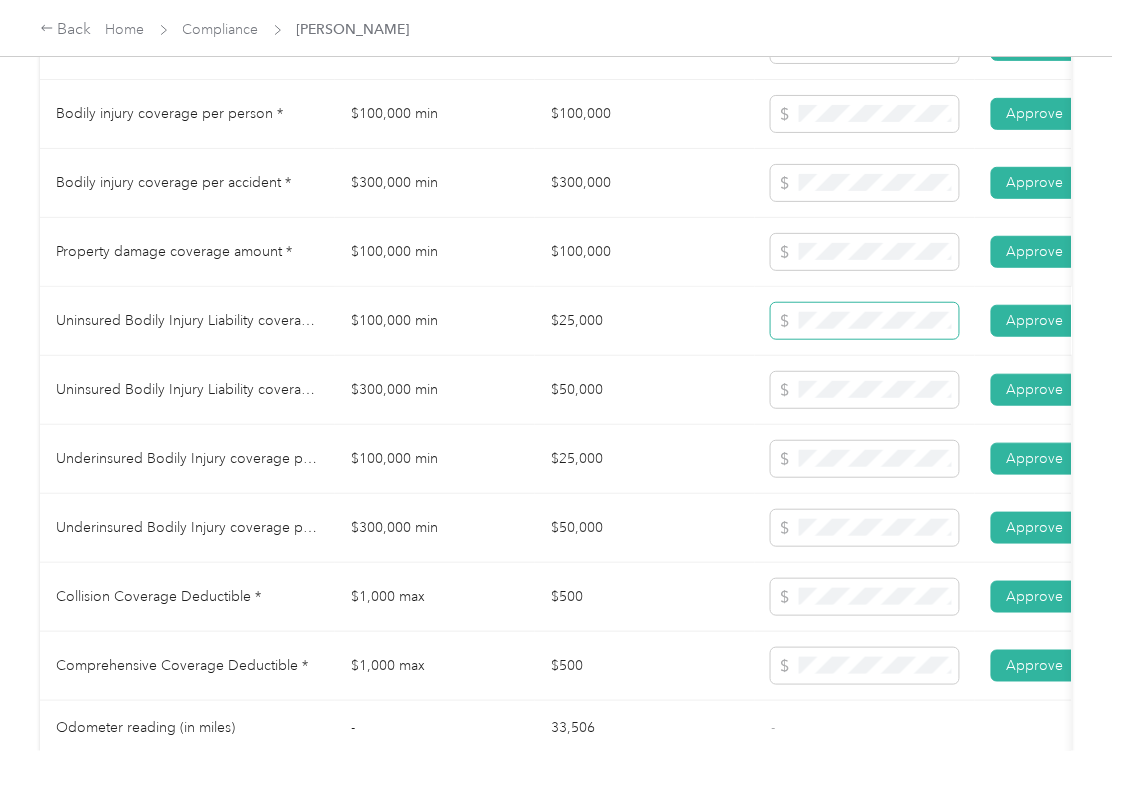 click at bounding box center [865, 321] 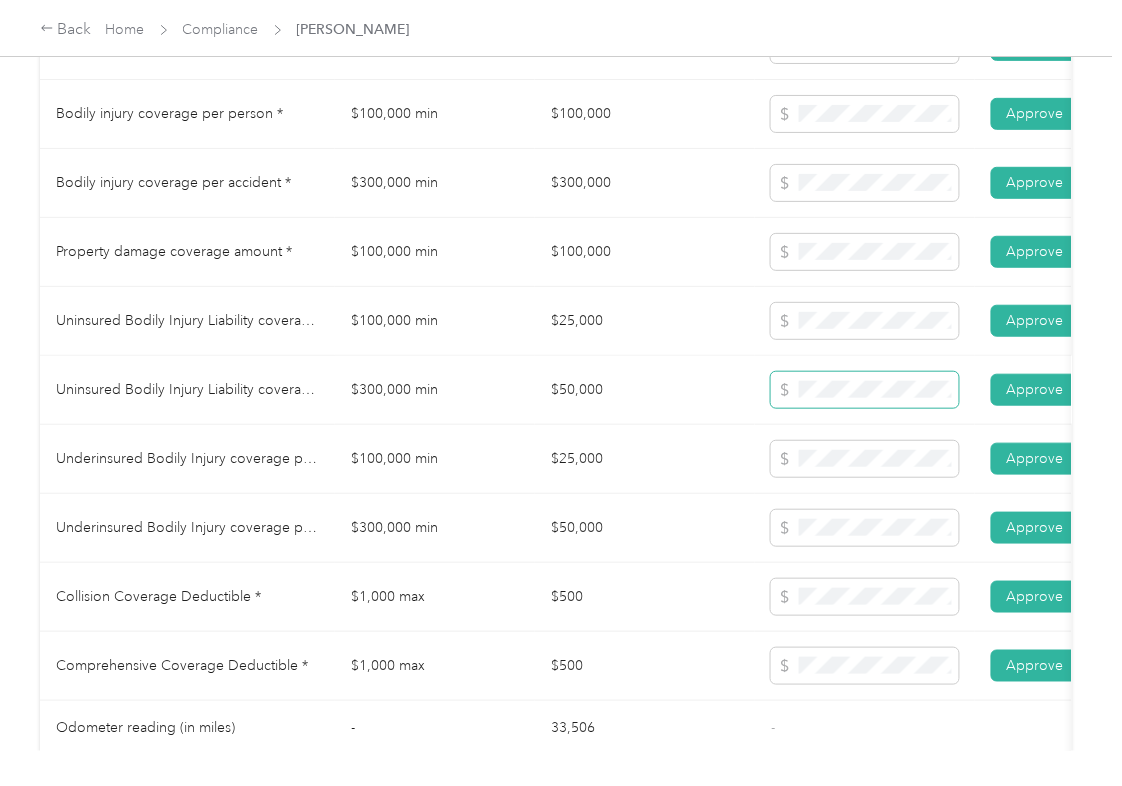 click at bounding box center (865, 390) 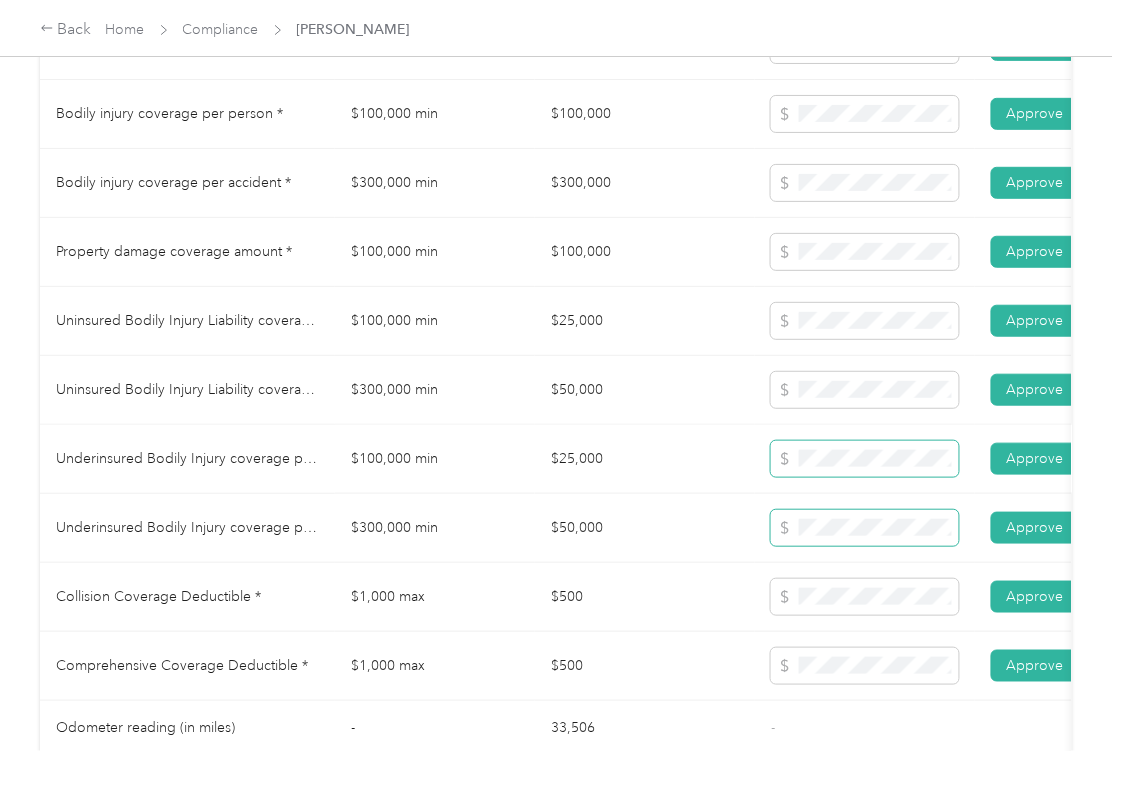 click at bounding box center [865, 459] 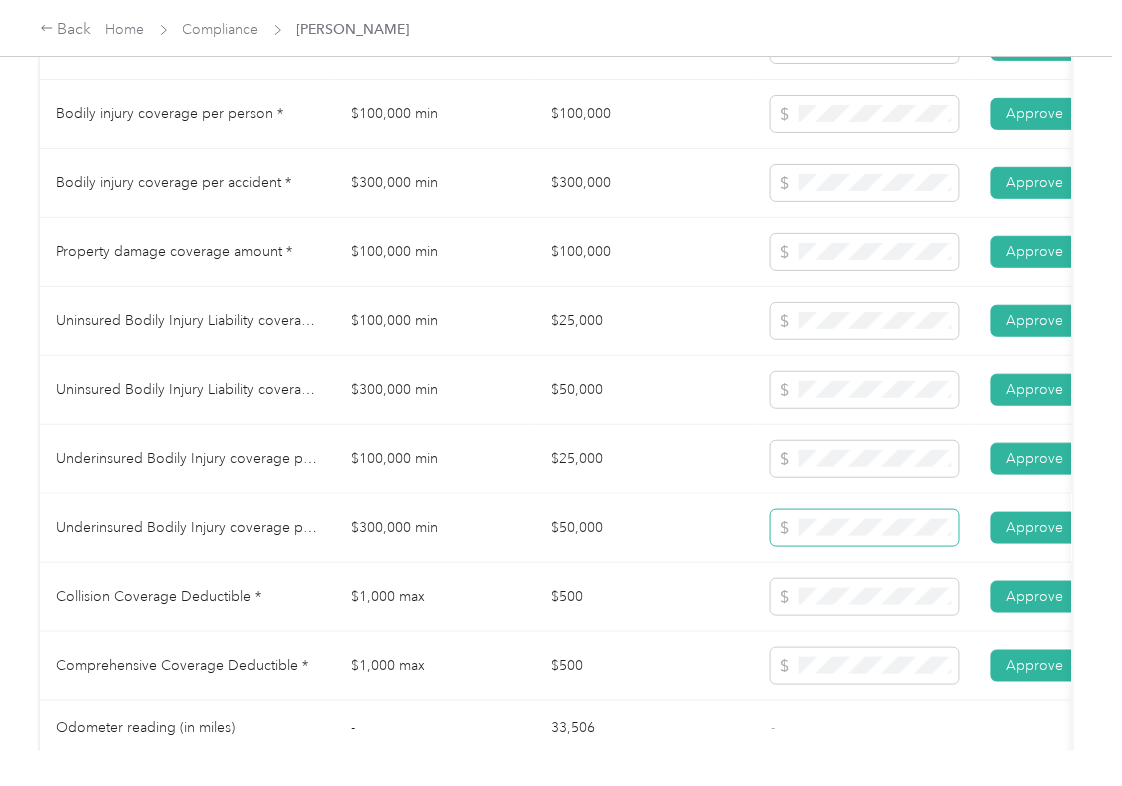 drag, startPoint x: 825, startPoint y: 540, endPoint x: 590, endPoint y: 573, distance: 237.30571 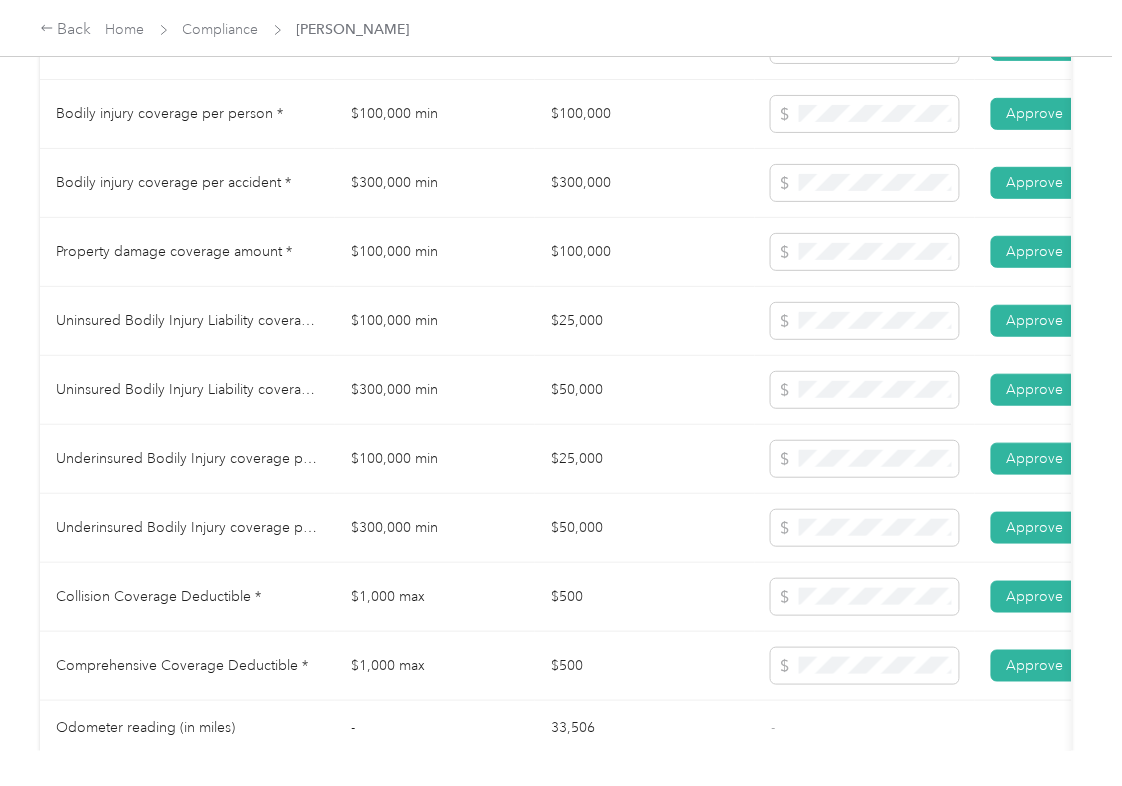 click on "$50,000" at bounding box center [645, 390] 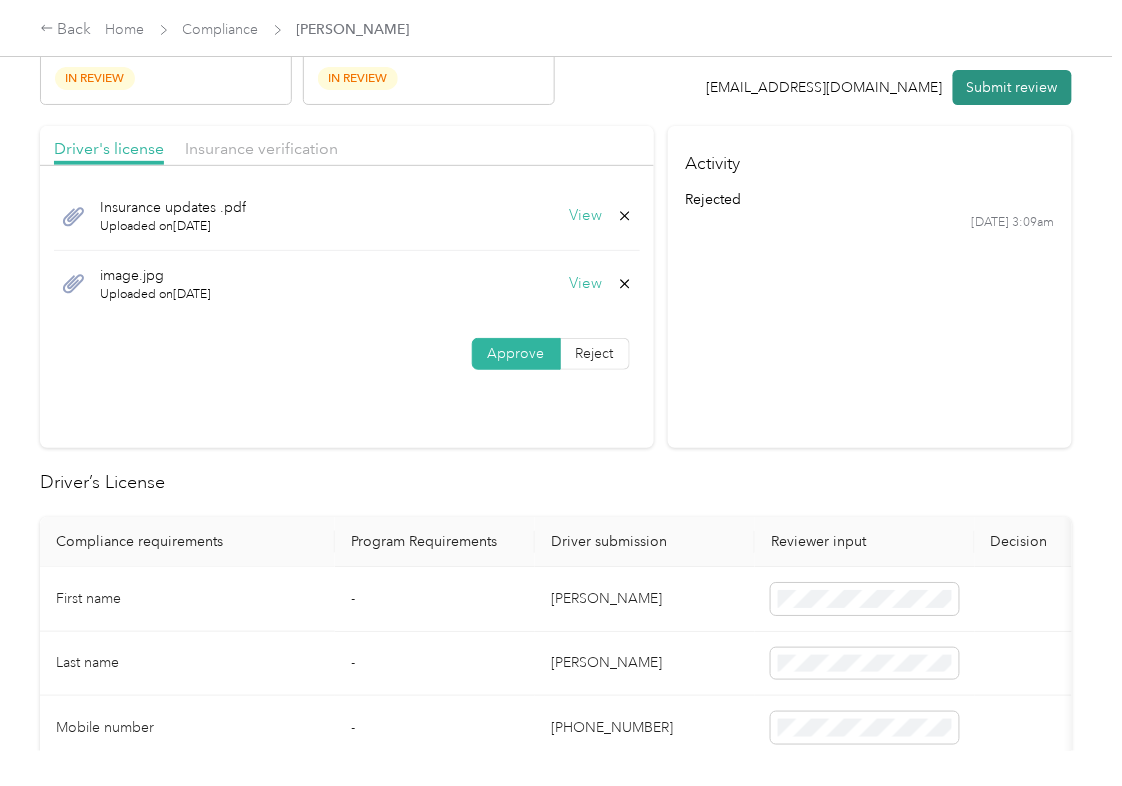 click on "Submit review" at bounding box center [1012, 87] 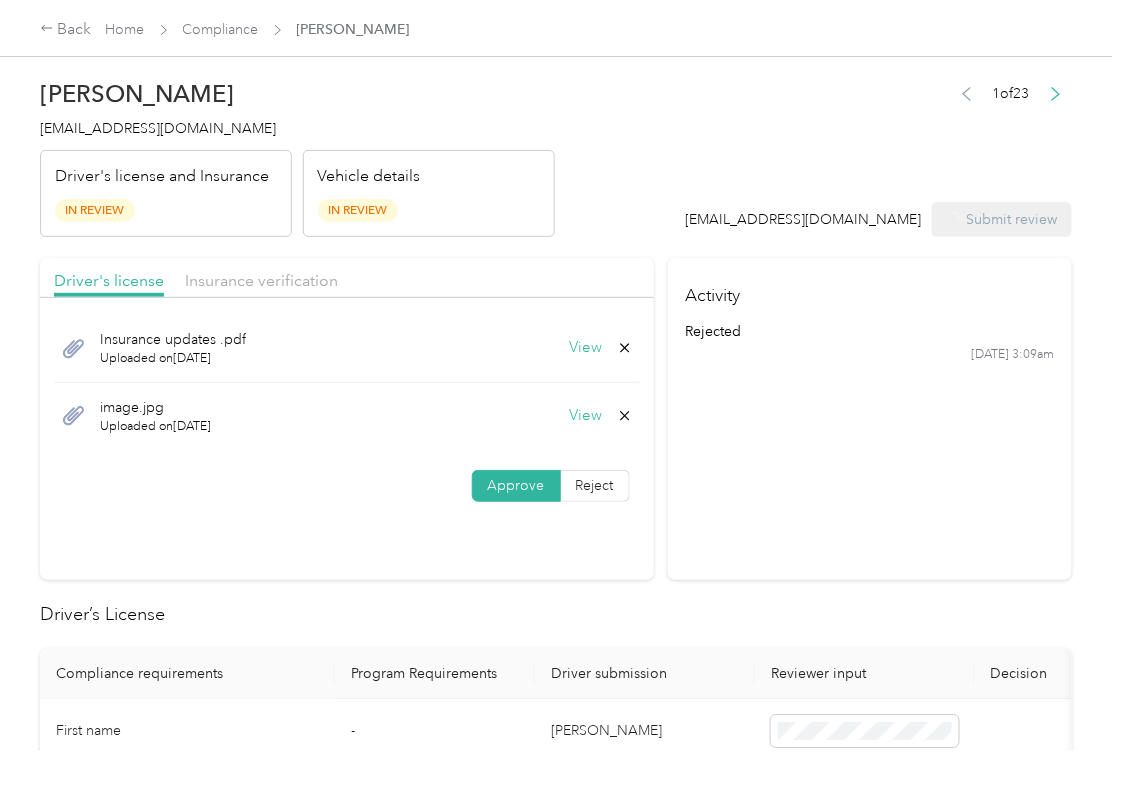 scroll, scrollTop: 0, scrollLeft: 0, axis: both 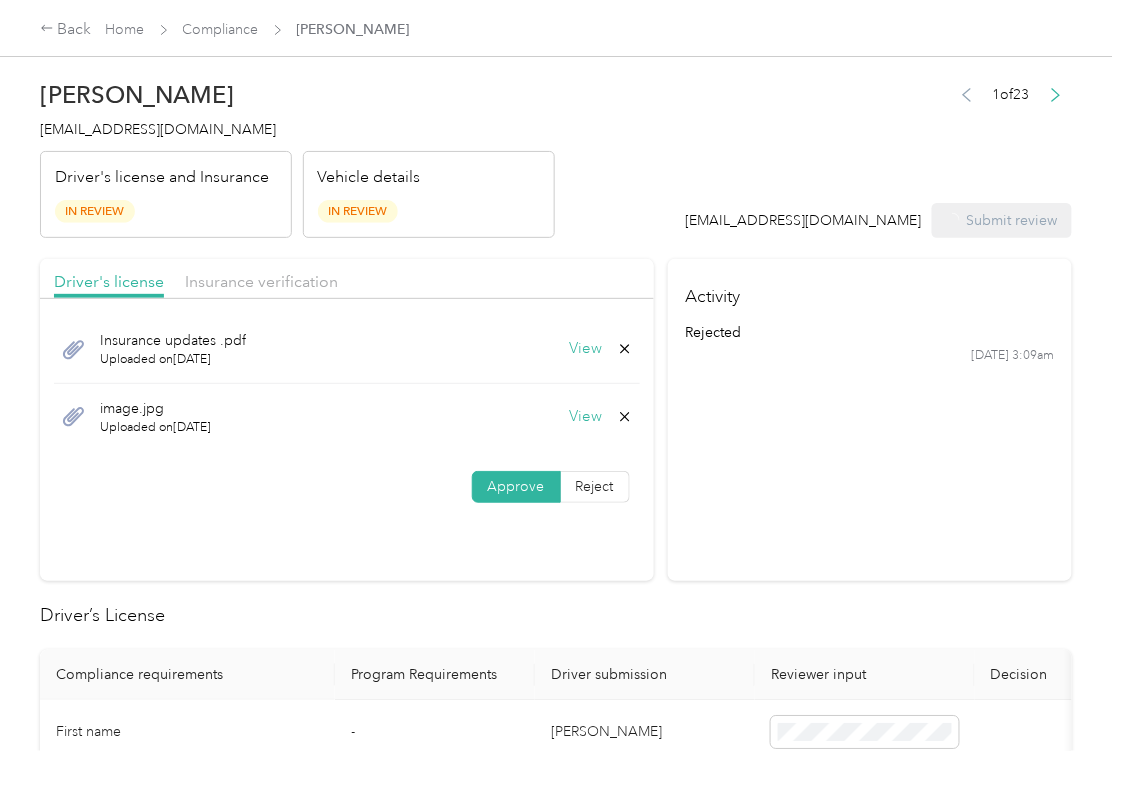 click on "[EMAIL_ADDRESS][DOMAIN_NAME]" at bounding box center (158, 129) 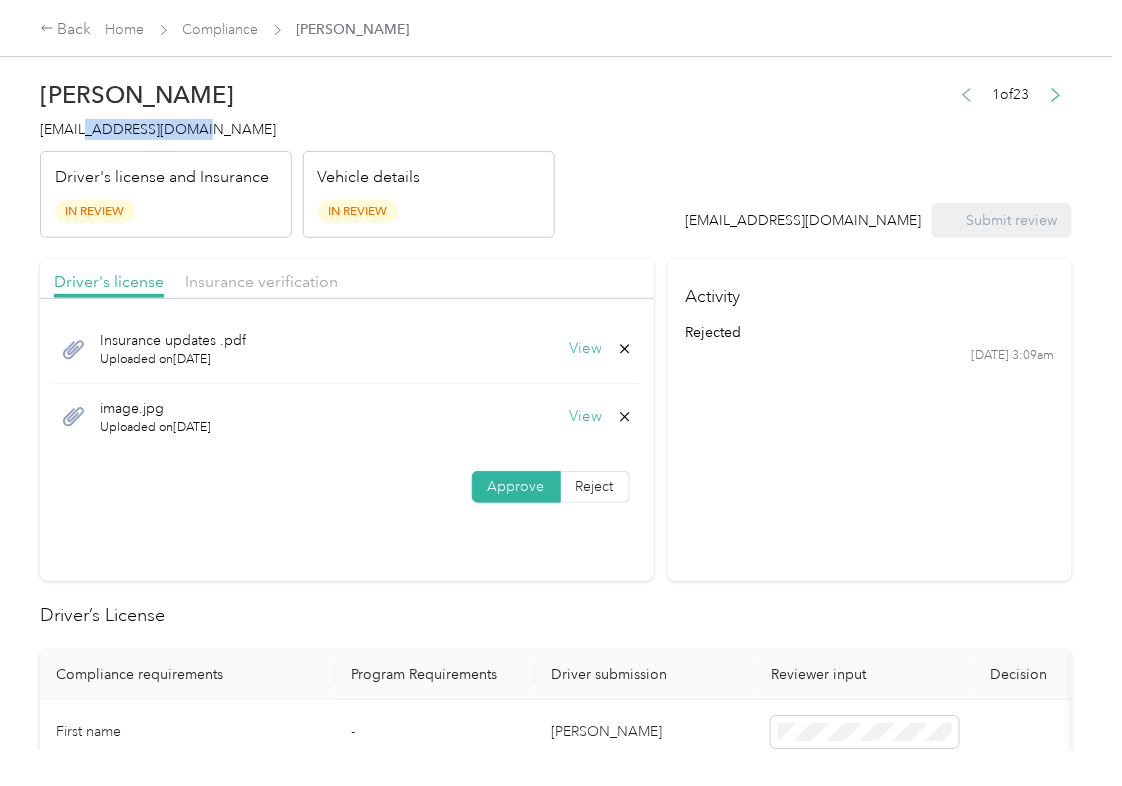 click on "[EMAIL_ADDRESS][DOMAIN_NAME]" at bounding box center (158, 129) 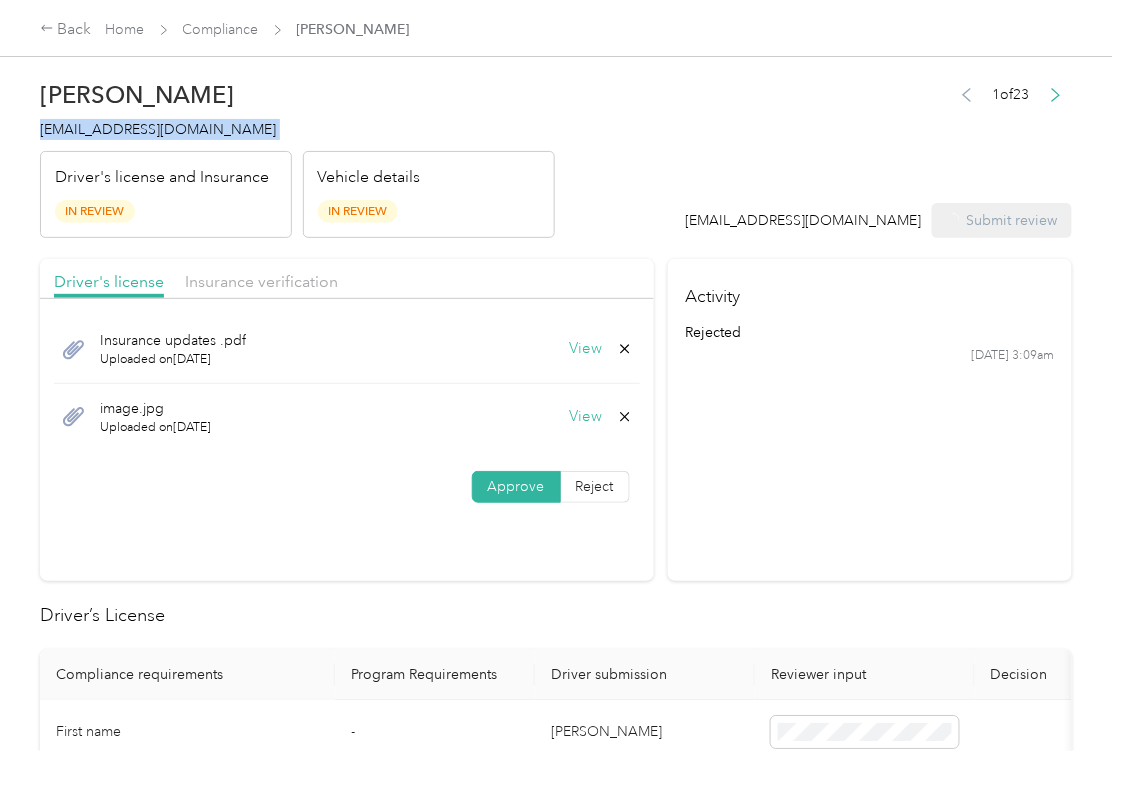 click on "[EMAIL_ADDRESS][DOMAIN_NAME]" at bounding box center [158, 129] 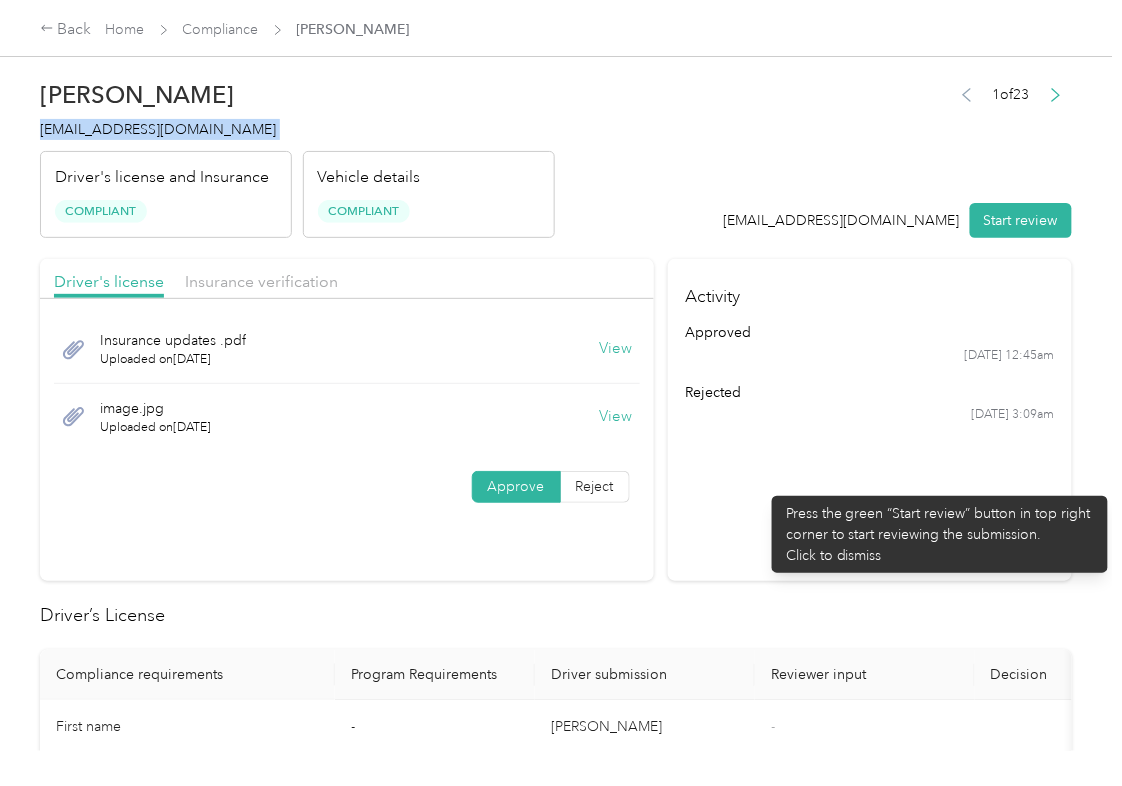 click on "Activity approved [DATE] 12:45am rejected [DATE] 3:09am" at bounding box center [870, 420] 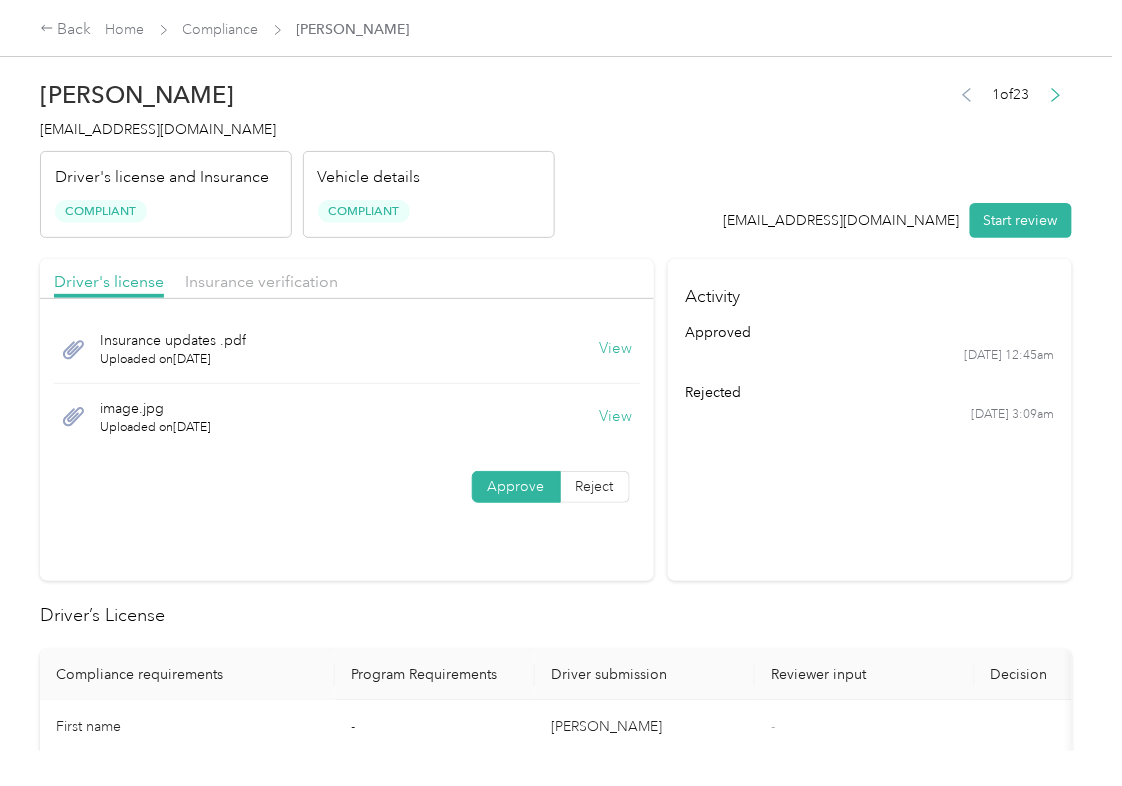 drag, startPoint x: 797, startPoint y: 538, endPoint x: 810, endPoint y: 537, distance: 13.038404 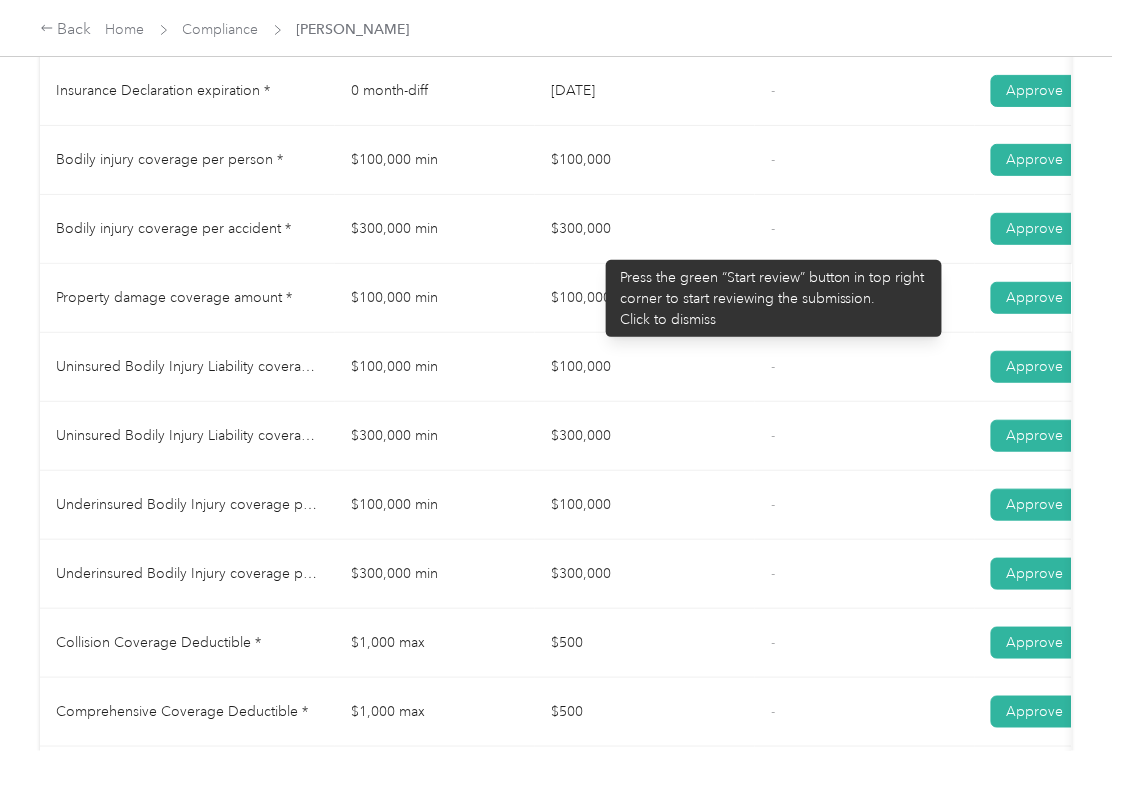 scroll, scrollTop: 1066, scrollLeft: 0, axis: vertical 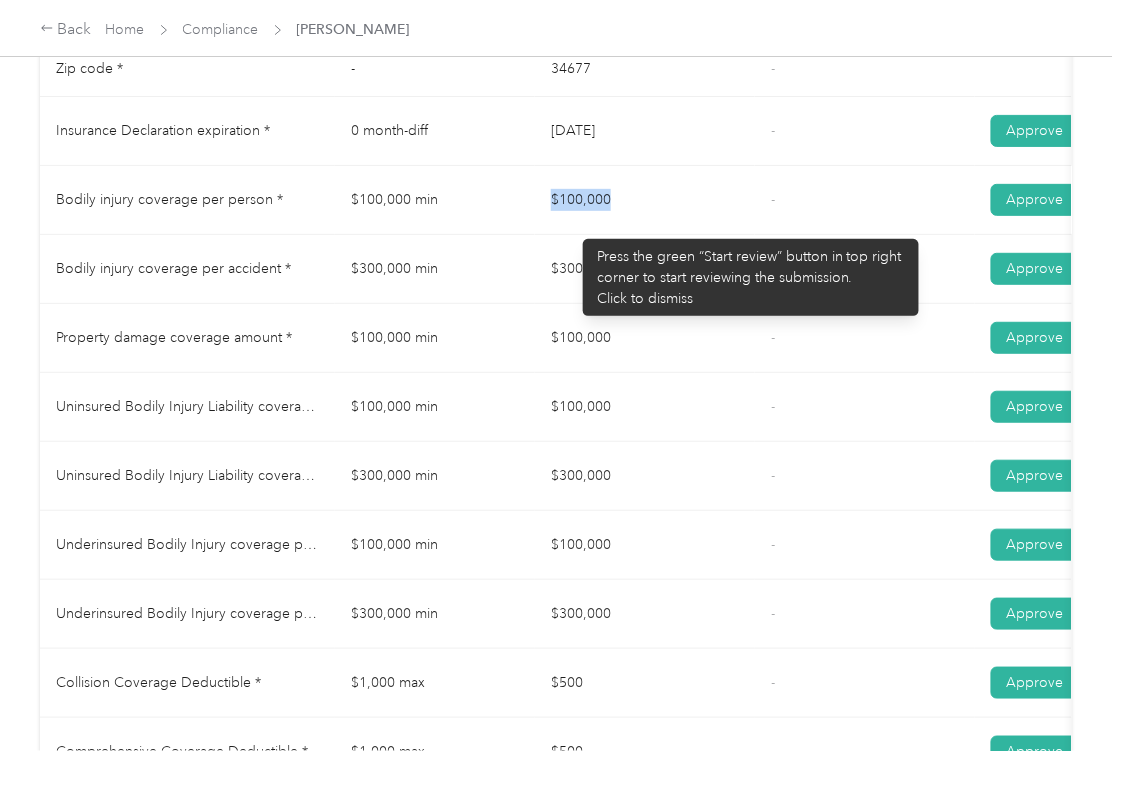 drag, startPoint x: 573, startPoint y: 229, endPoint x: 644, endPoint y: 230, distance: 71.00704 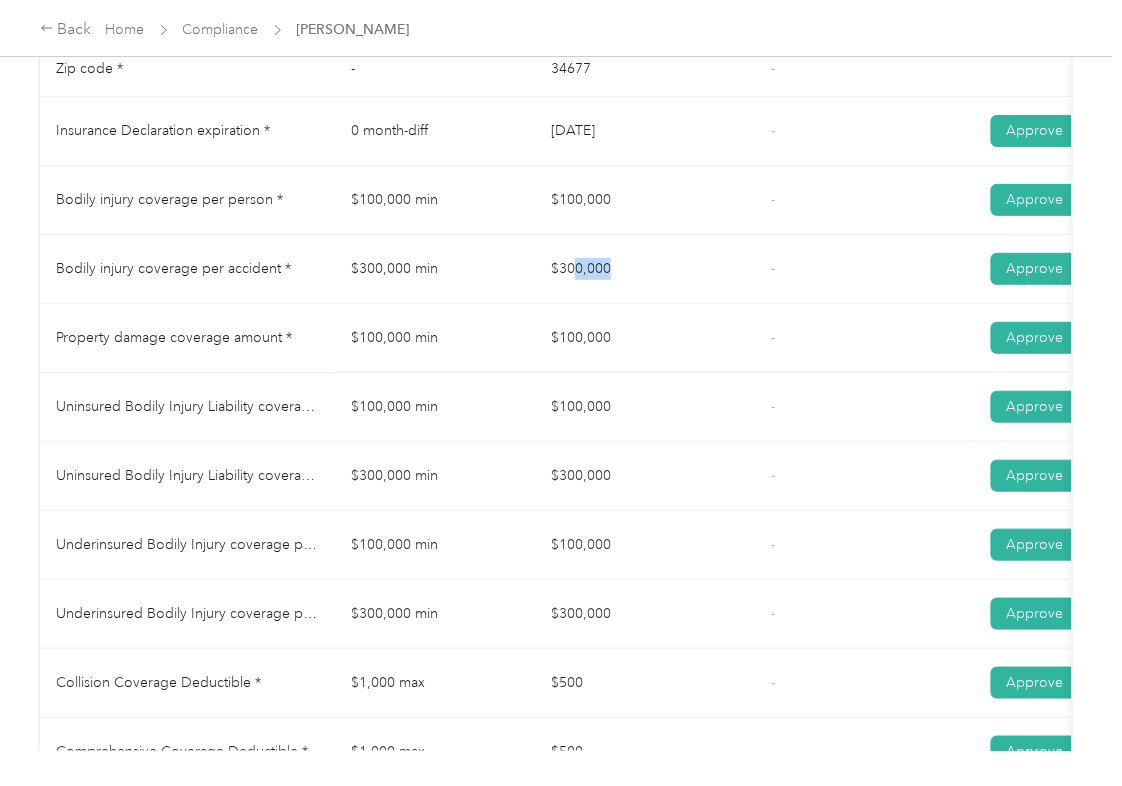 drag, startPoint x: 578, startPoint y: 282, endPoint x: 642, endPoint y: 294, distance: 65.11528 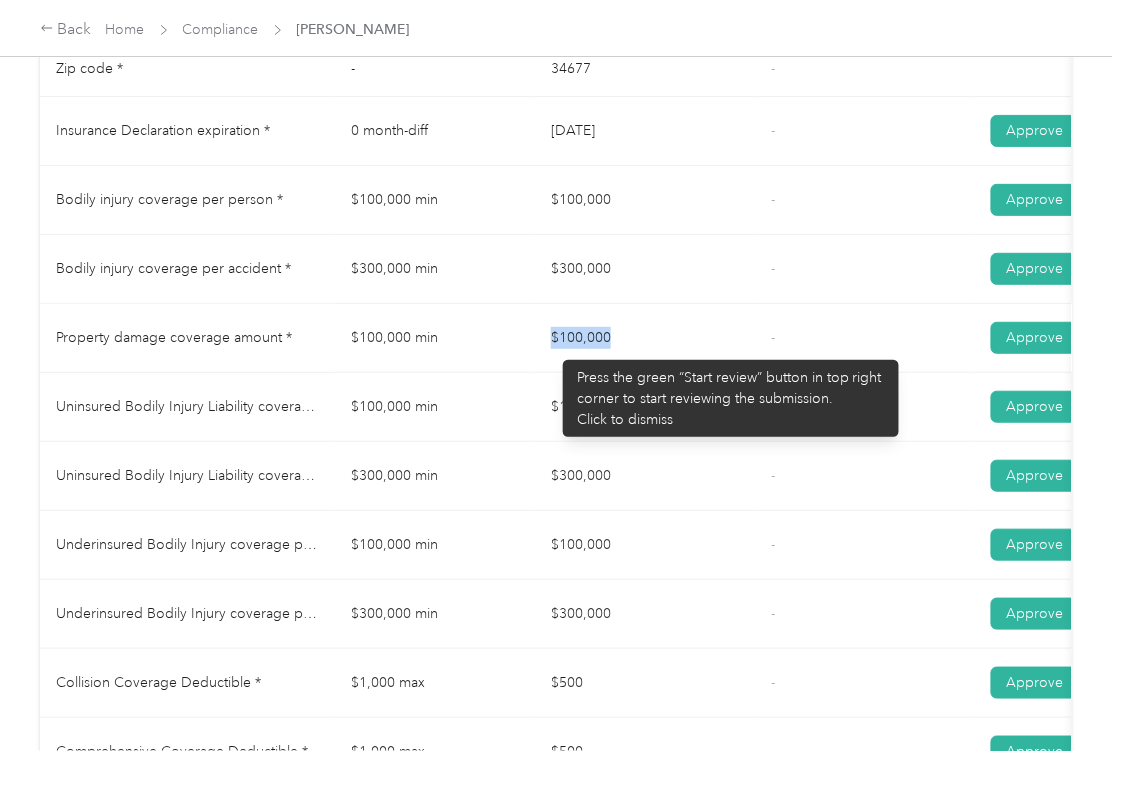 drag, startPoint x: 553, startPoint y: 350, endPoint x: 664, endPoint y: 352, distance: 111.01801 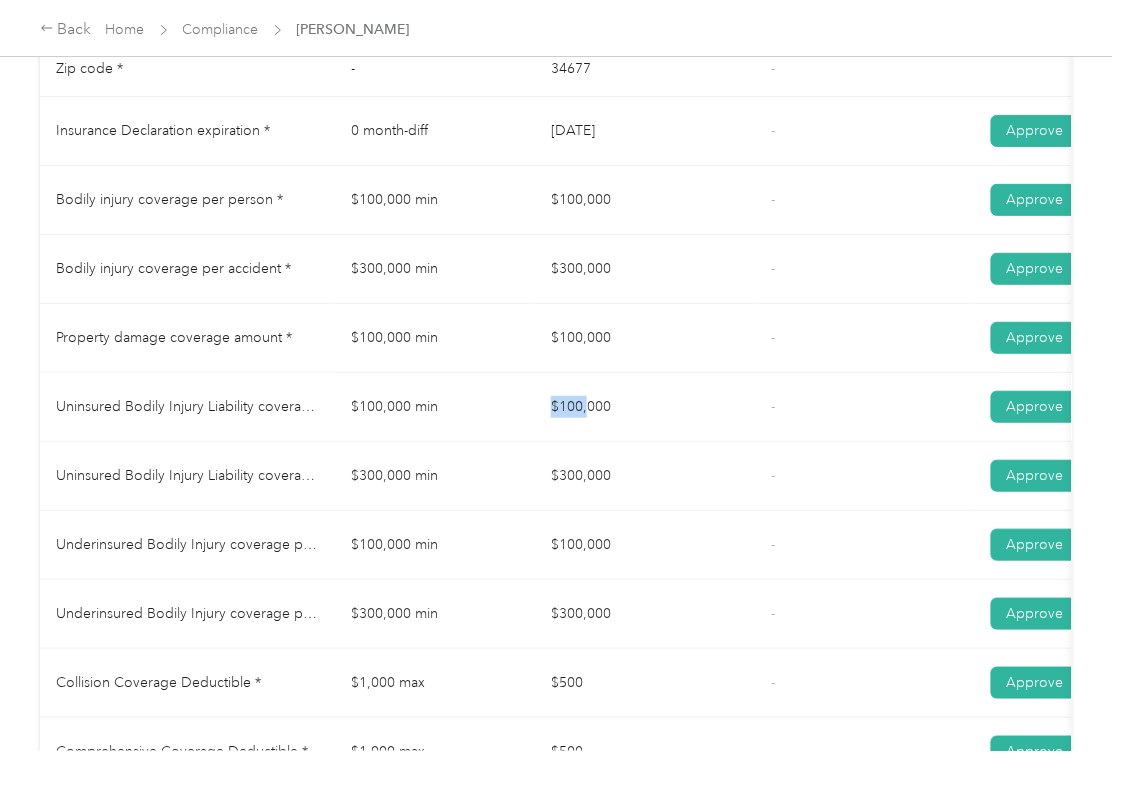 drag, startPoint x: 585, startPoint y: 434, endPoint x: 596, endPoint y: 478, distance: 45.35416 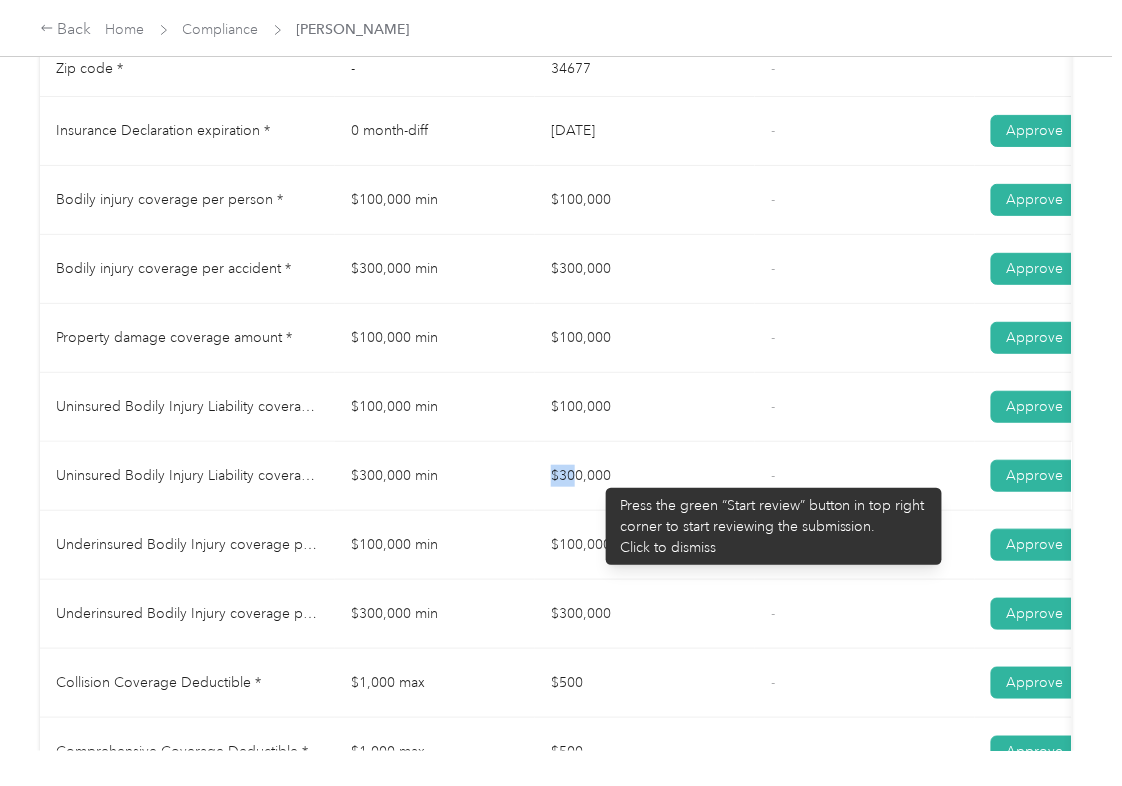 drag, startPoint x: 576, startPoint y: 504, endPoint x: 676, endPoint y: 496, distance: 100.31949 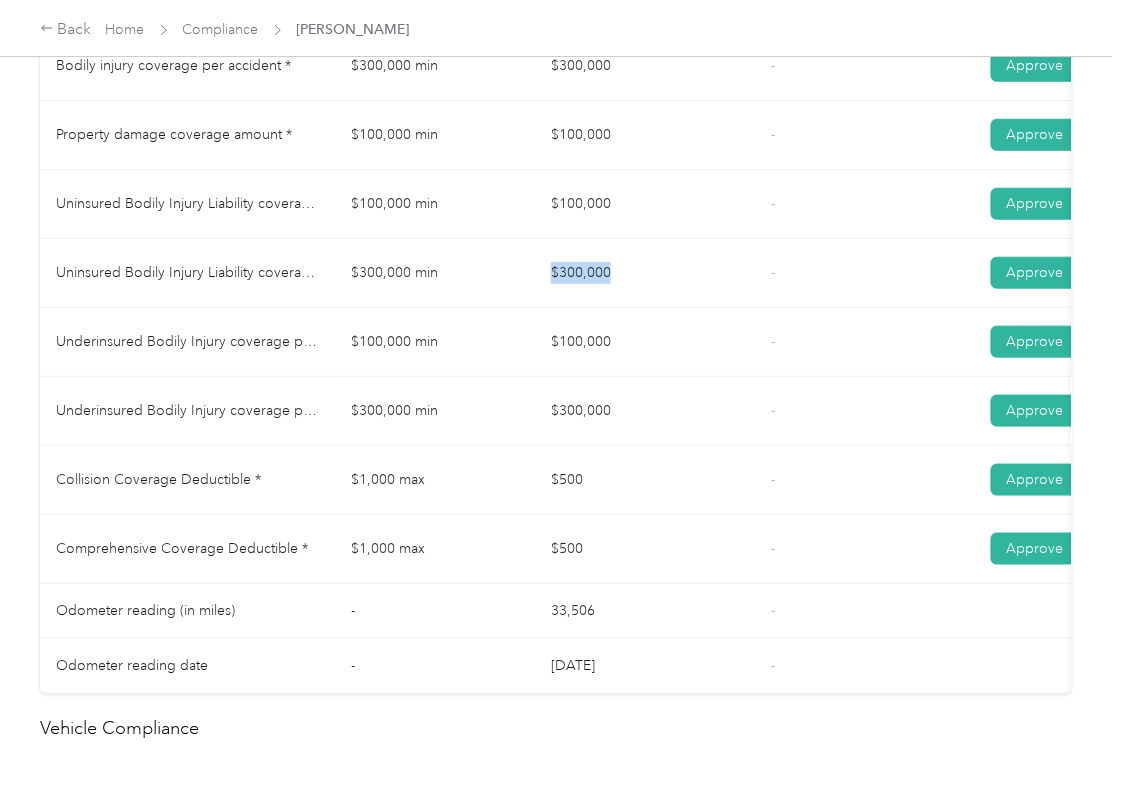 scroll, scrollTop: 1333, scrollLeft: 0, axis: vertical 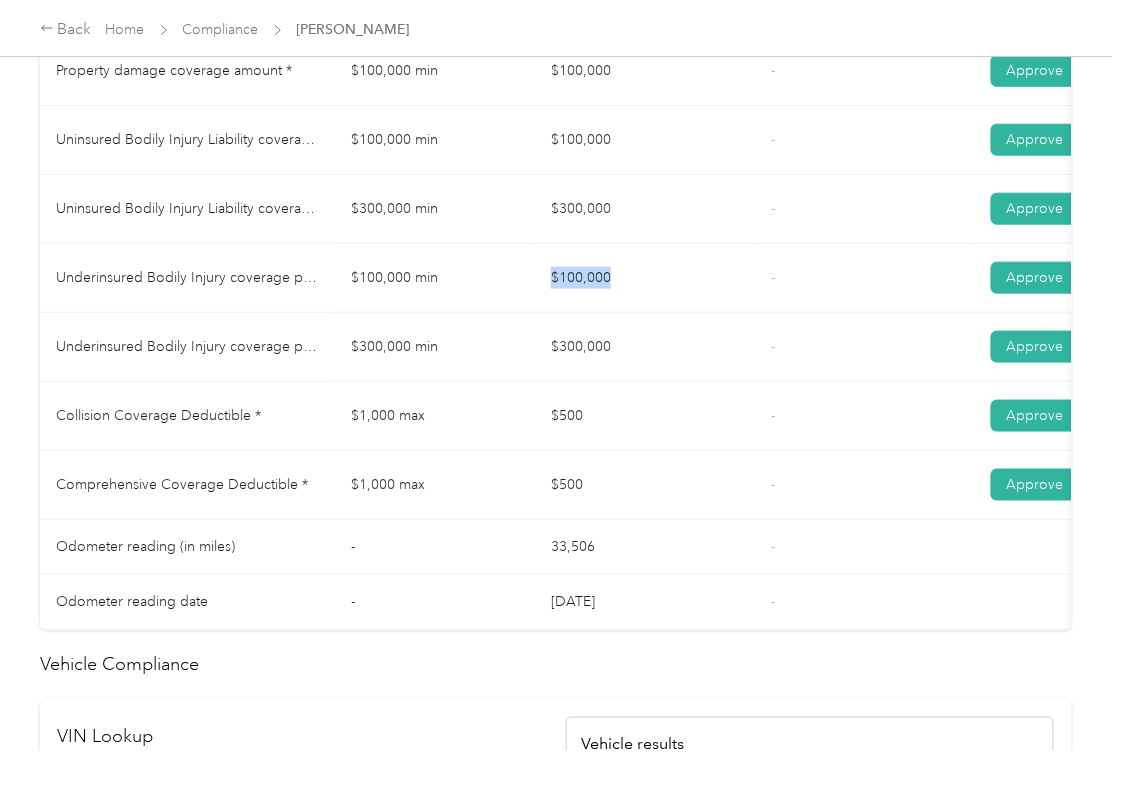 drag, startPoint x: 552, startPoint y: 302, endPoint x: 561, endPoint y: 374, distance: 72.56032 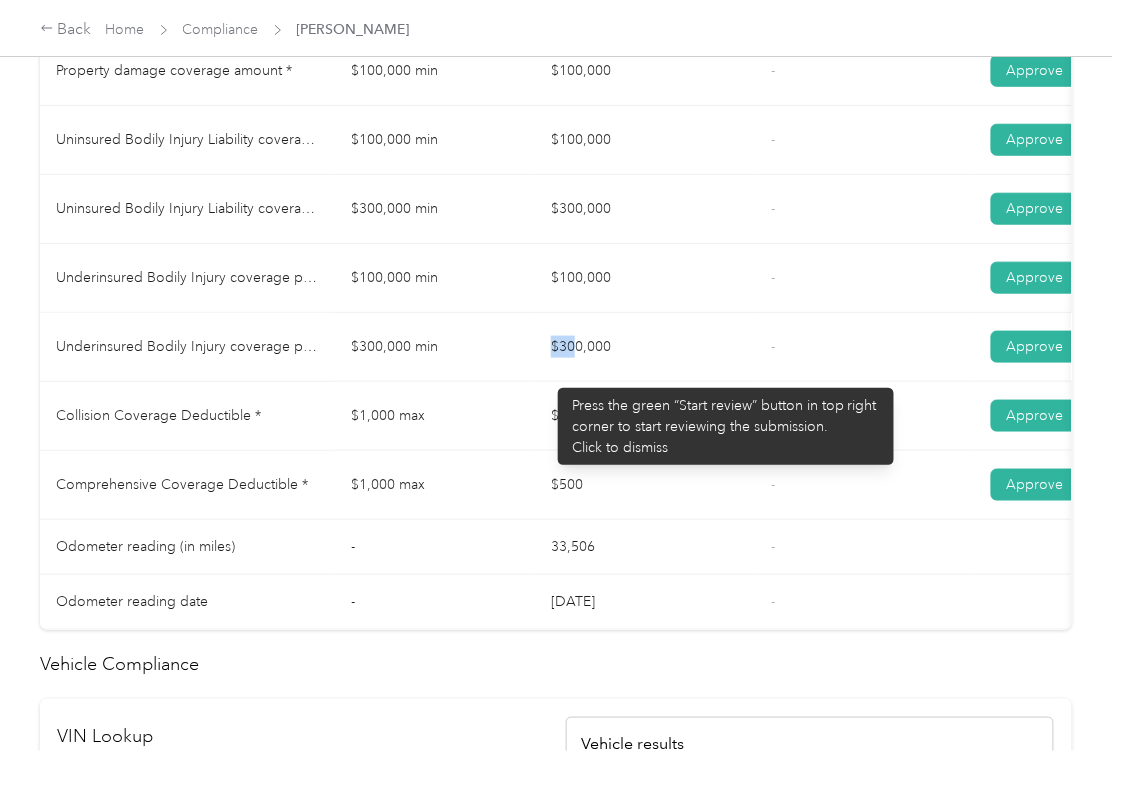 drag, startPoint x: 548, startPoint y: 378, endPoint x: 714, endPoint y: 384, distance: 166.1084 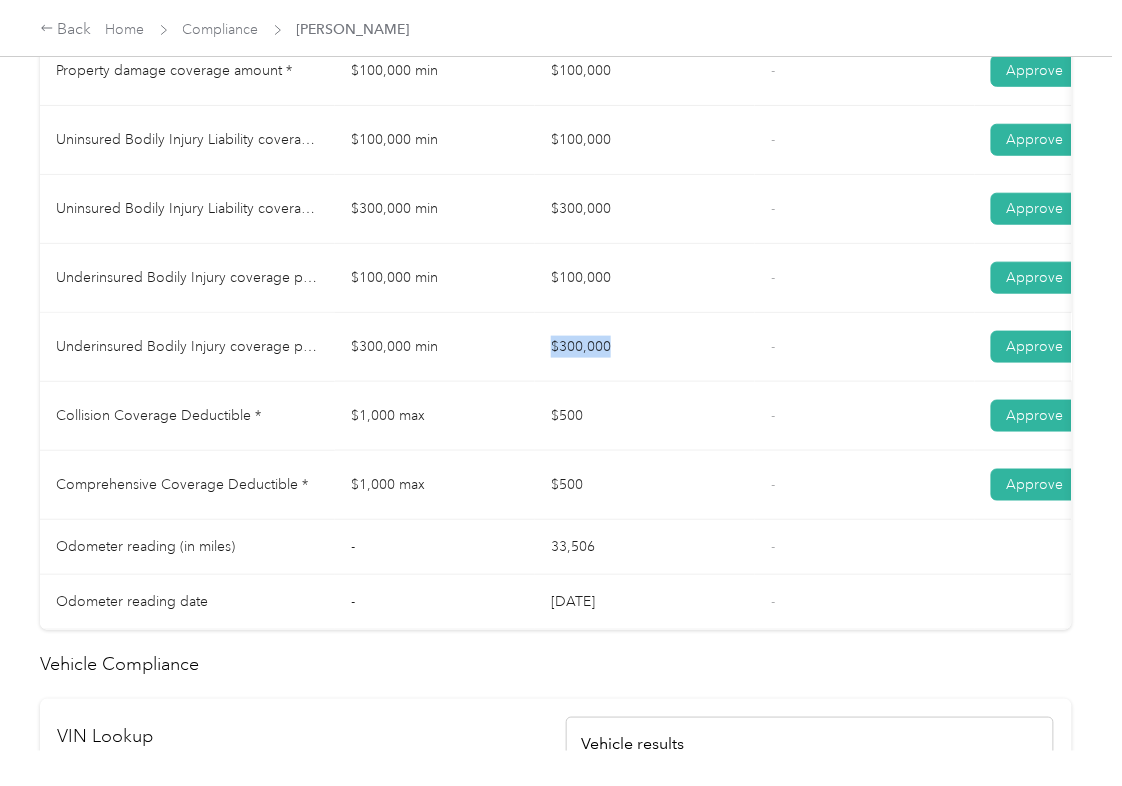 click on "$300,000" at bounding box center (645, 347) 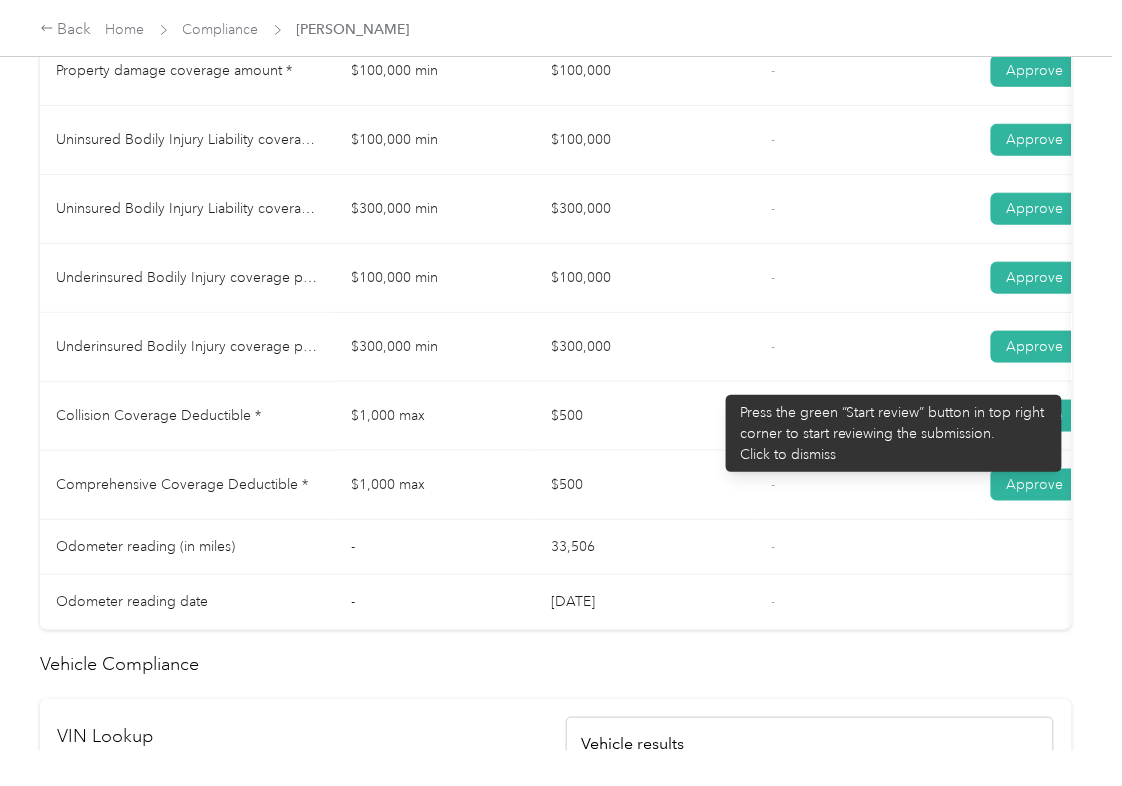 drag, startPoint x: 541, startPoint y: 432, endPoint x: 597, endPoint y: 470, distance: 67.6757 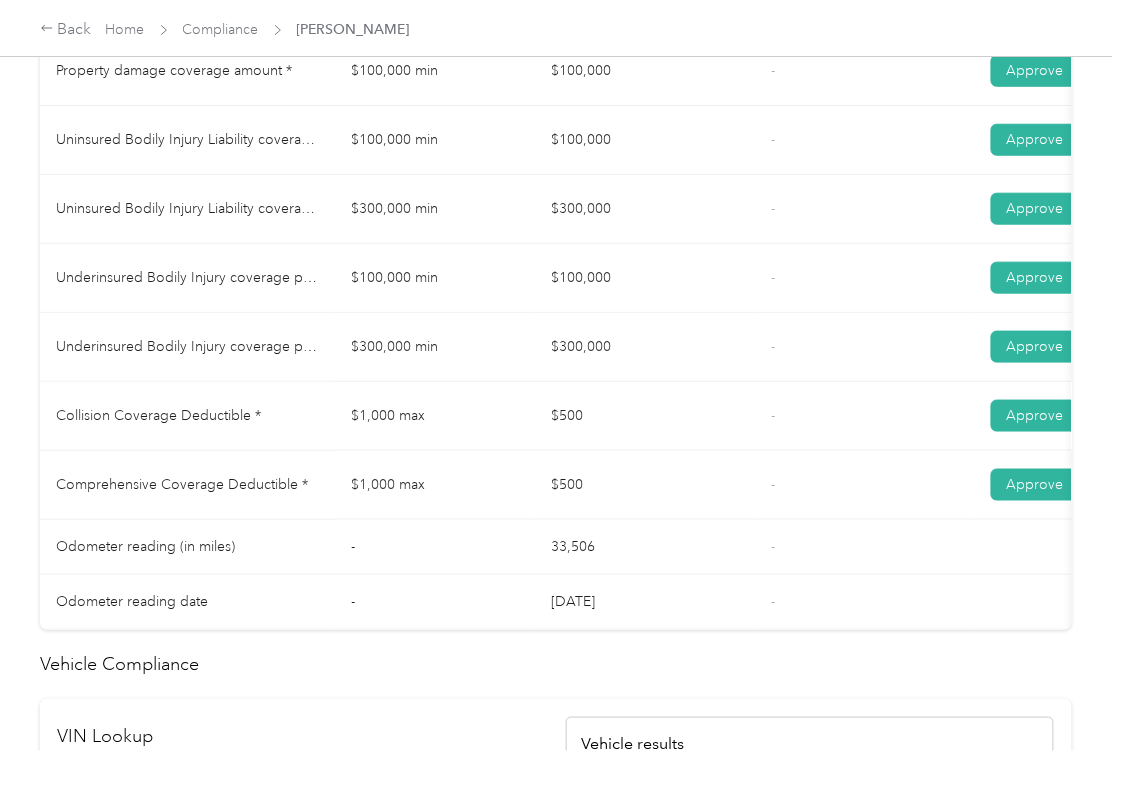 drag, startPoint x: 604, startPoint y: 485, endPoint x: 668, endPoint y: 514, distance: 70.26379 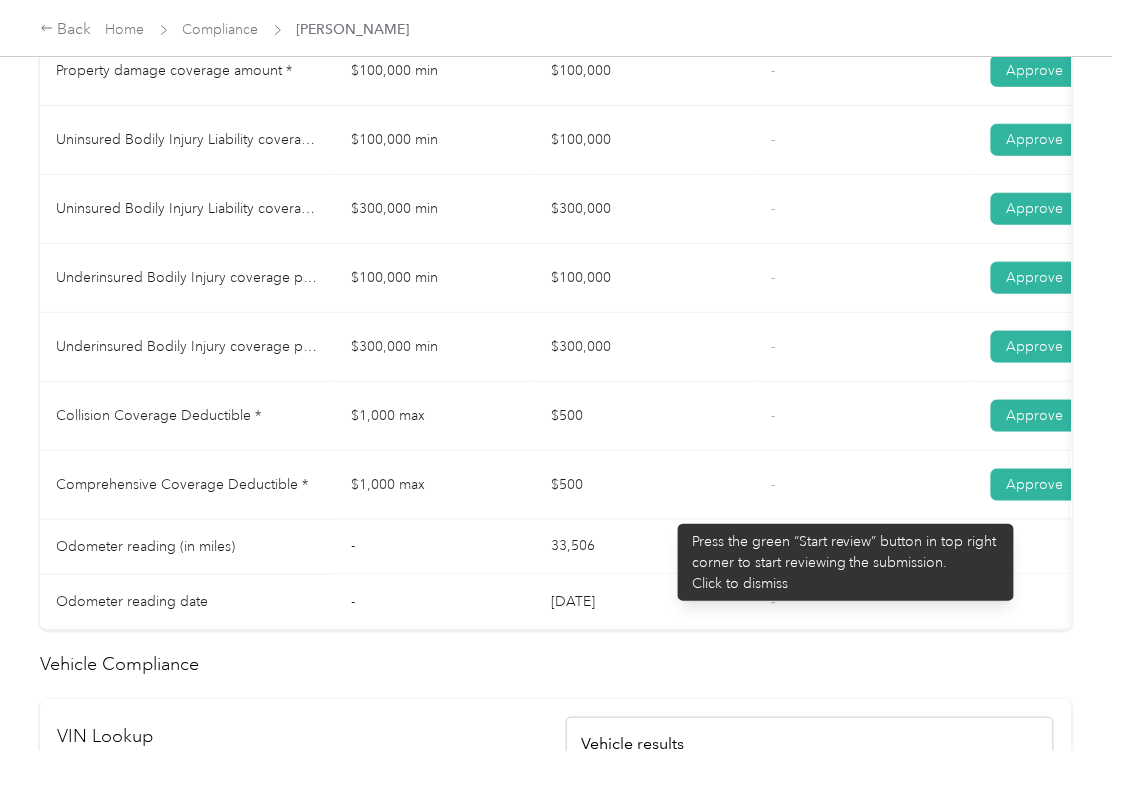 click on "$500" at bounding box center (645, 485) 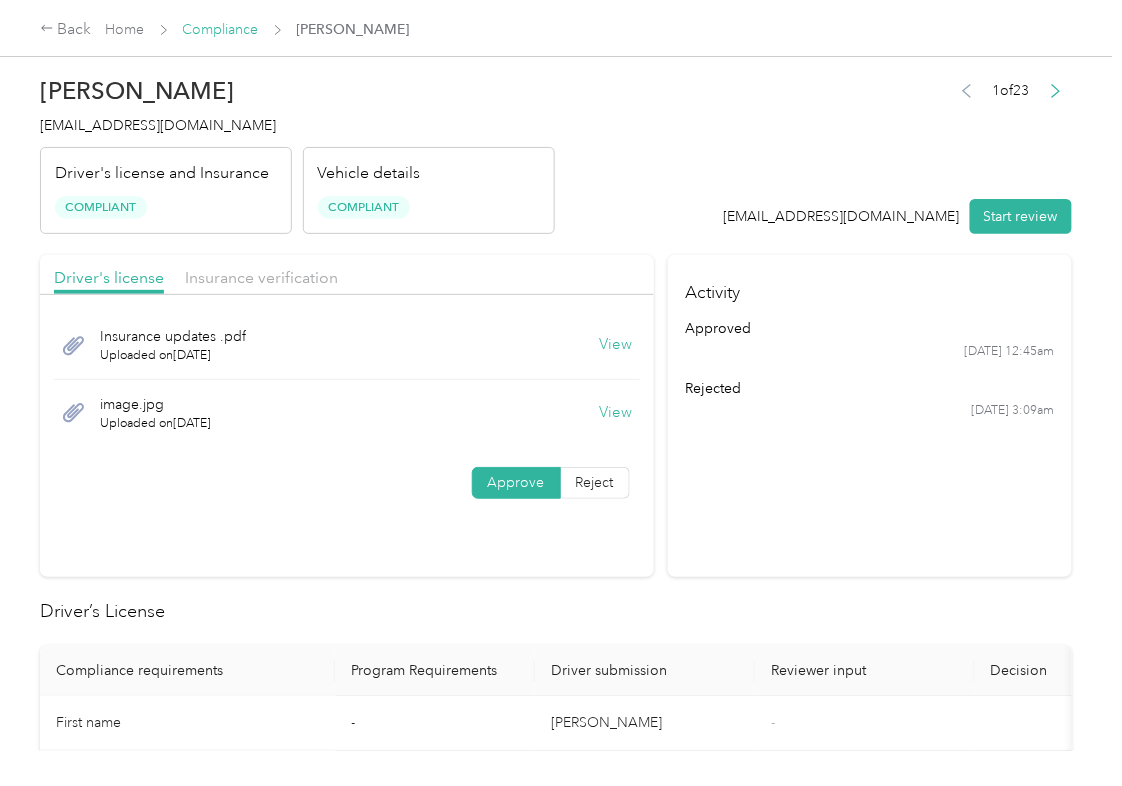 scroll, scrollTop: 0, scrollLeft: 0, axis: both 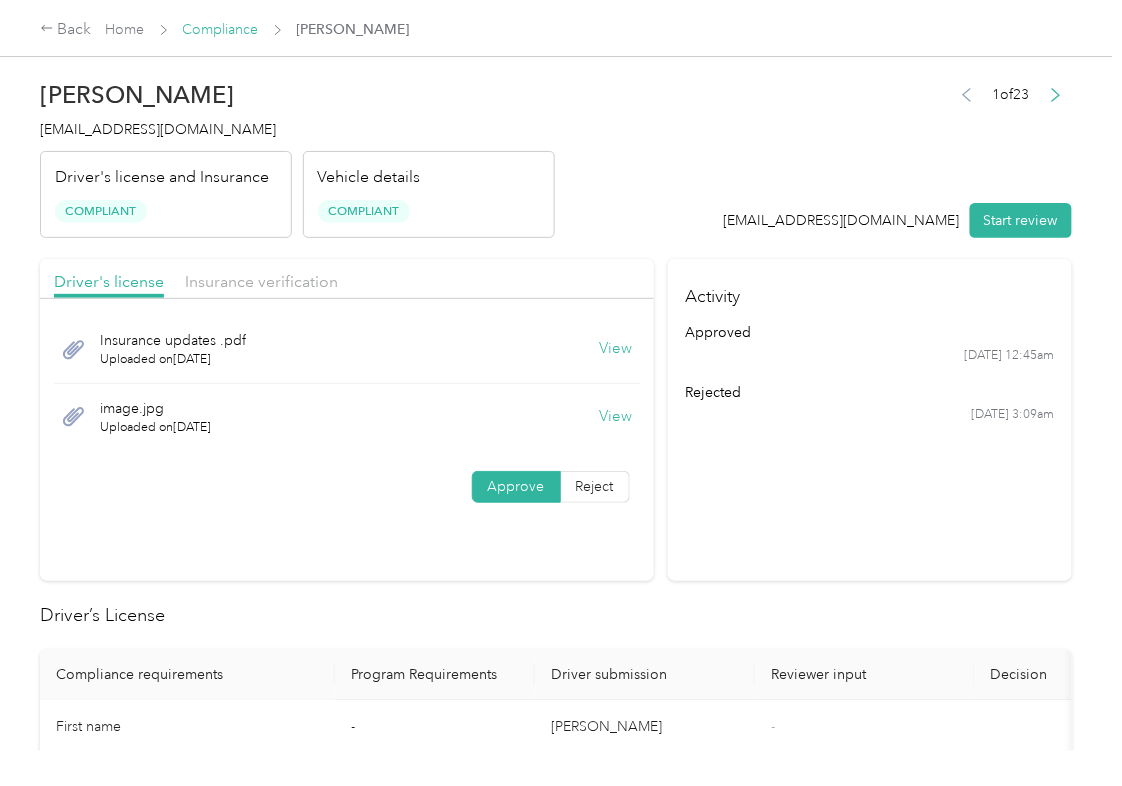 click on "Compliance" at bounding box center (221, 29) 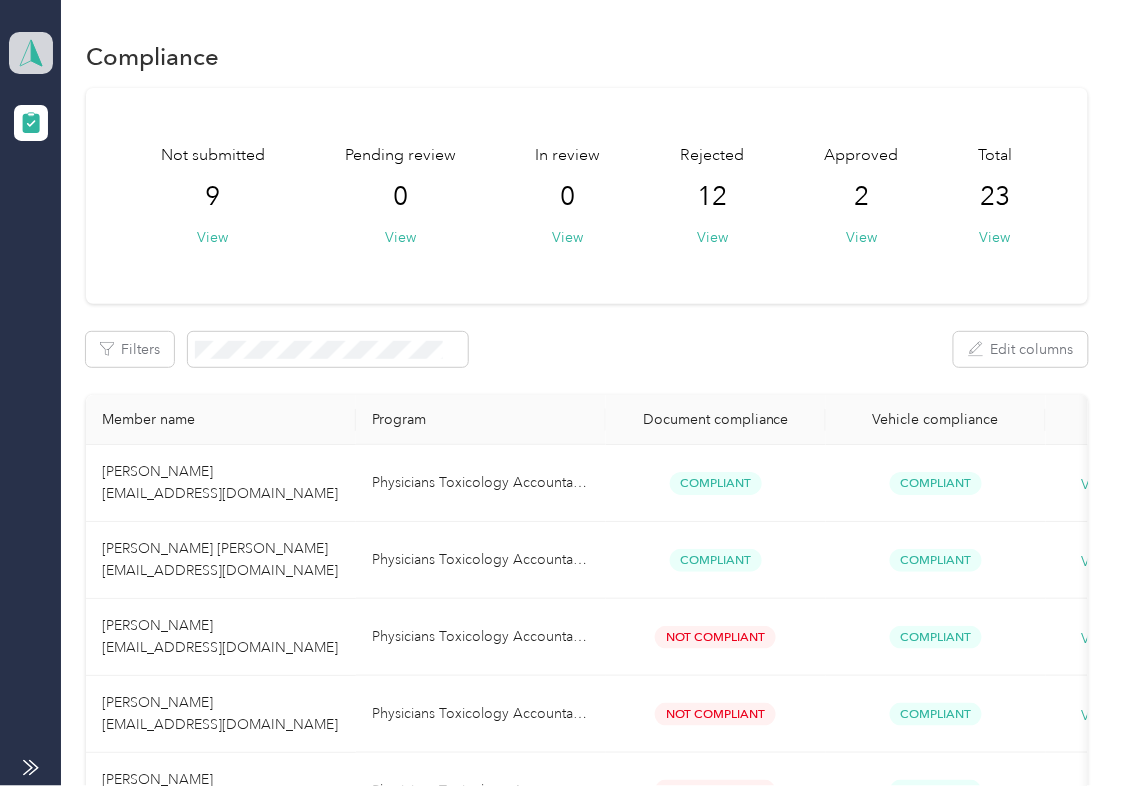 click 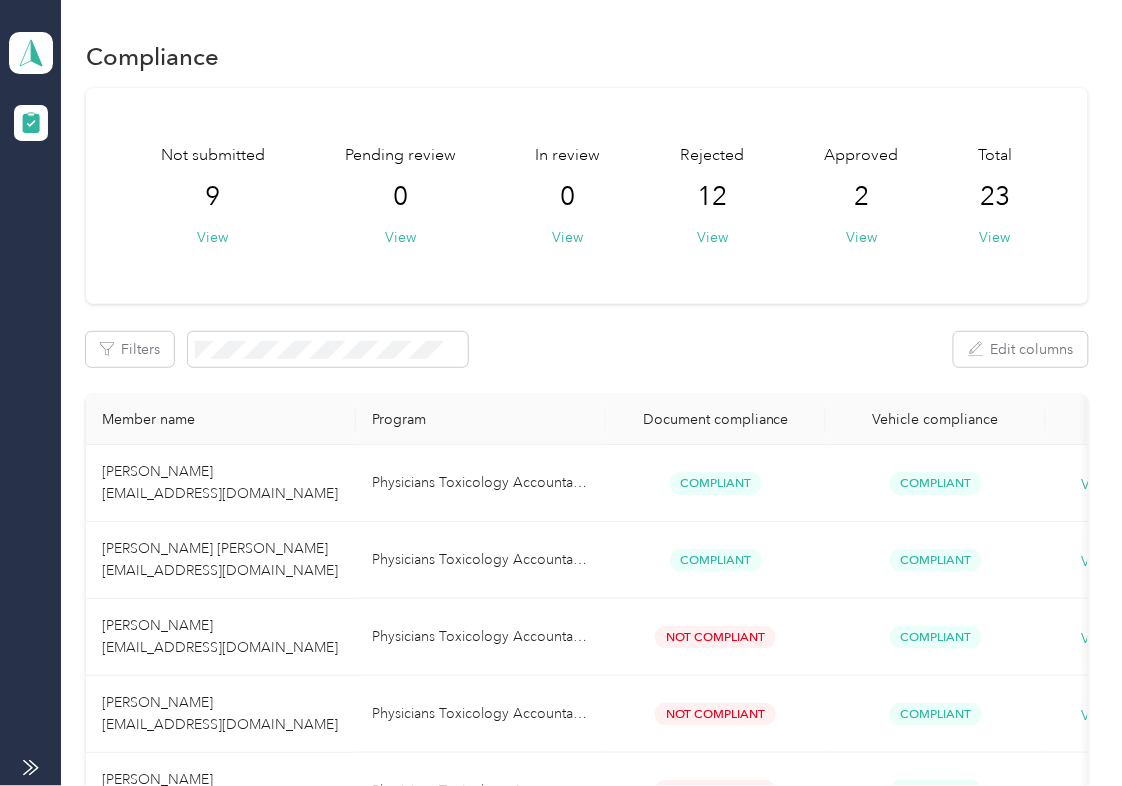 click on "Log out" at bounding box center (64, 209) 